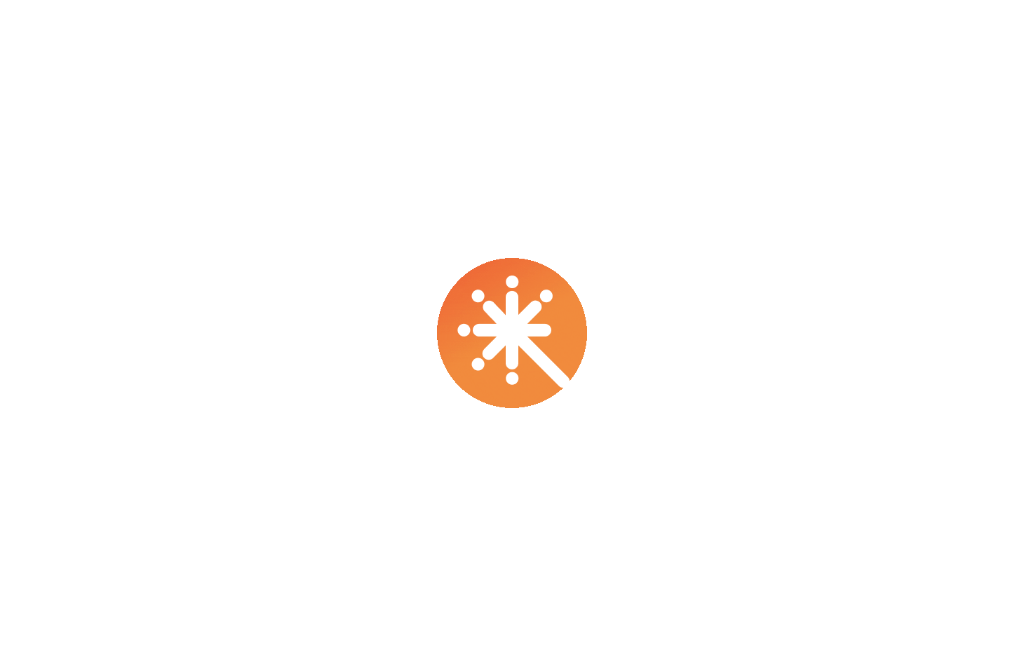 scroll, scrollTop: 0, scrollLeft: 0, axis: both 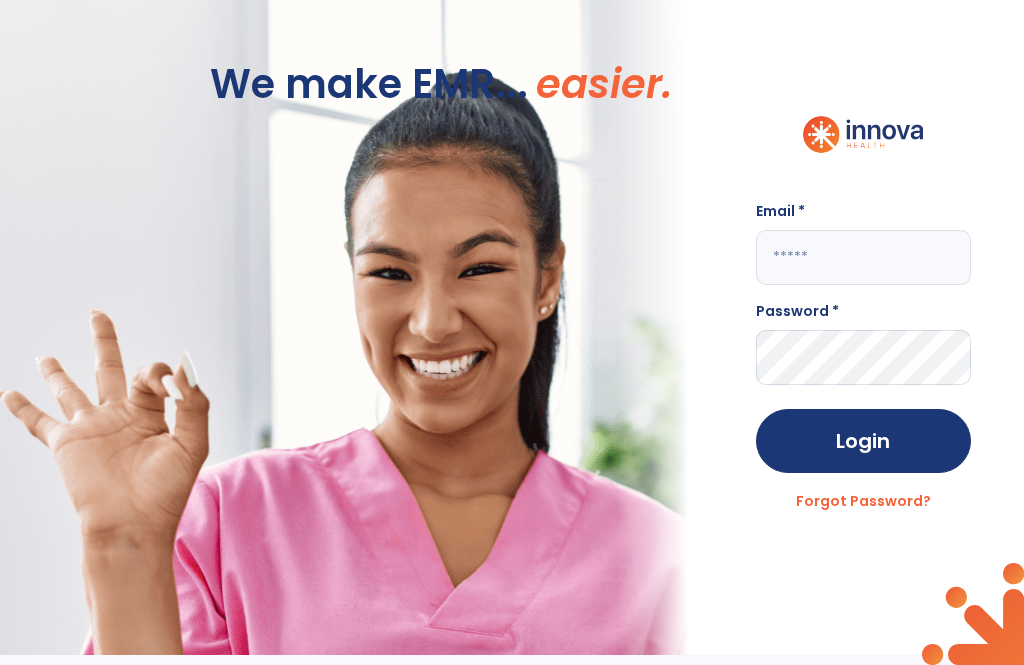 click 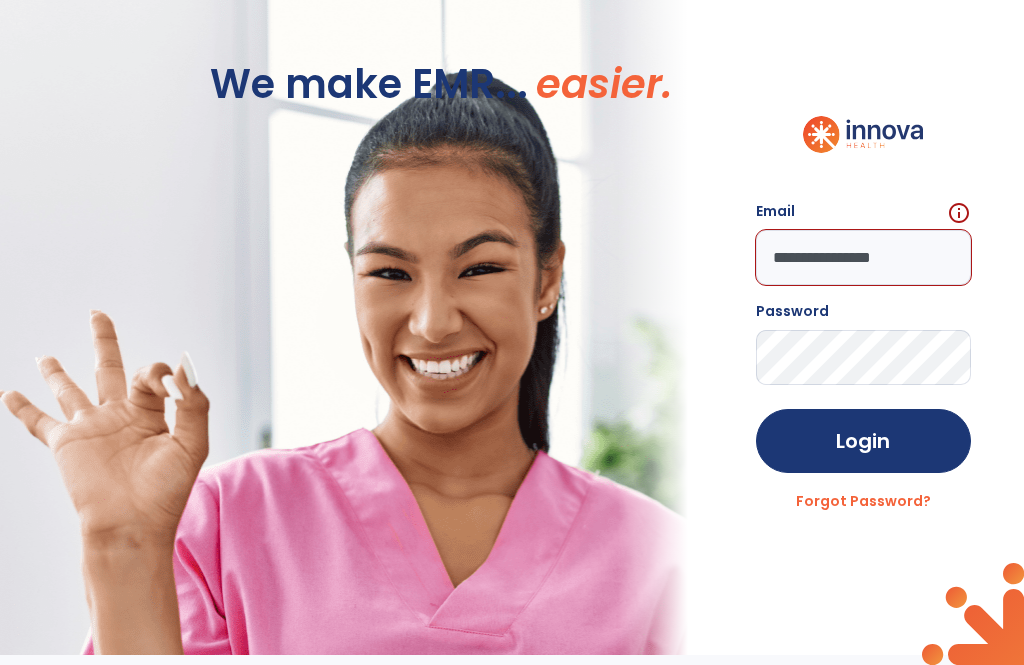 click on "Login" 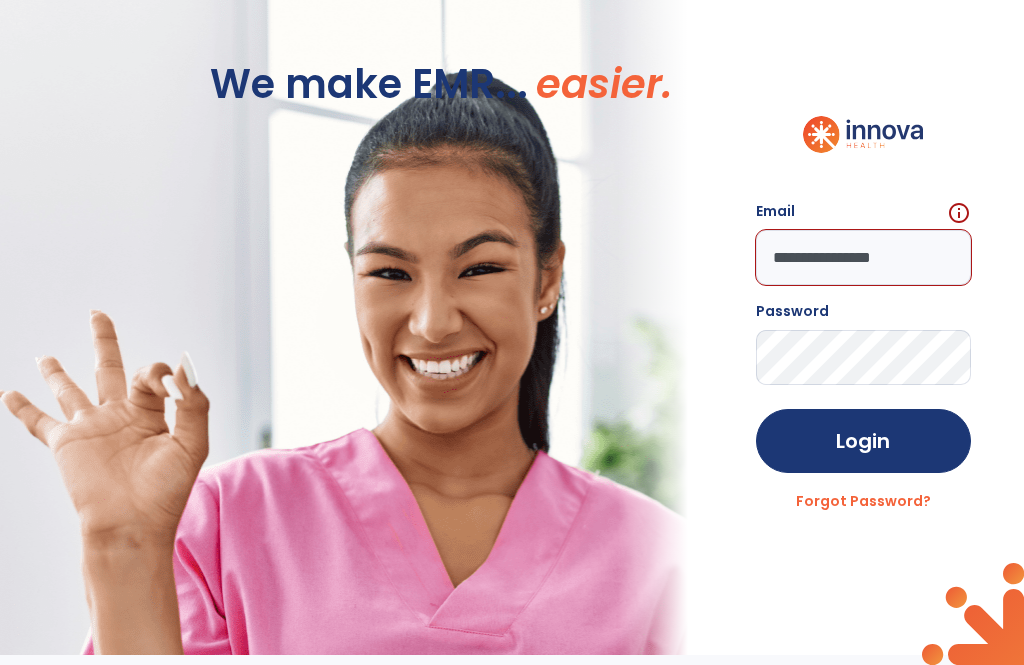 click on "Login" 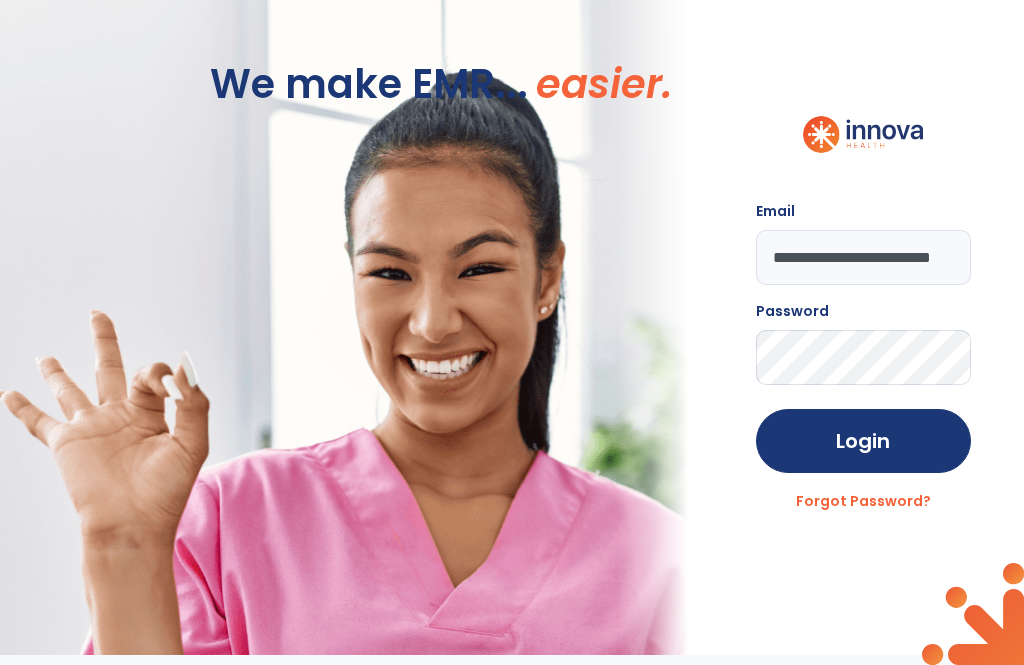 type on "**********" 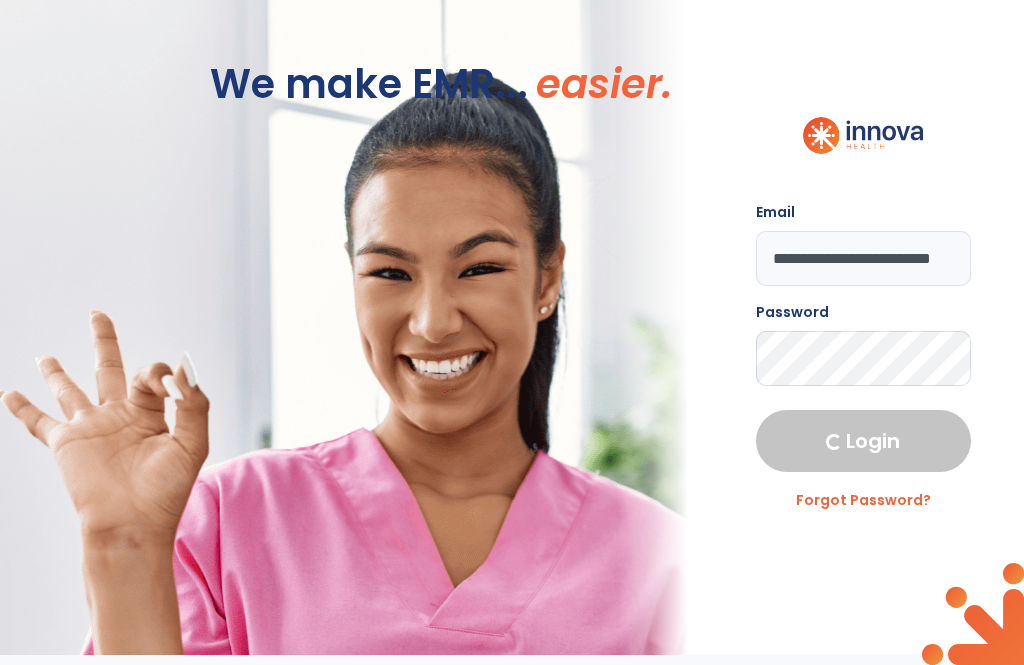 select on "****" 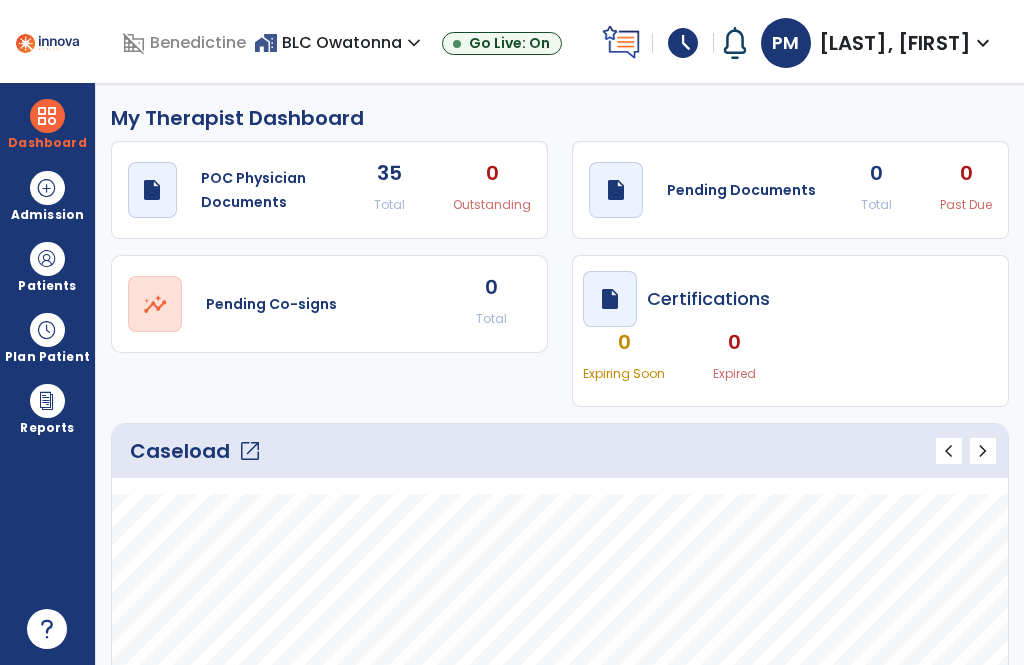 click on "open_in_new" 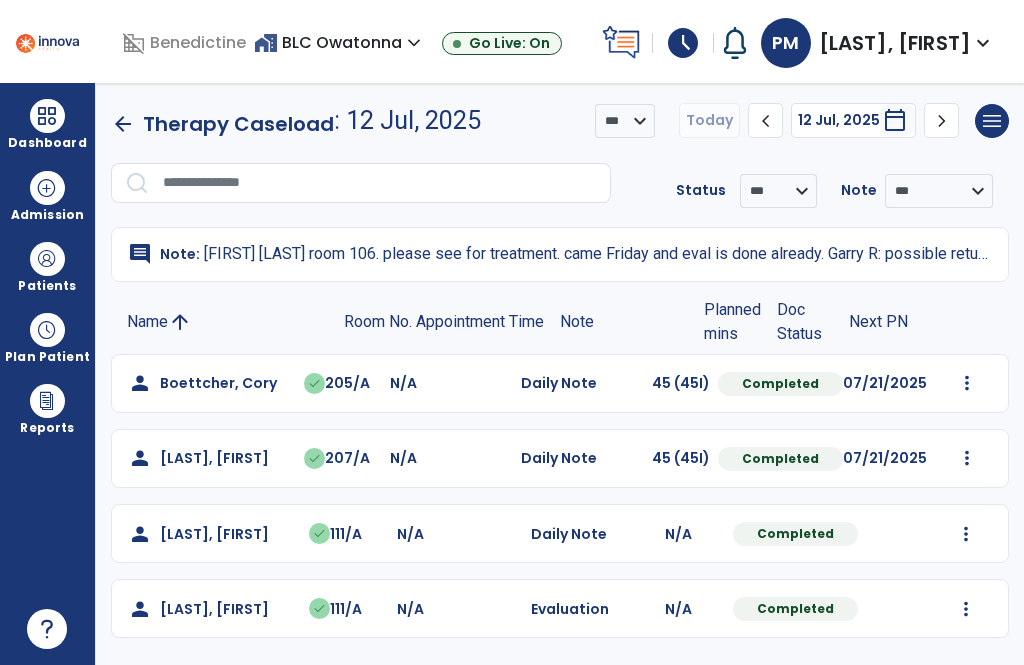 click at bounding box center [47, 188] 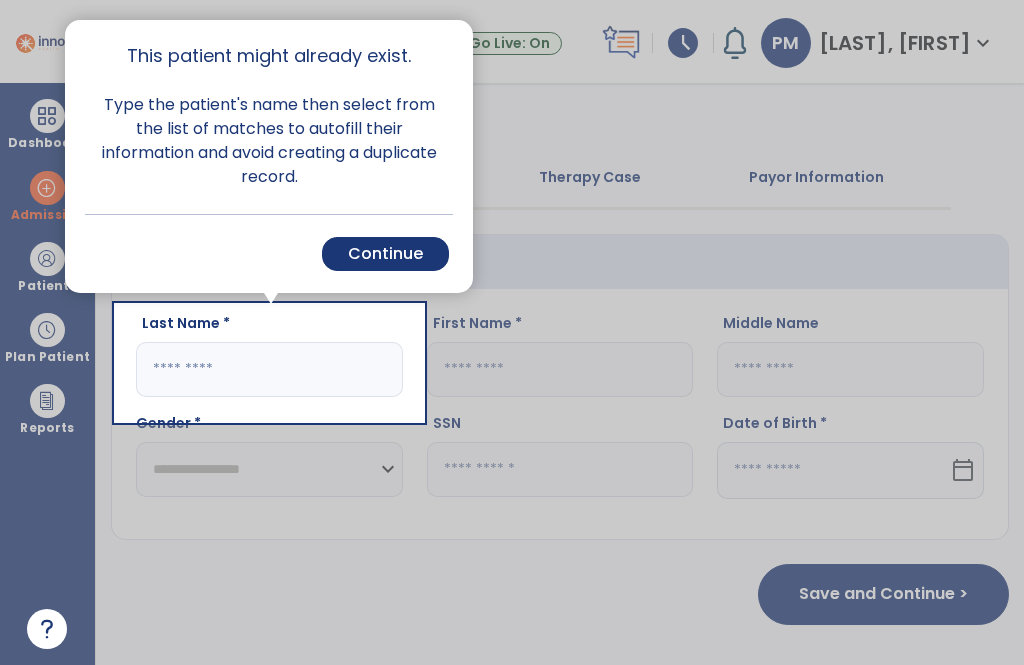 click on "Continue" at bounding box center [385, 254] 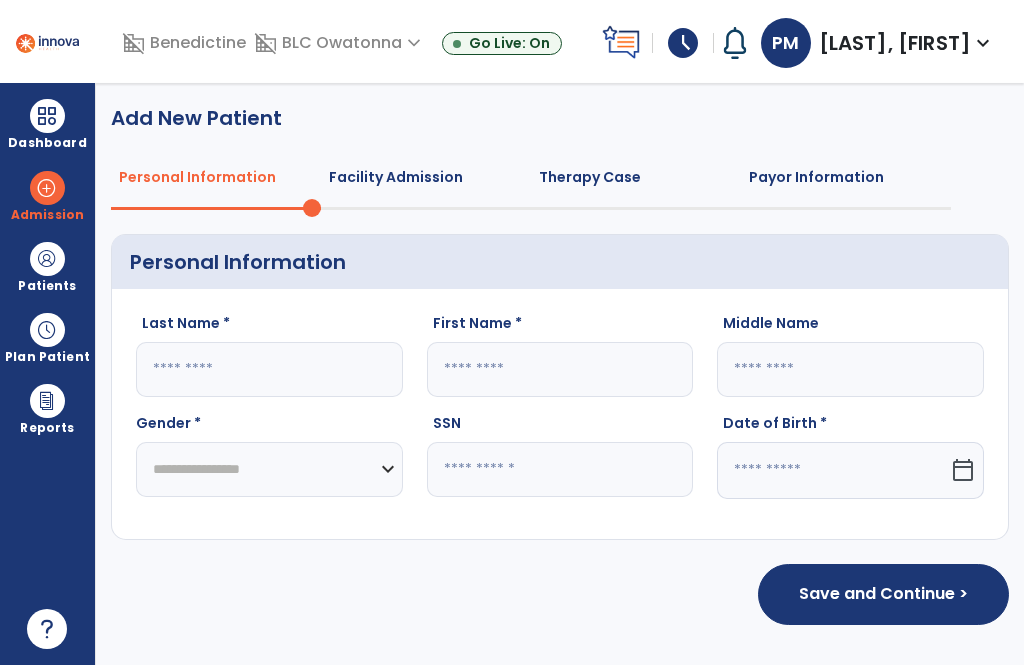 click 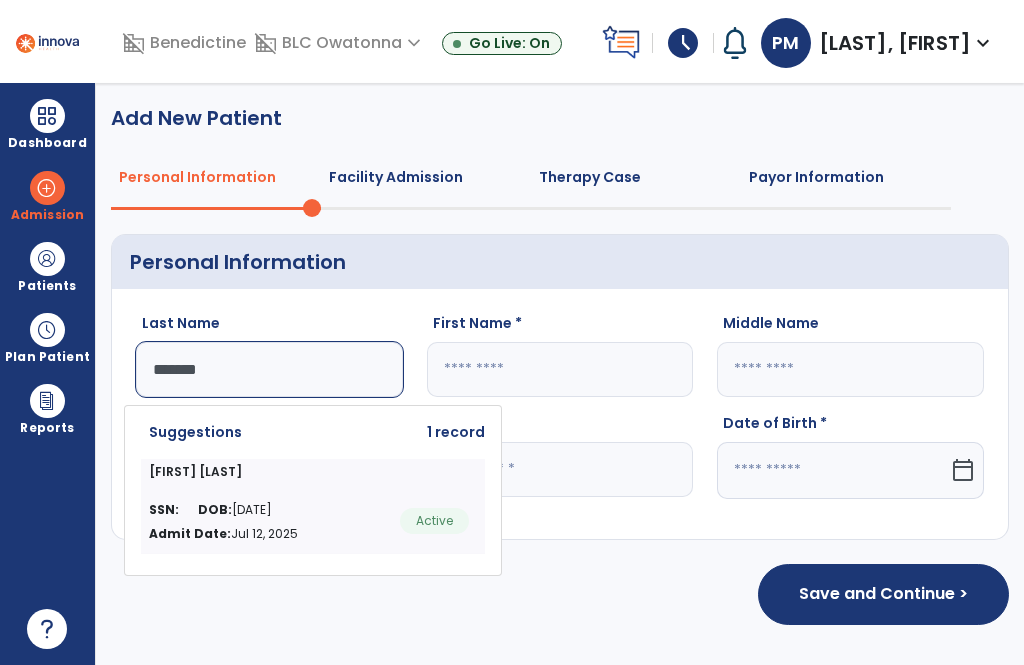 type on "*******" 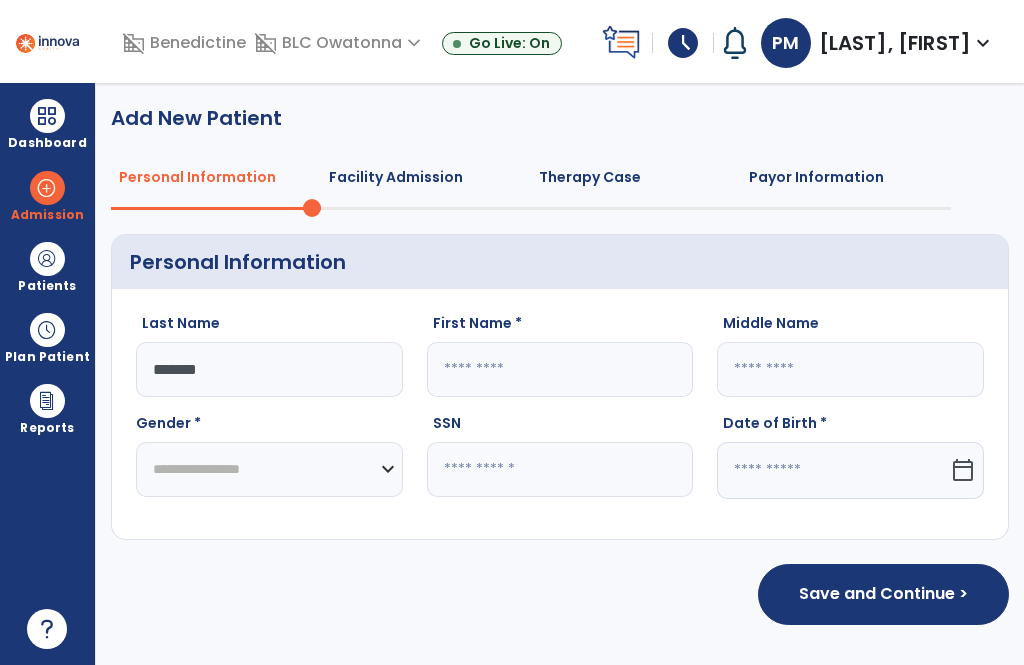 type on "*****" 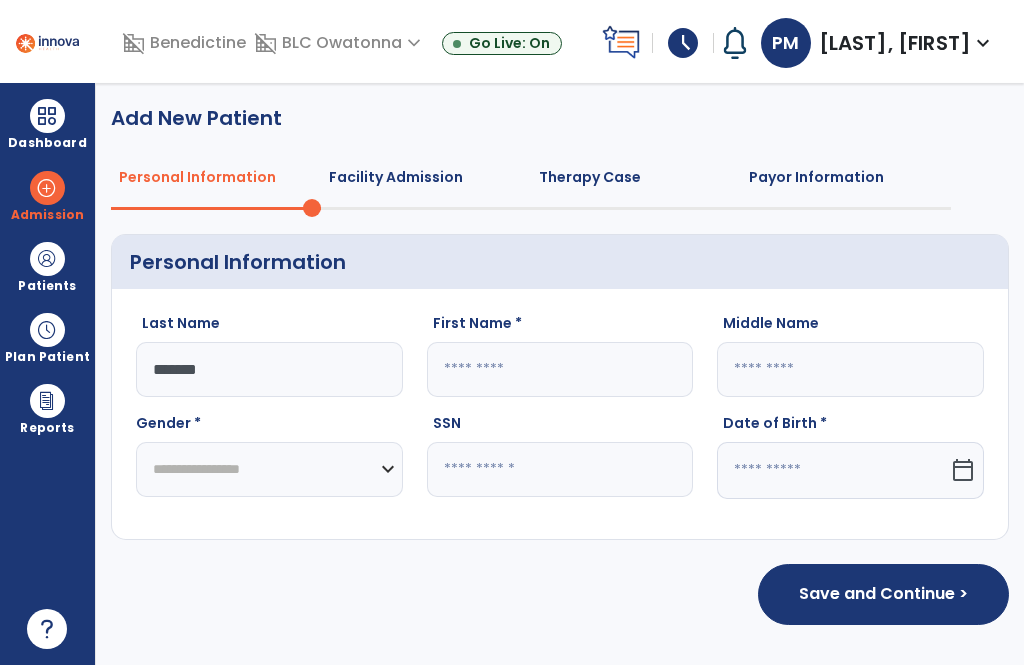 type on "*" 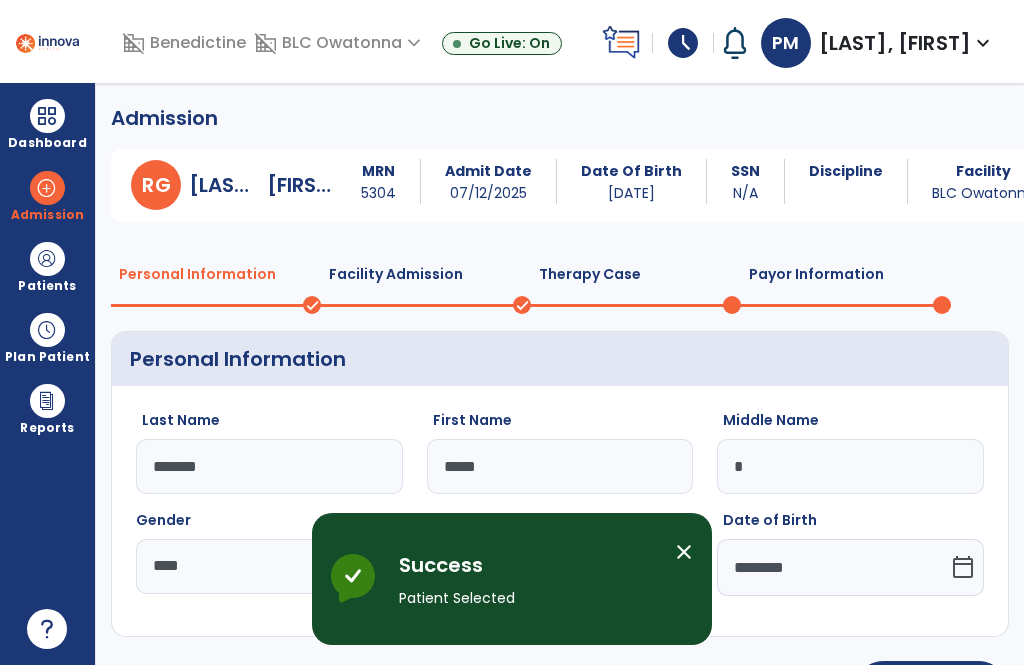 click on "close" at bounding box center (684, 552) 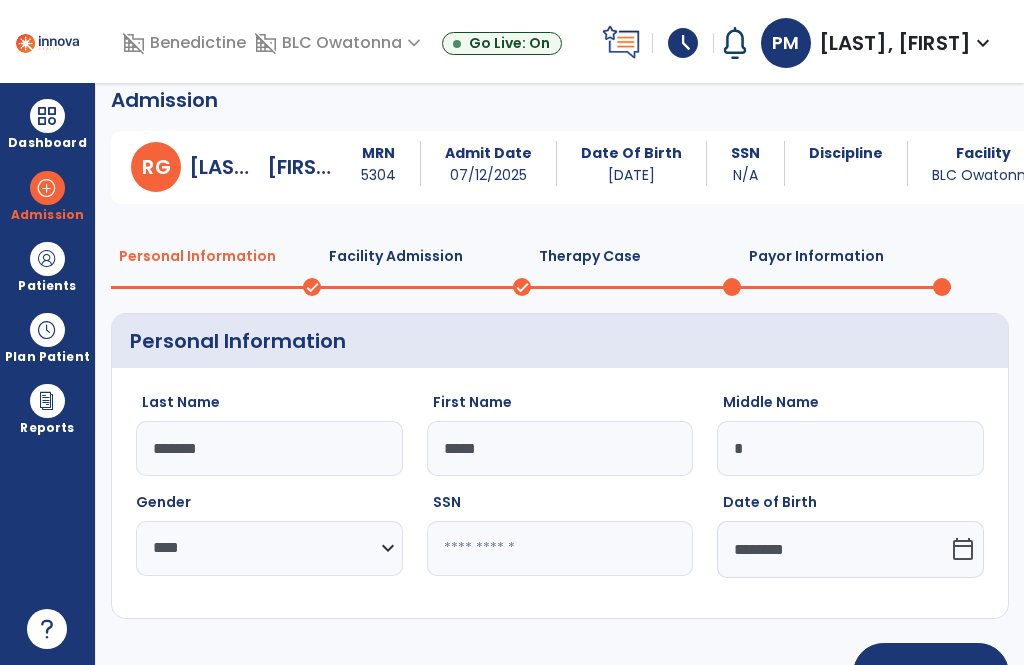 scroll, scrollTop: 17, scrollLeft: 0, axis: vertical 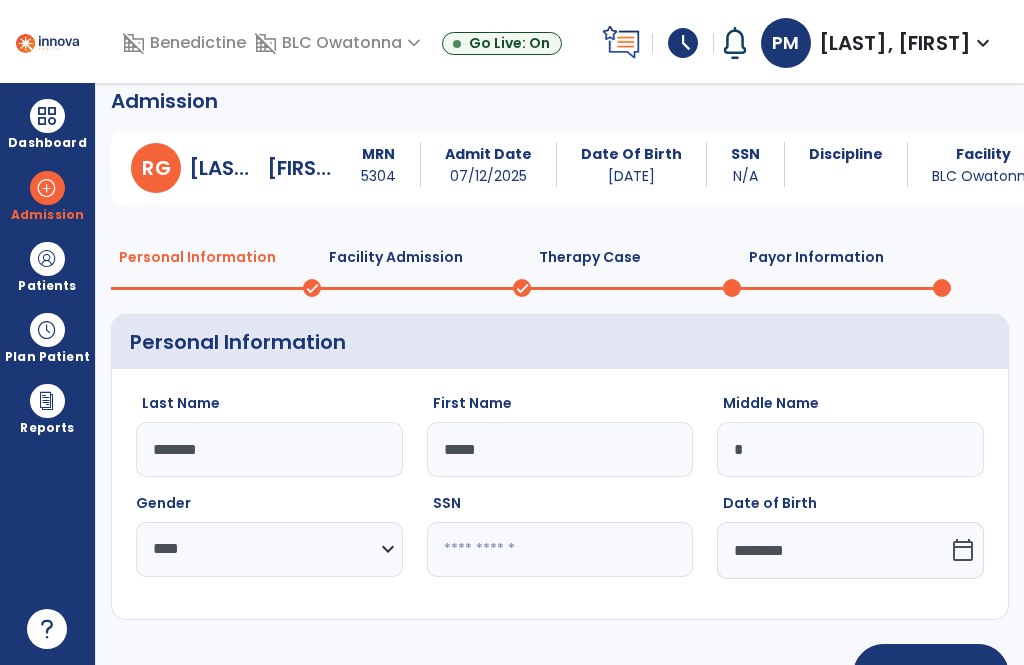 click on "Update >" 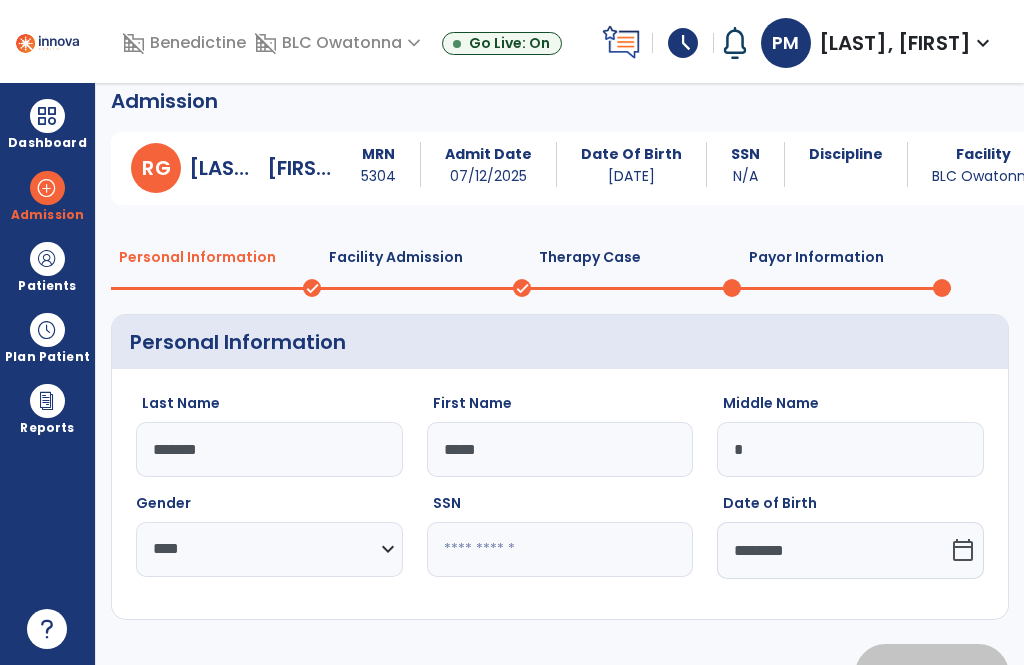 select on "**********" 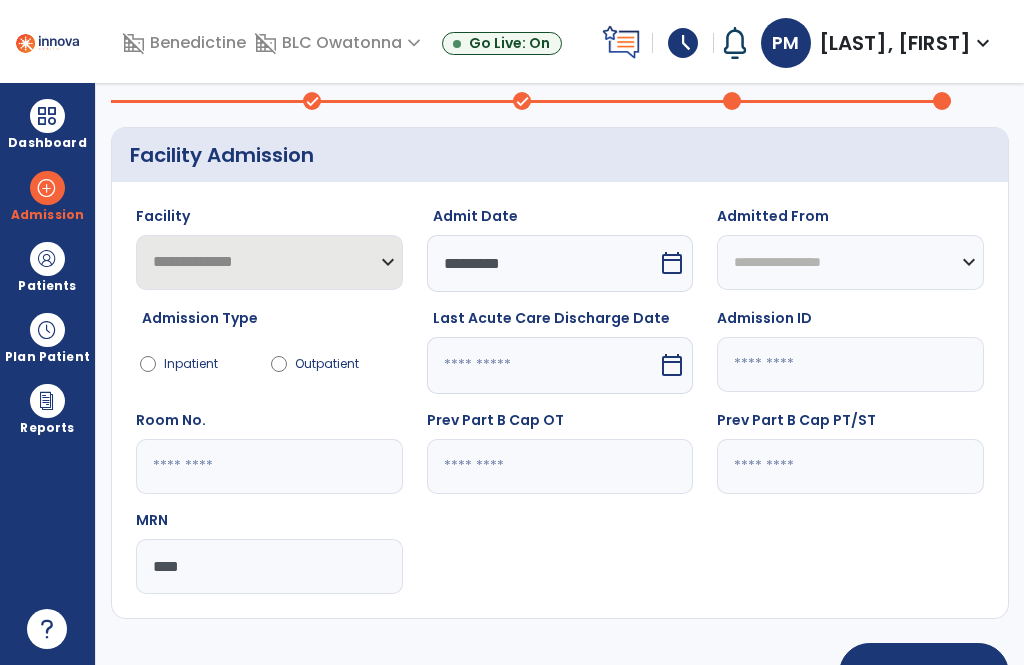 scroll, scrollTop: 203, scrollLeft: 0, axis: vertical 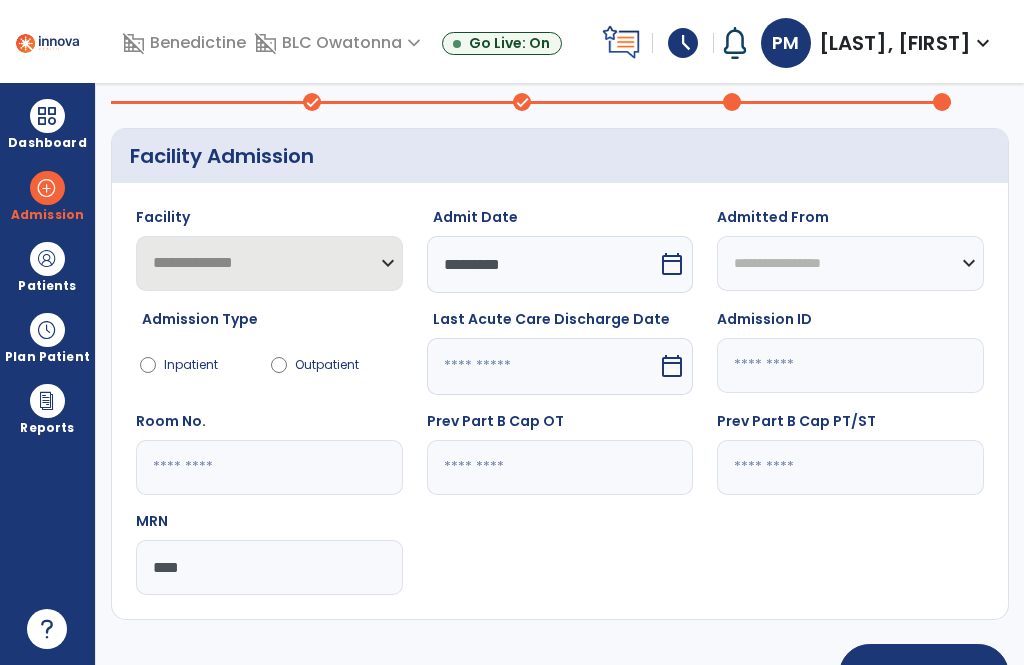 click on "Continue >" 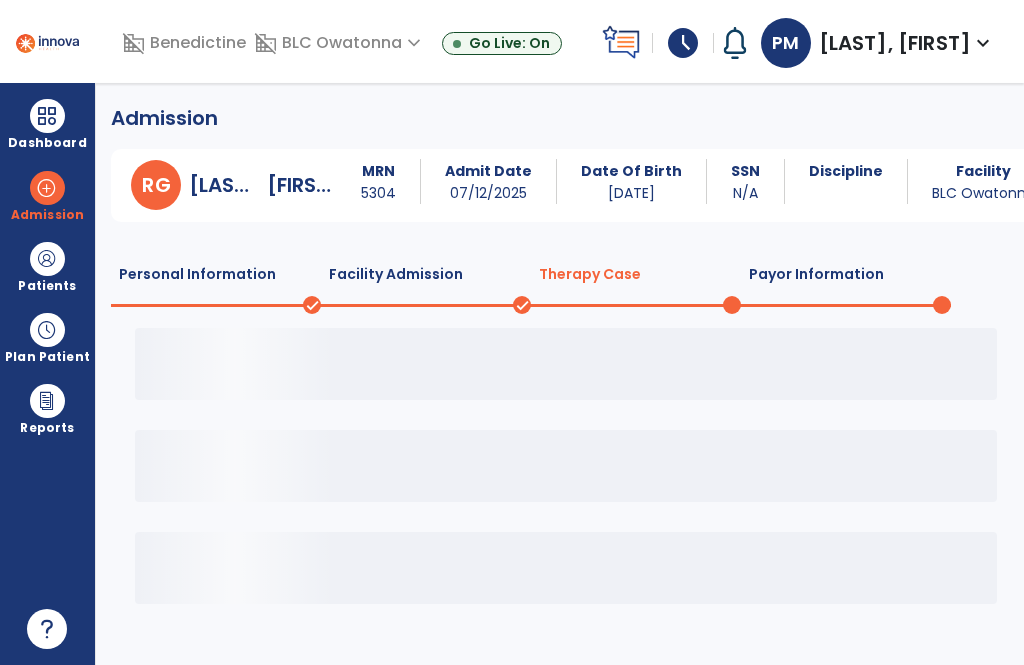 scroll, scrollTop: 0, scrollLeft: 0, axis: both 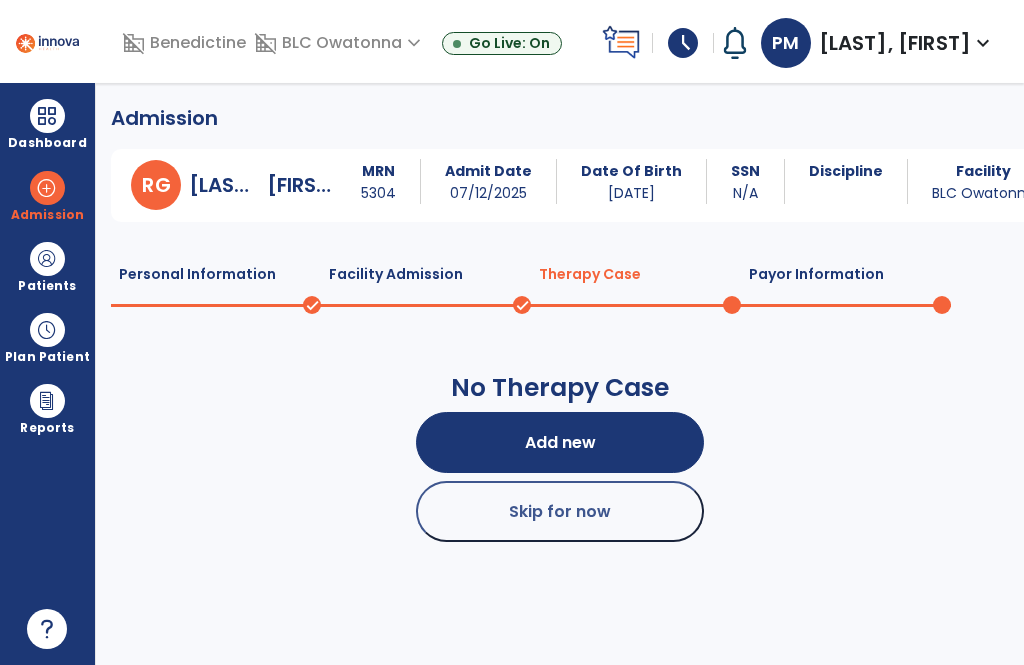 click on "Add new" at bounding box center [560, 442] 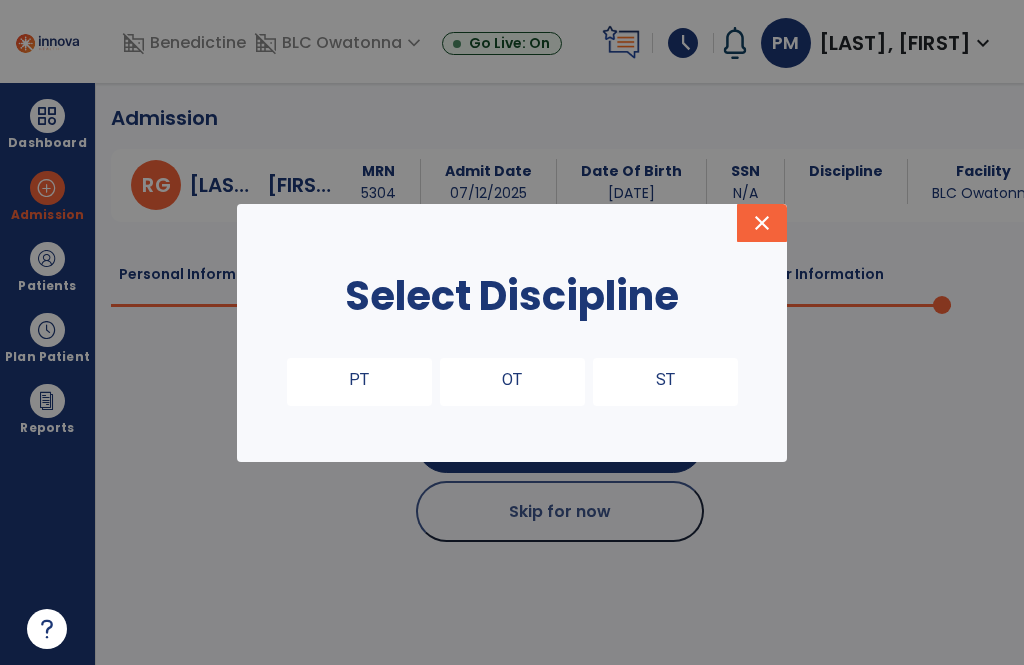 click on "OT" at bounding box center (512, 382) 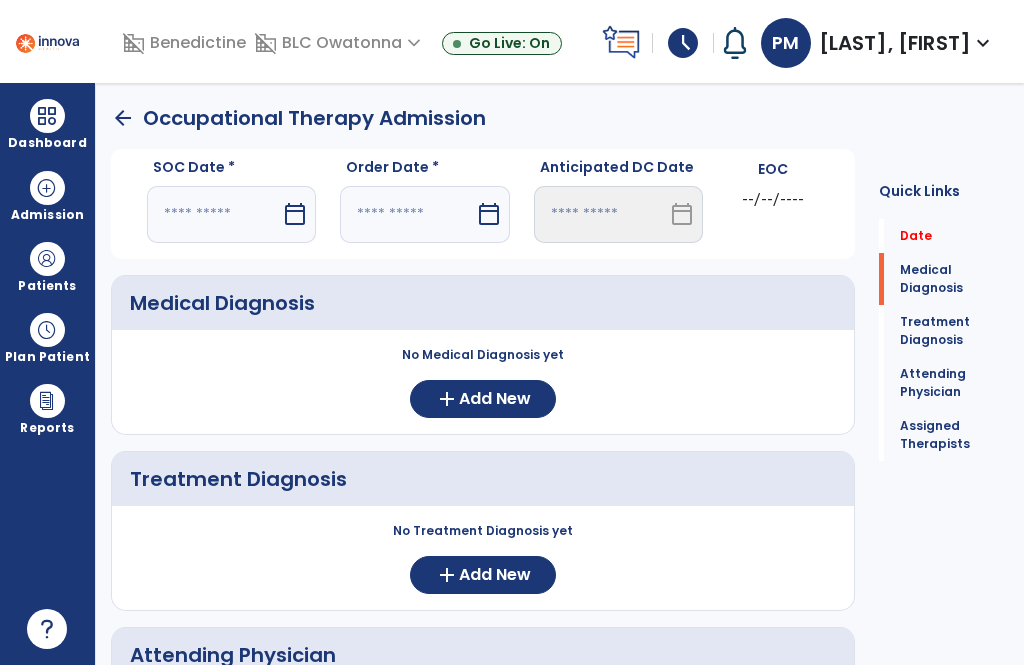 click at bounding box center [214, 214] 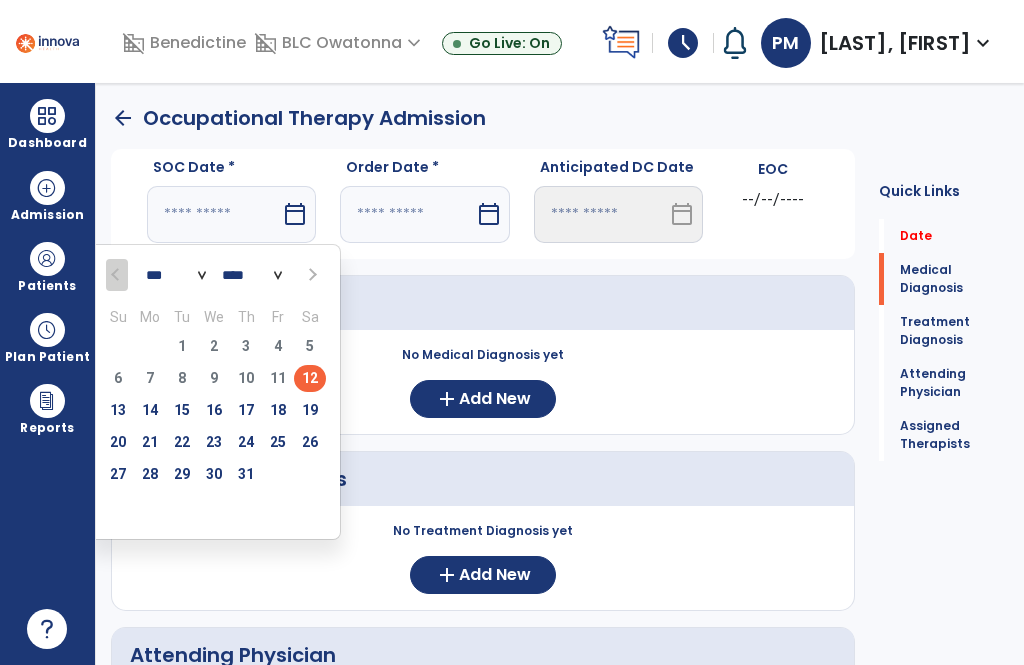 click on "12" at bounding box center [310, 378] 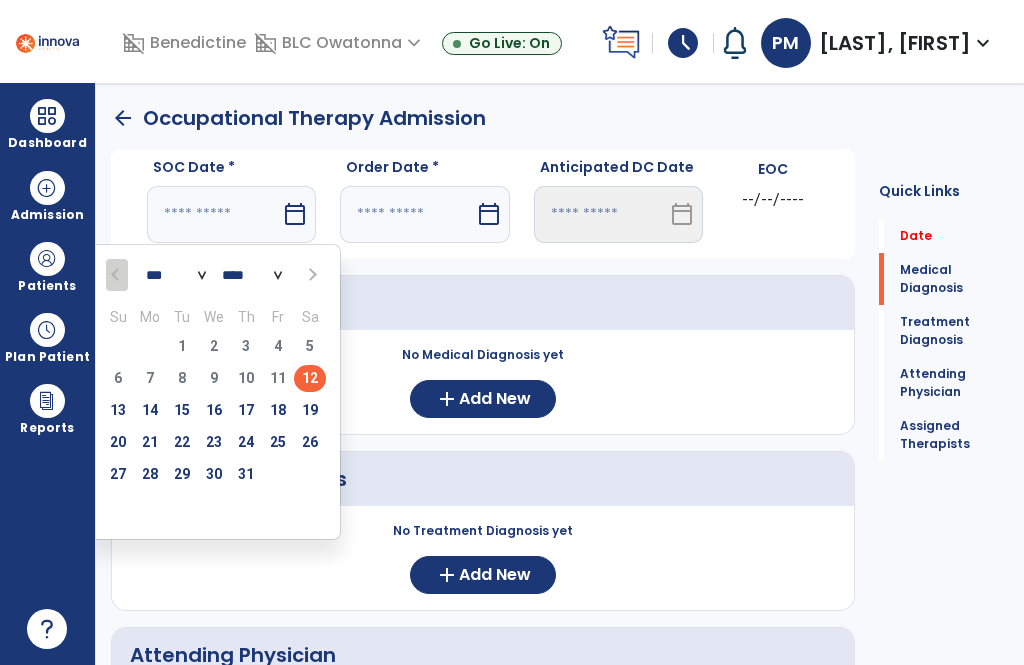 type on "*********" 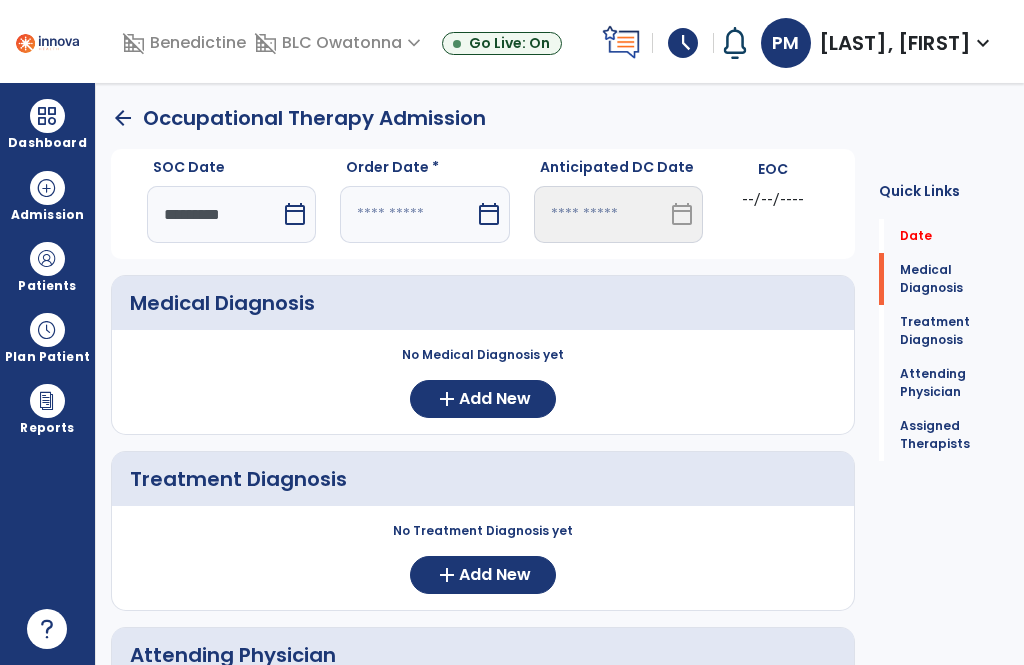 click at bounding box center [407, 214] 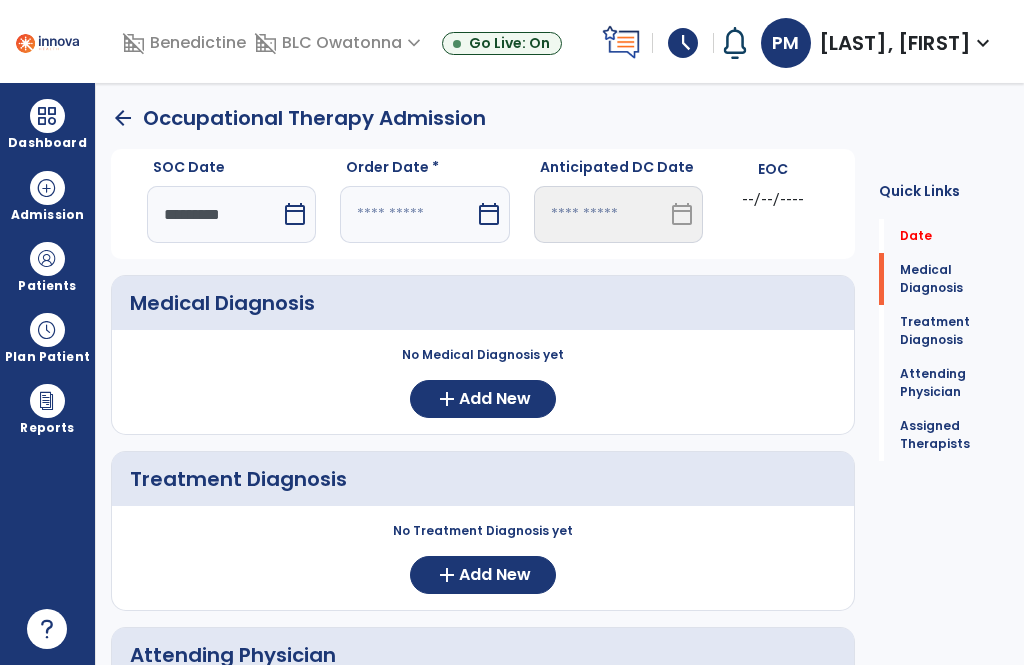 select on "*" 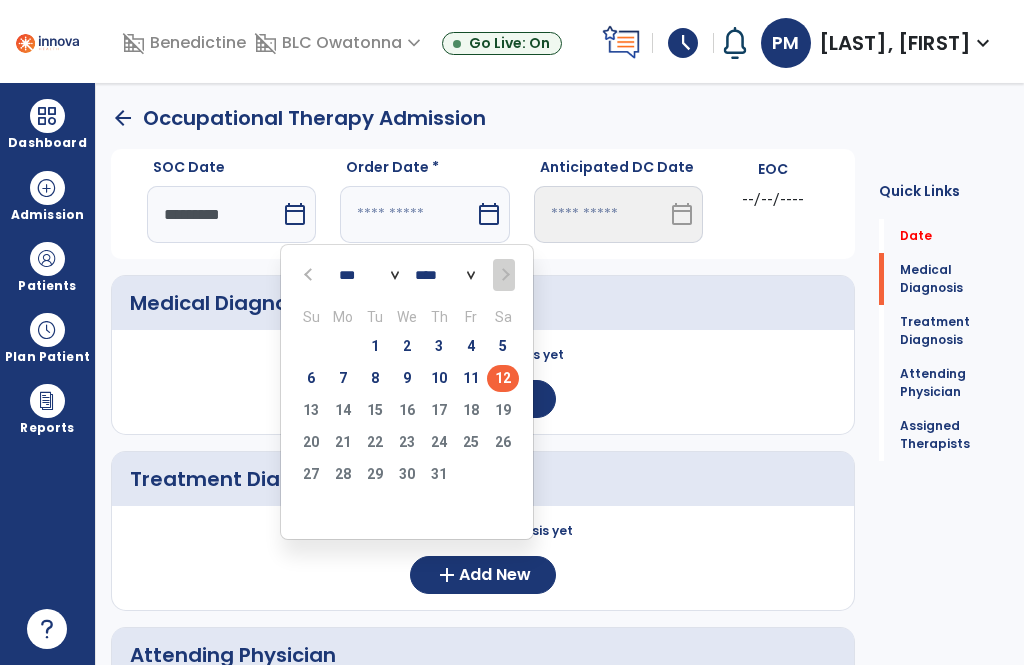 click on "12" at bounding box center (503, 378) 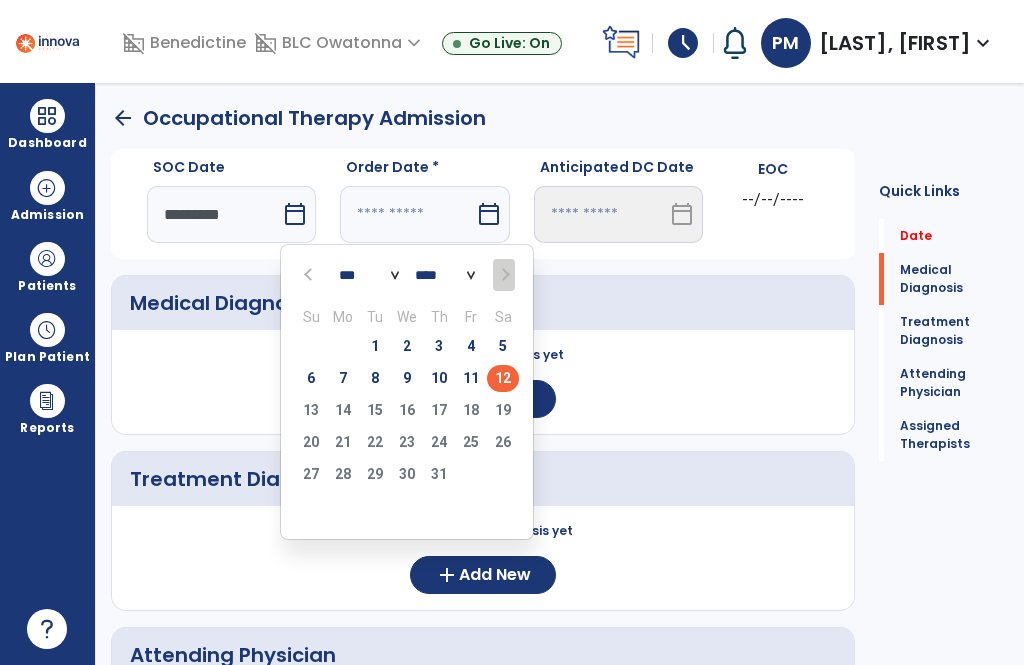 type on "*********" 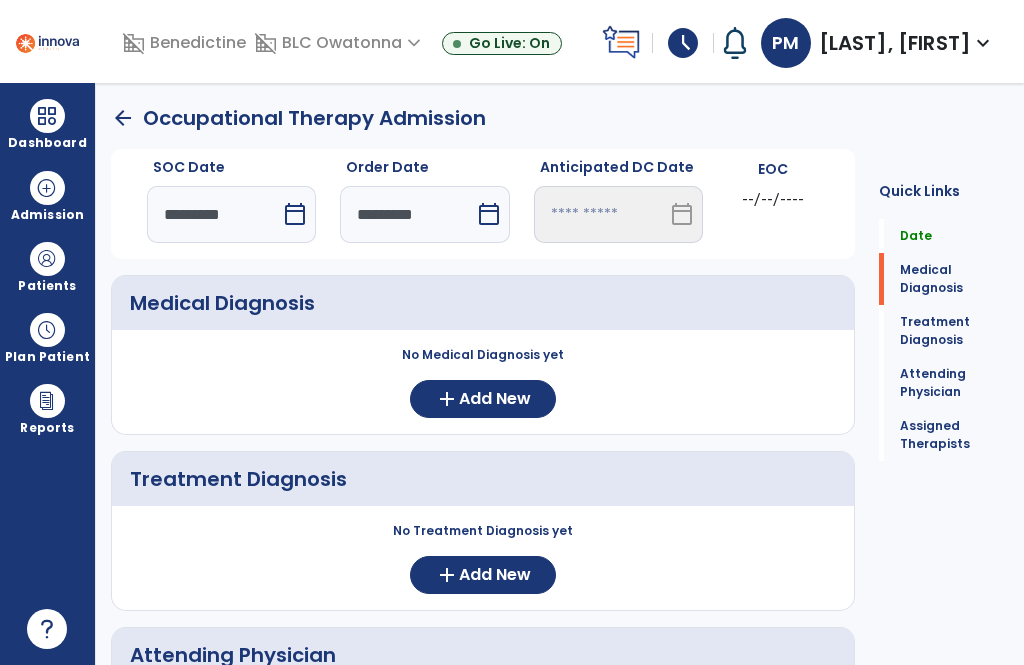 click on "add" 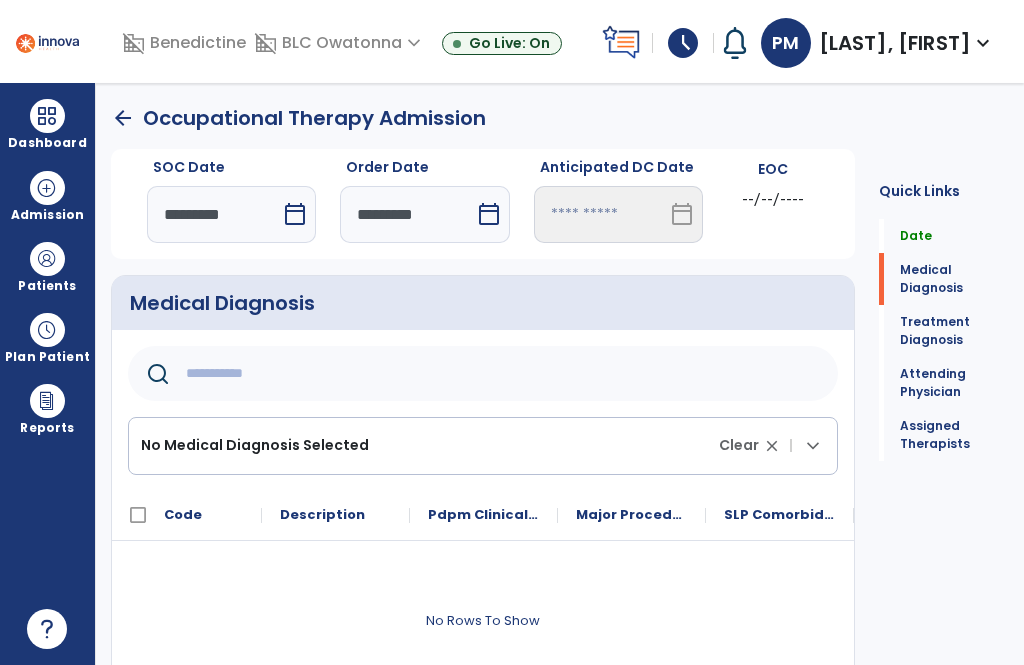 click 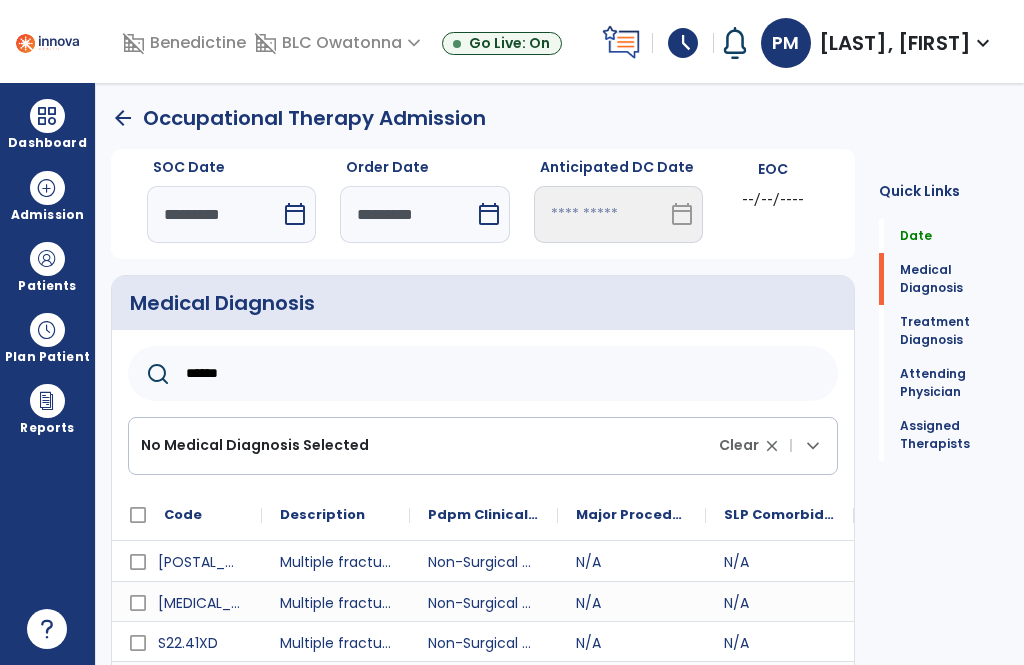 scroll, scrollTop: 64, scrollLeft: 0, axis: vertical 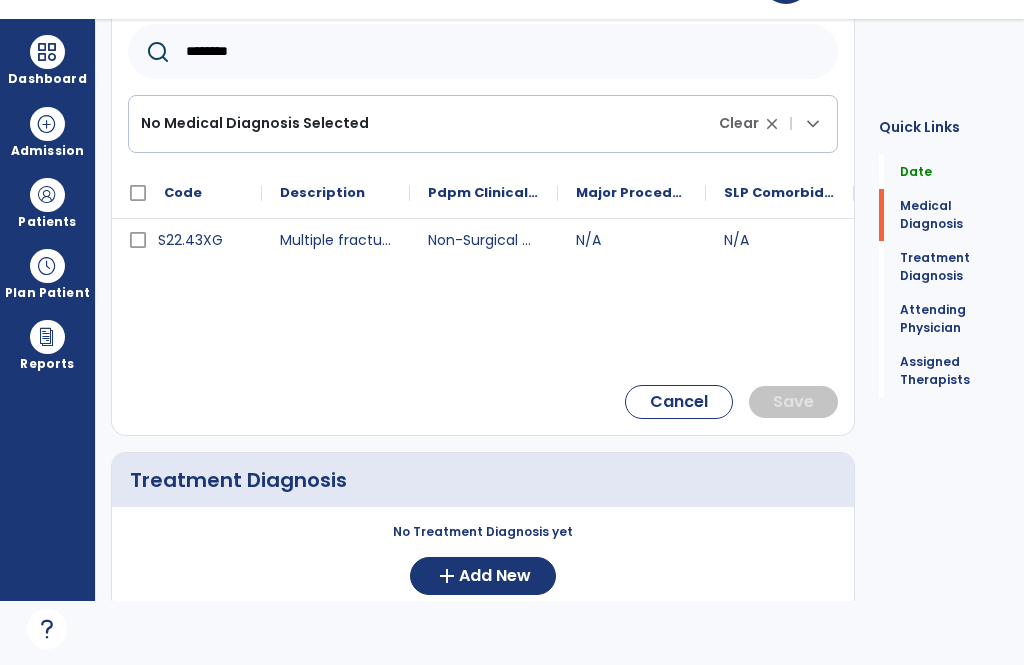 type on "********" 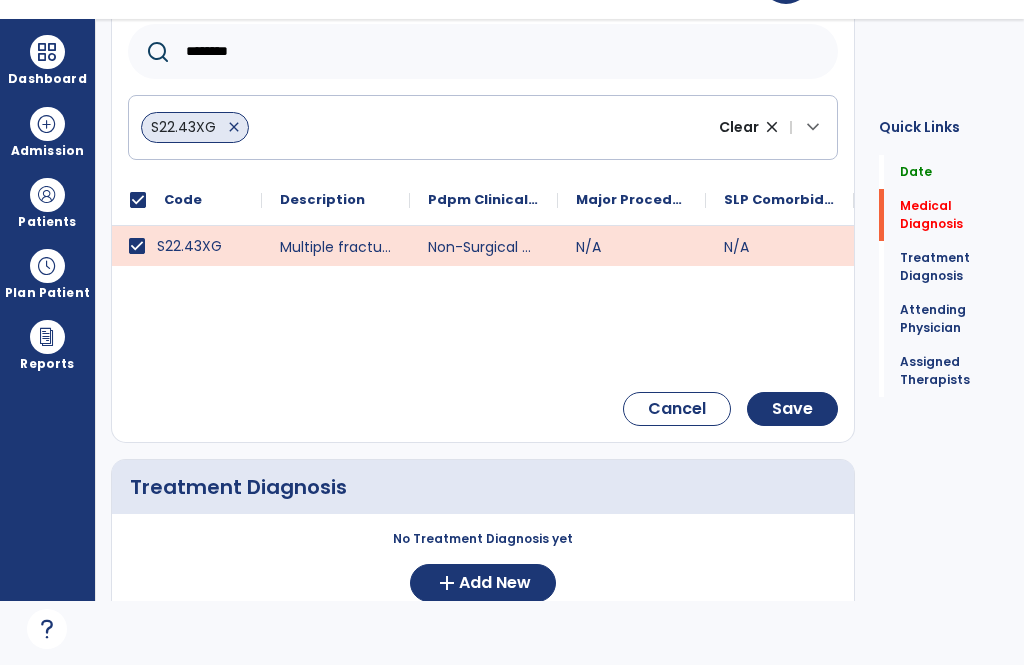 click on "Save" 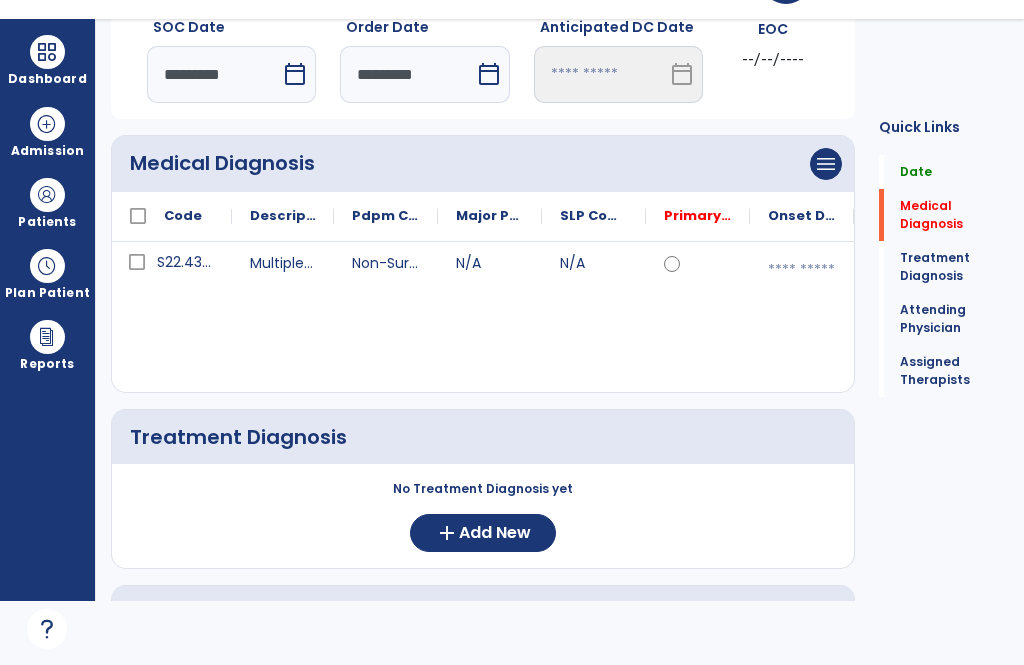 scroll, scrollTop: 76, scrollLeft: 0, axis: vertical 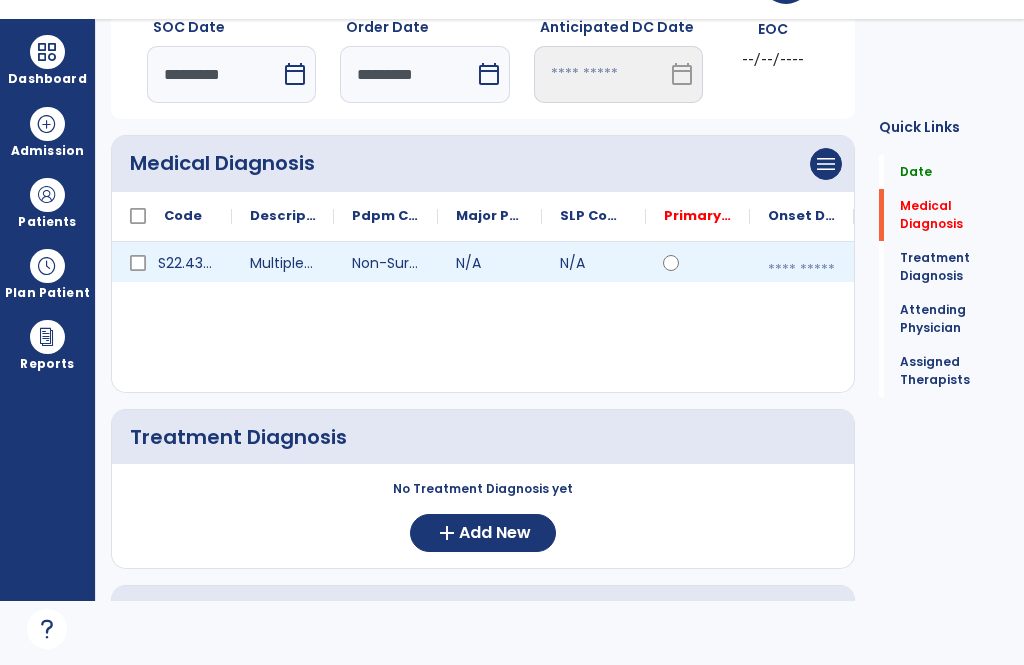 click 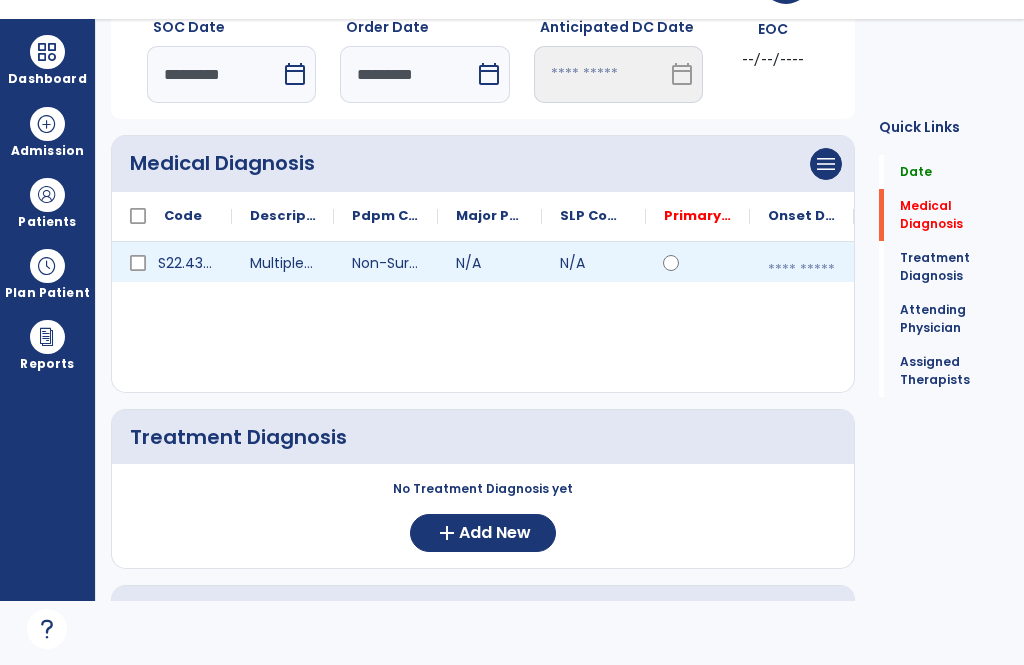click 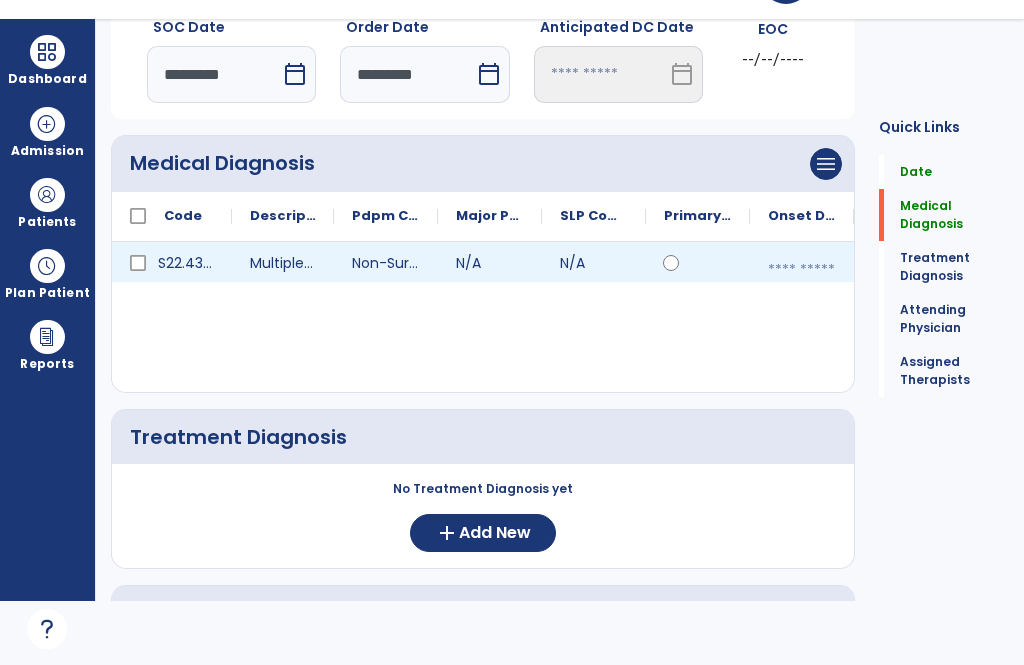 click on "menu" at bounding box center (826, 164) 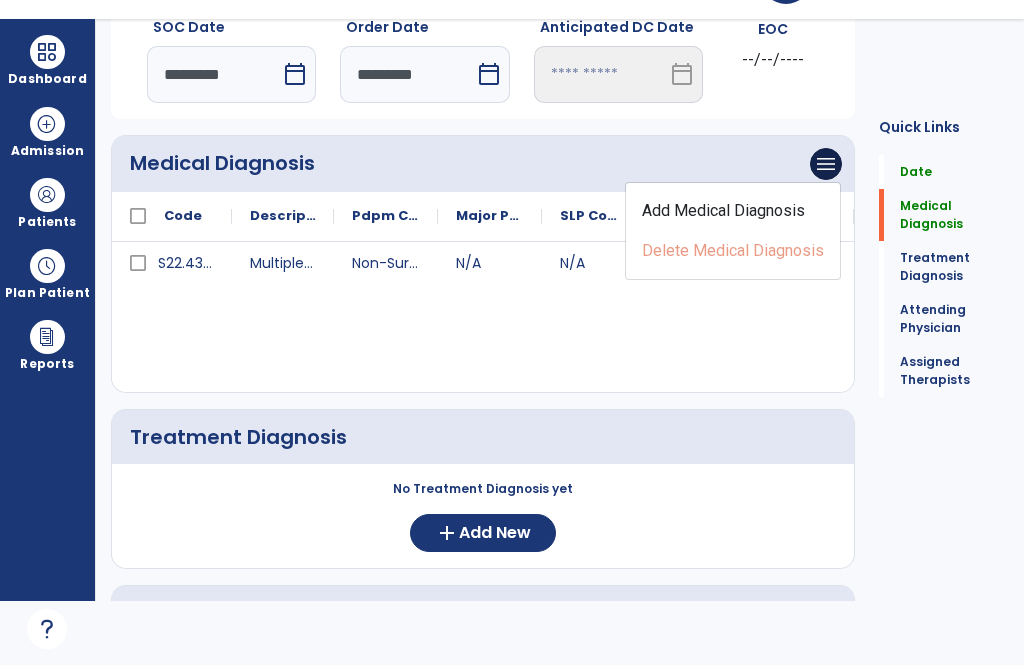 click on "Add Medical Diagnosis" 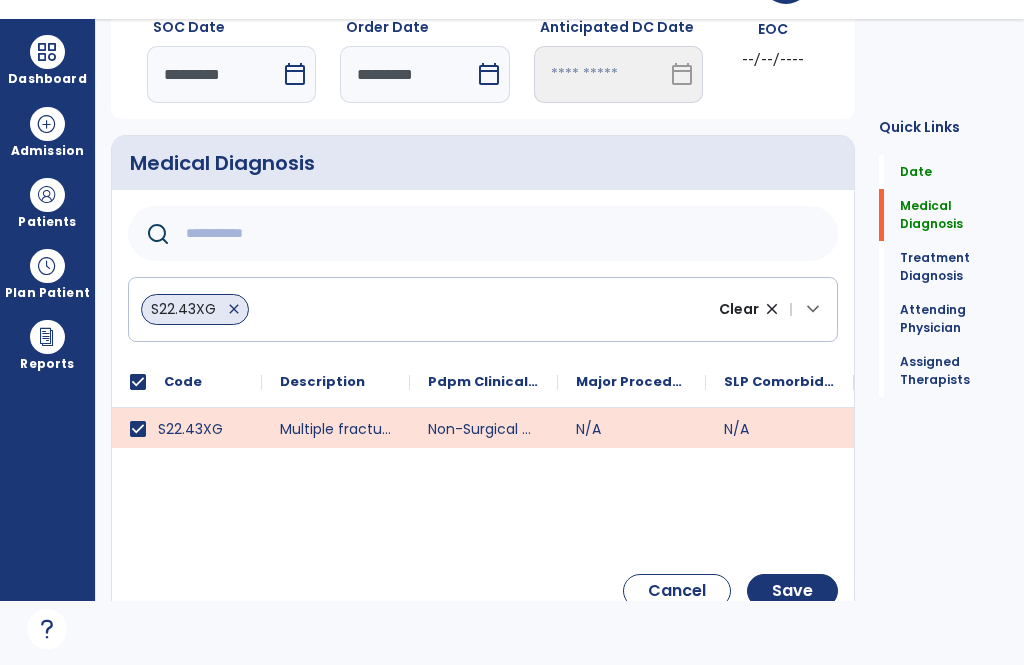 click 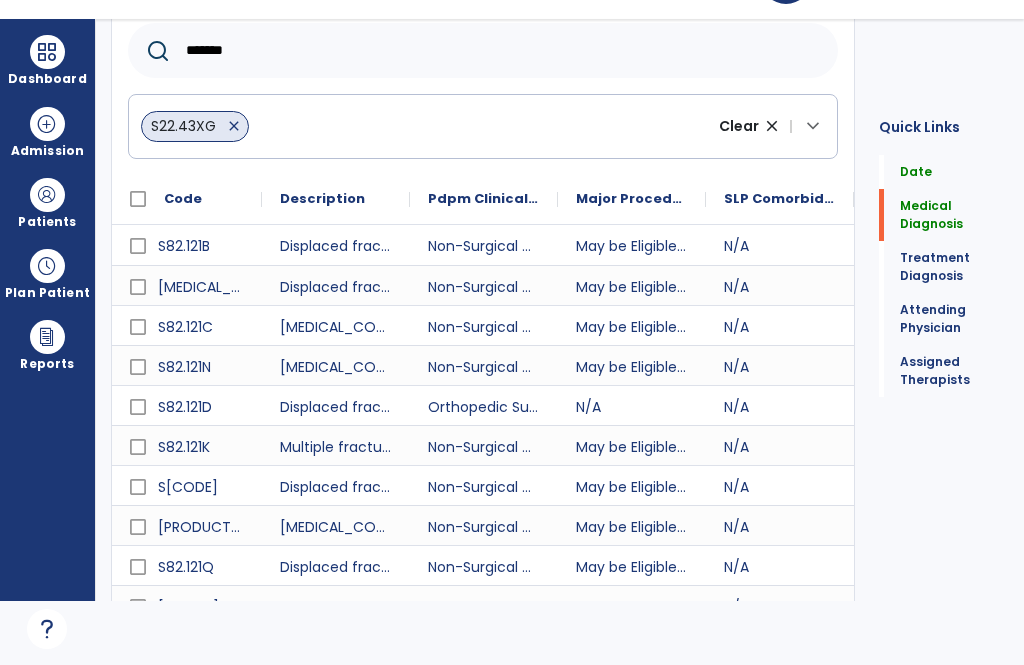 scroll, scrollTop: 265, scrollLeft: 0, axis: vertical 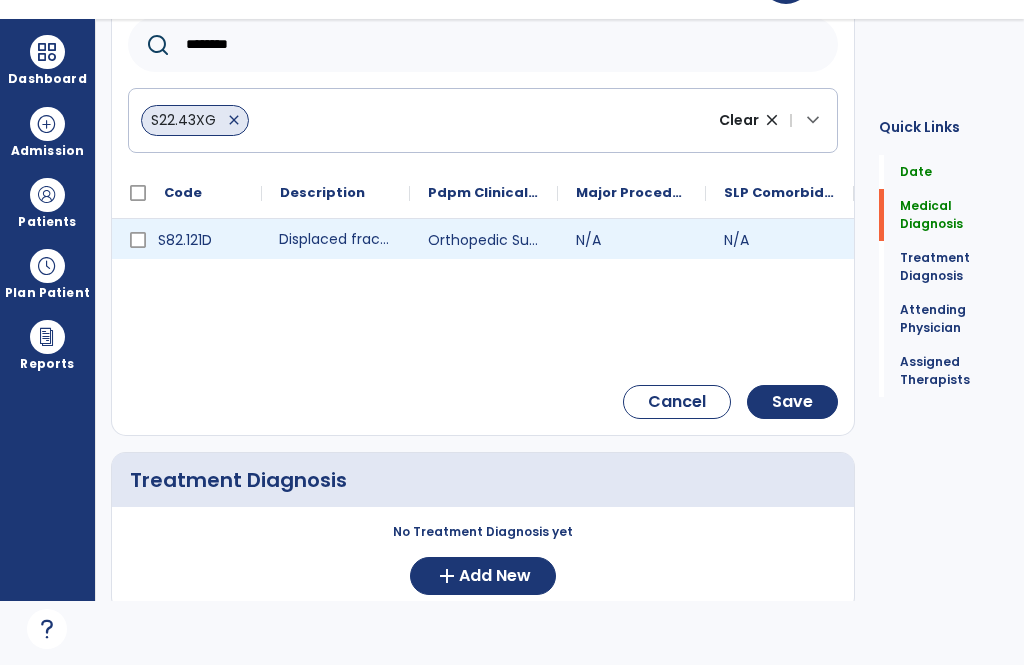 type on "********" 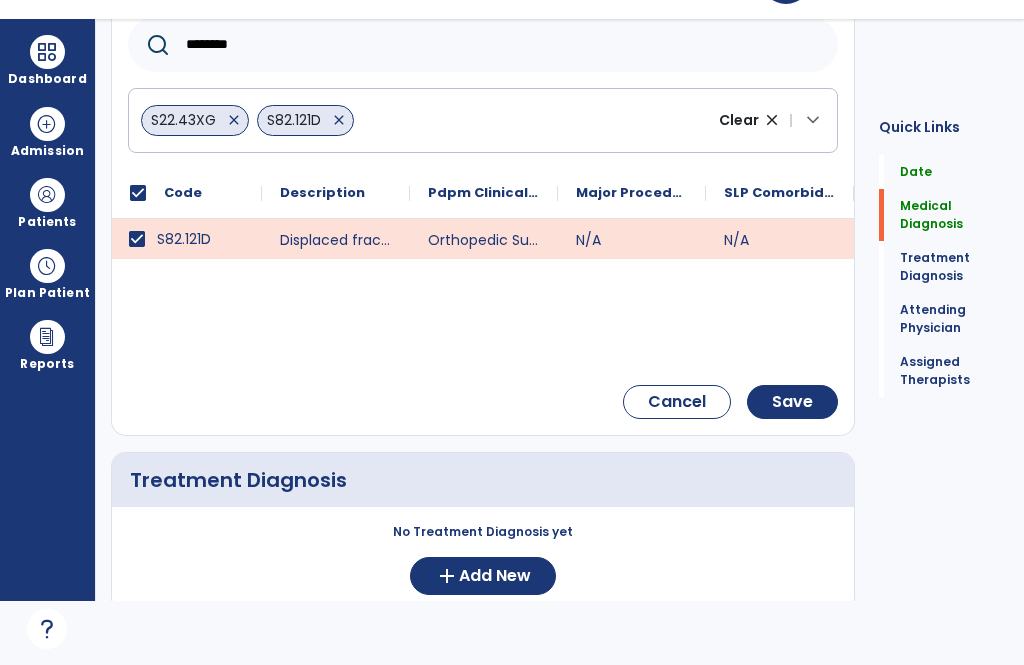 click on "Save" 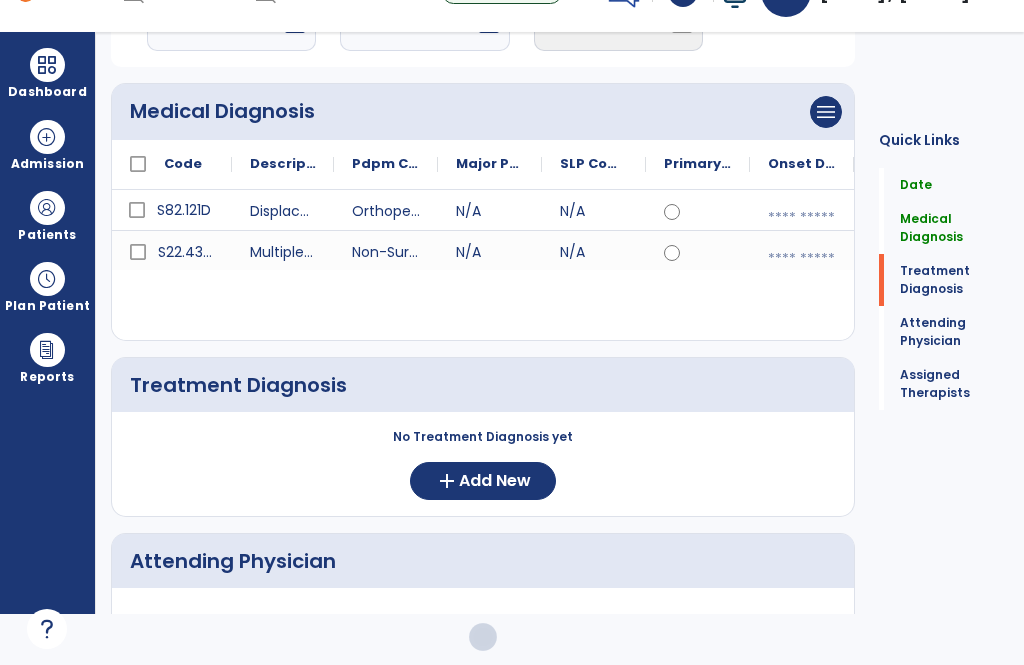 scroll, scrollTop: 141, scrollLeft: 0, axis: vertical 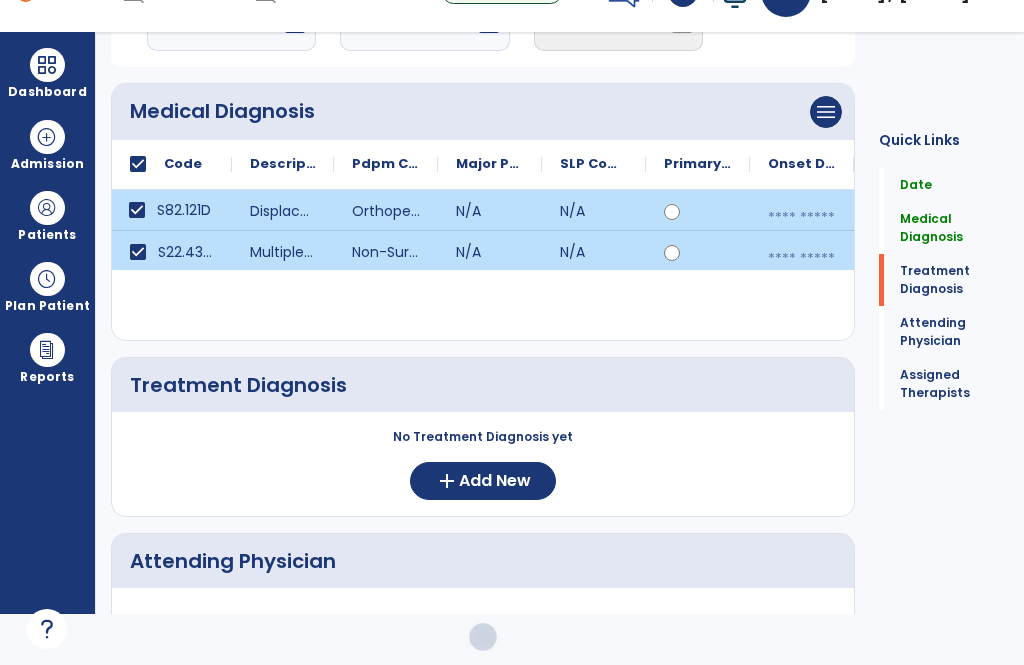 click on "add" 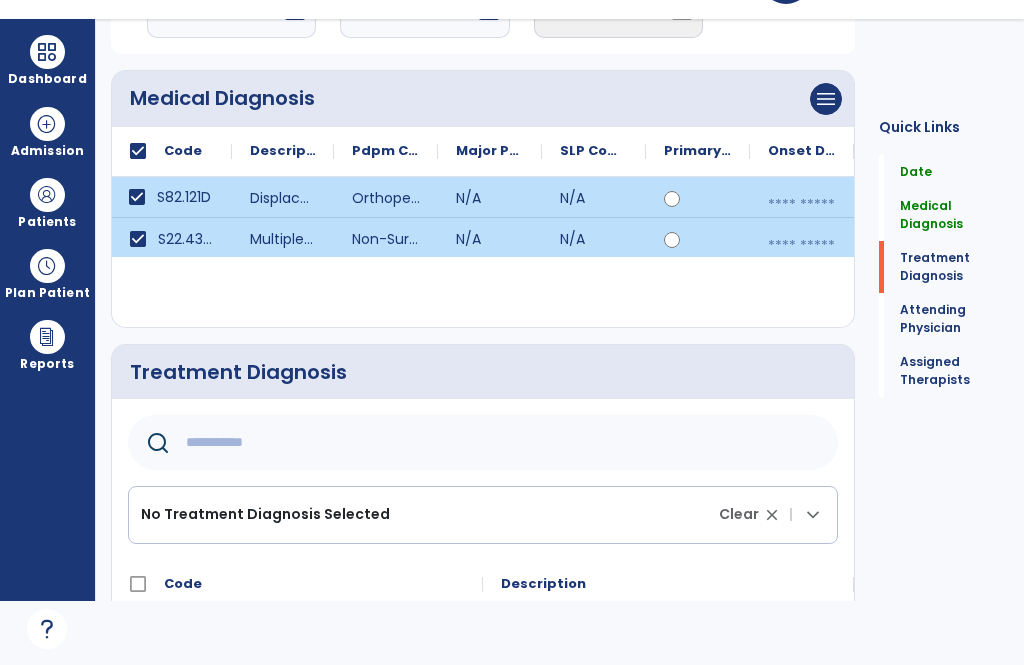 click 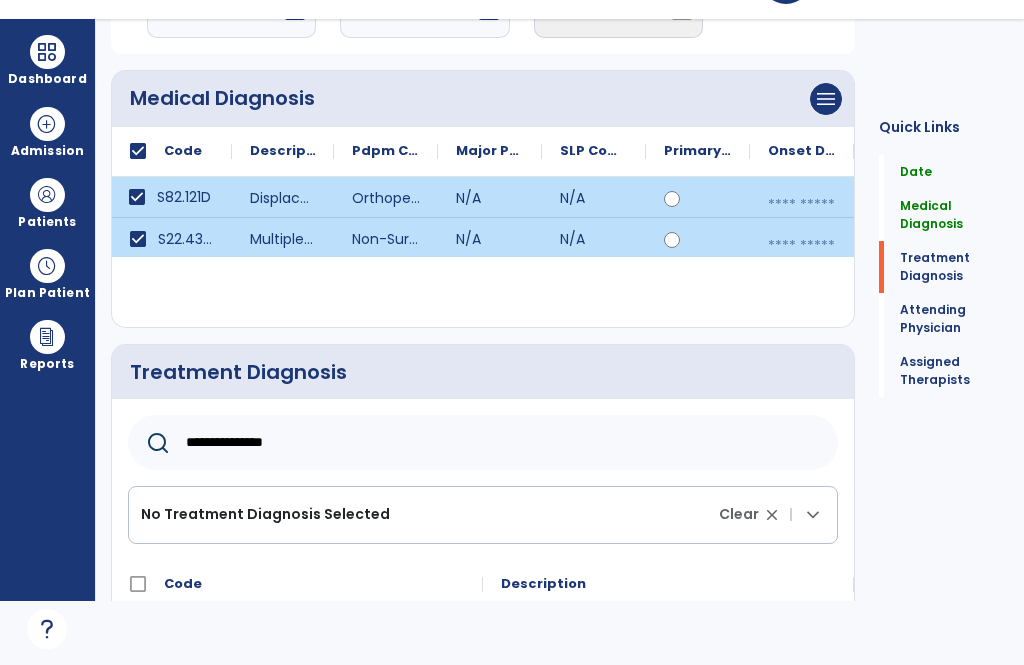 type on "**********" 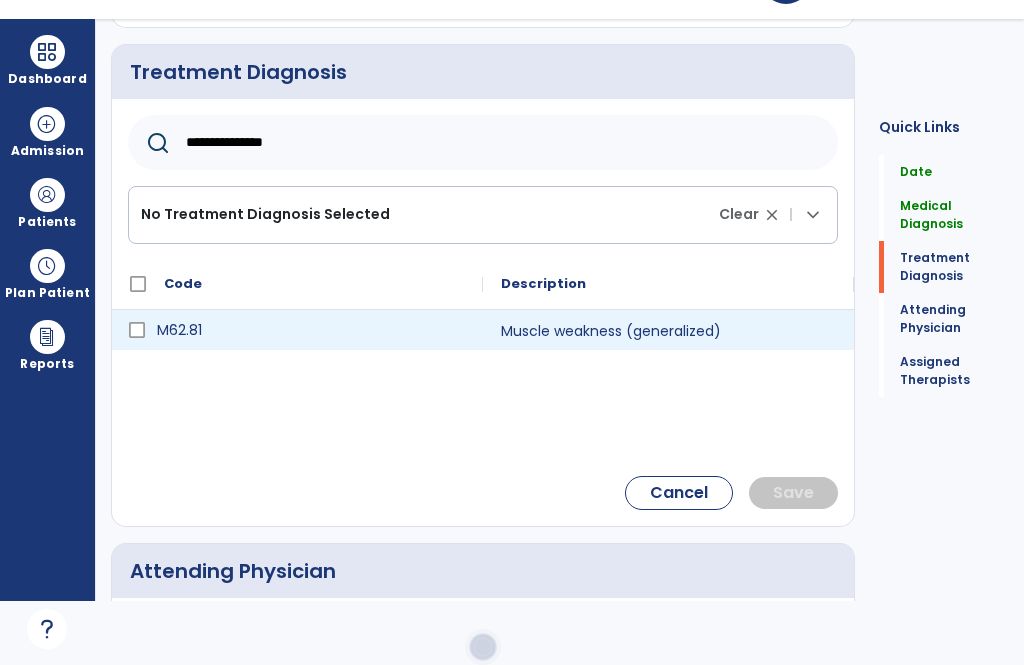 scroll, scrollTop: 441, scrollLeft: 0, axis: vertical 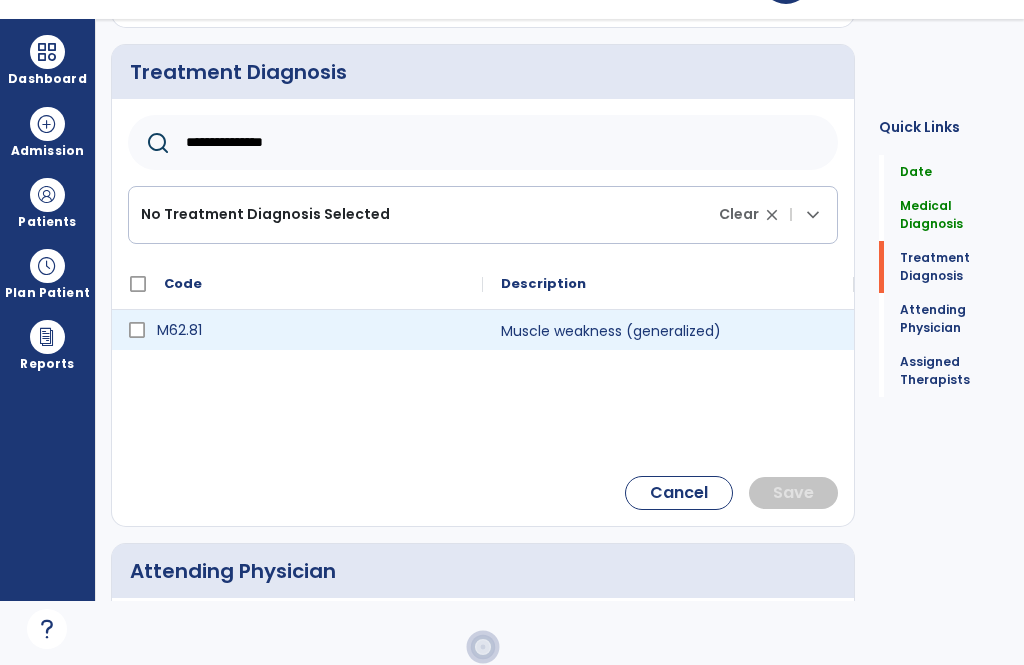 click on "M62.81 Muscle weakness (generalized)" 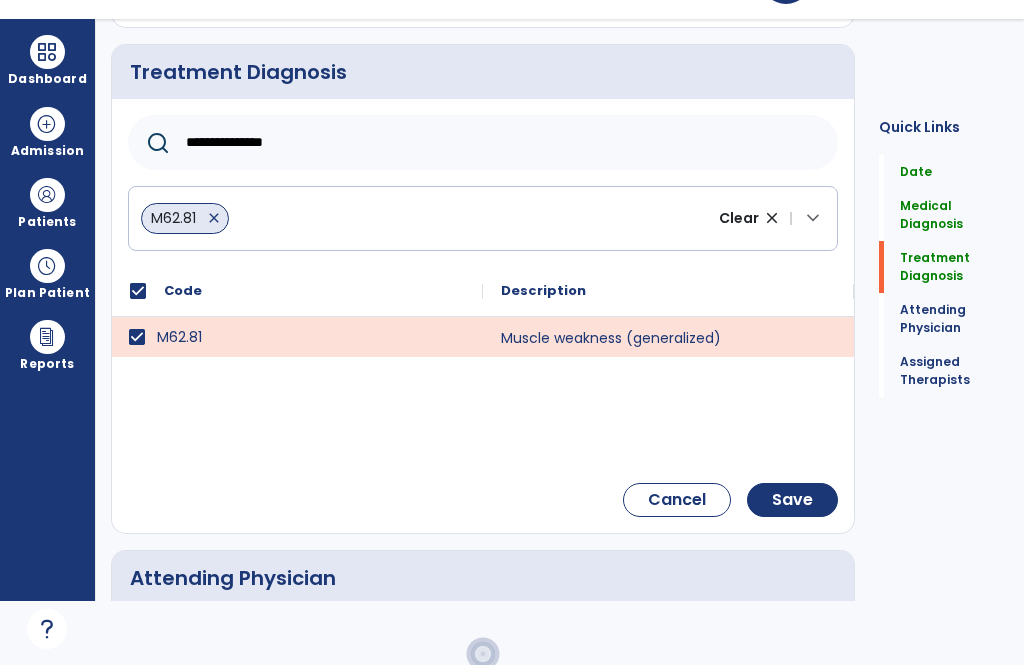 click on "Save" 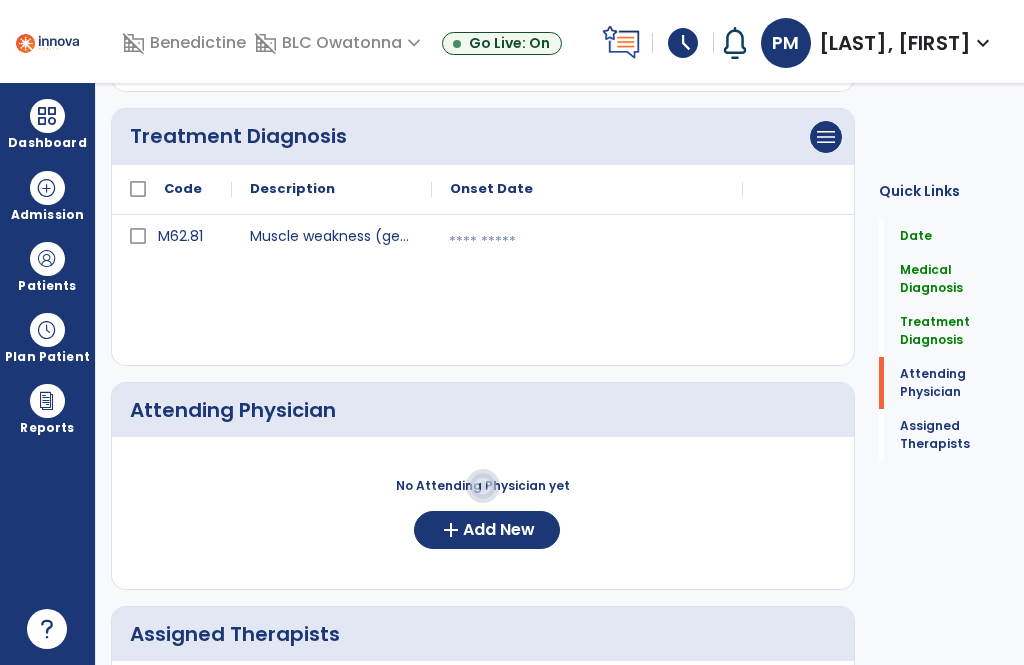 click at bounding box center (587, 242) 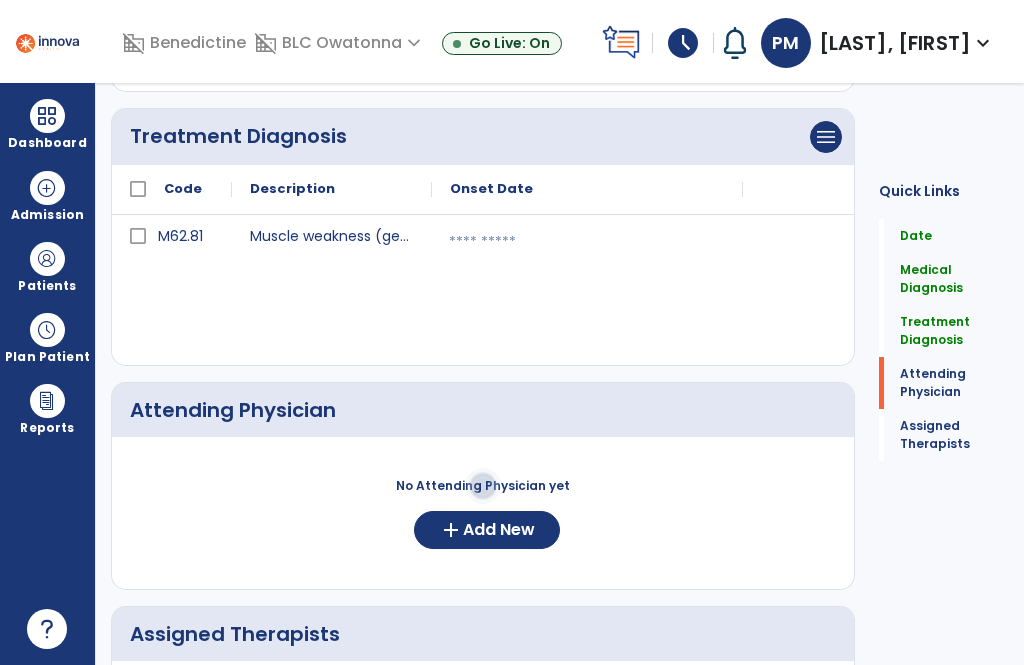 scroll, scrollTop: 40, scrollLeft: 0, axis: vertical 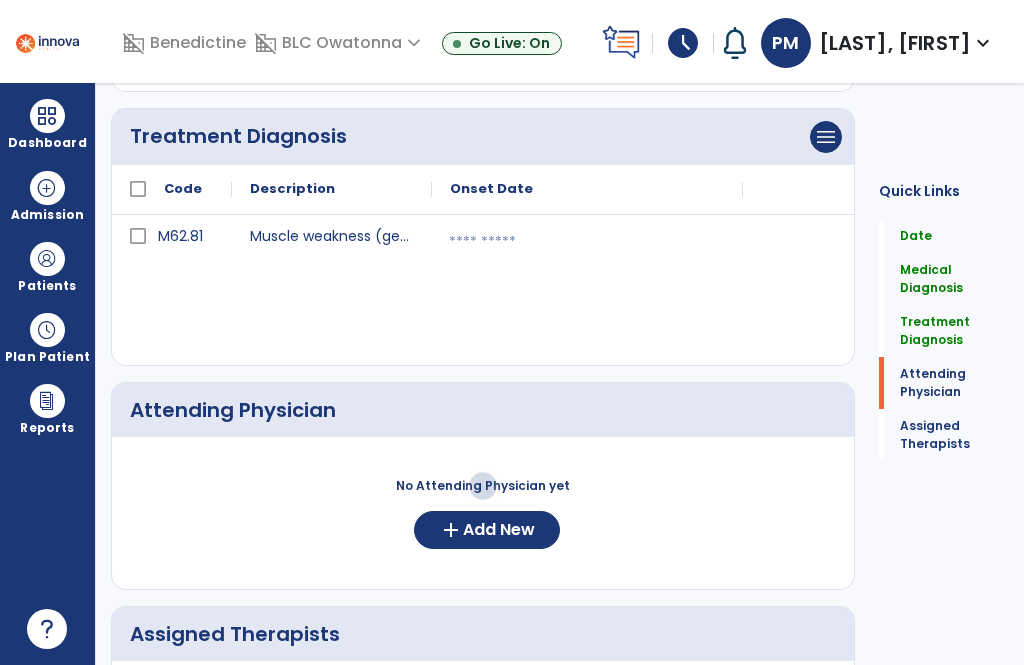 select on "*" 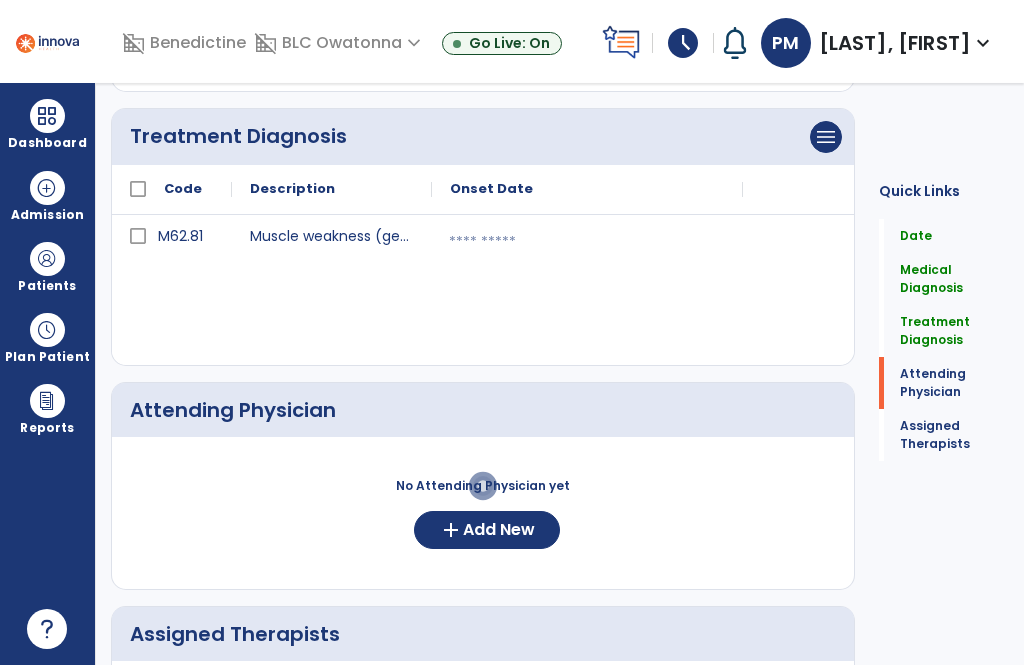select on "****" 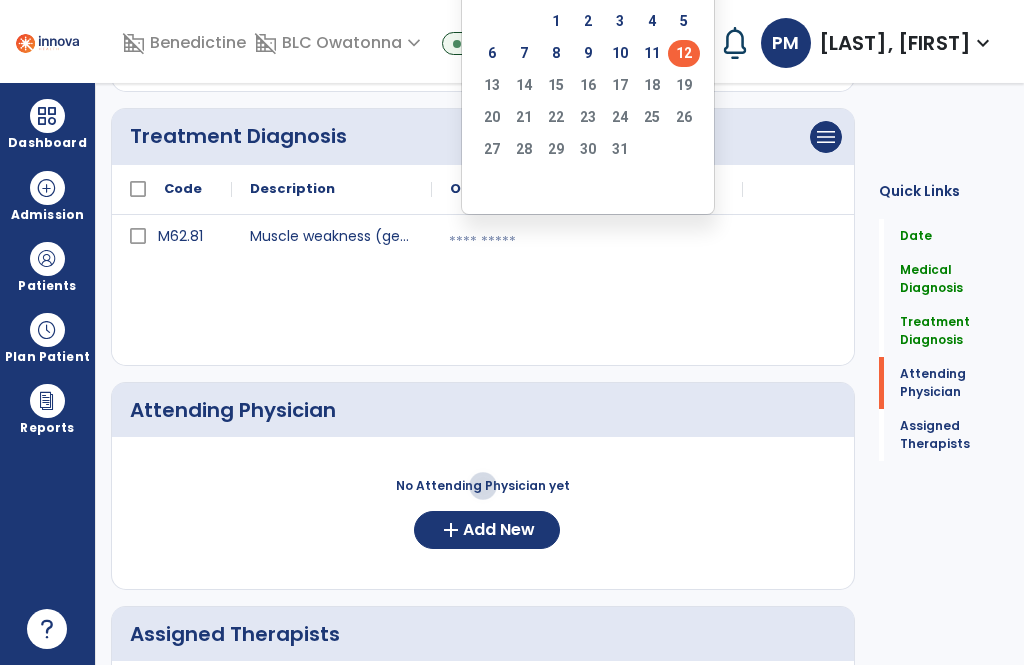 click on "12" 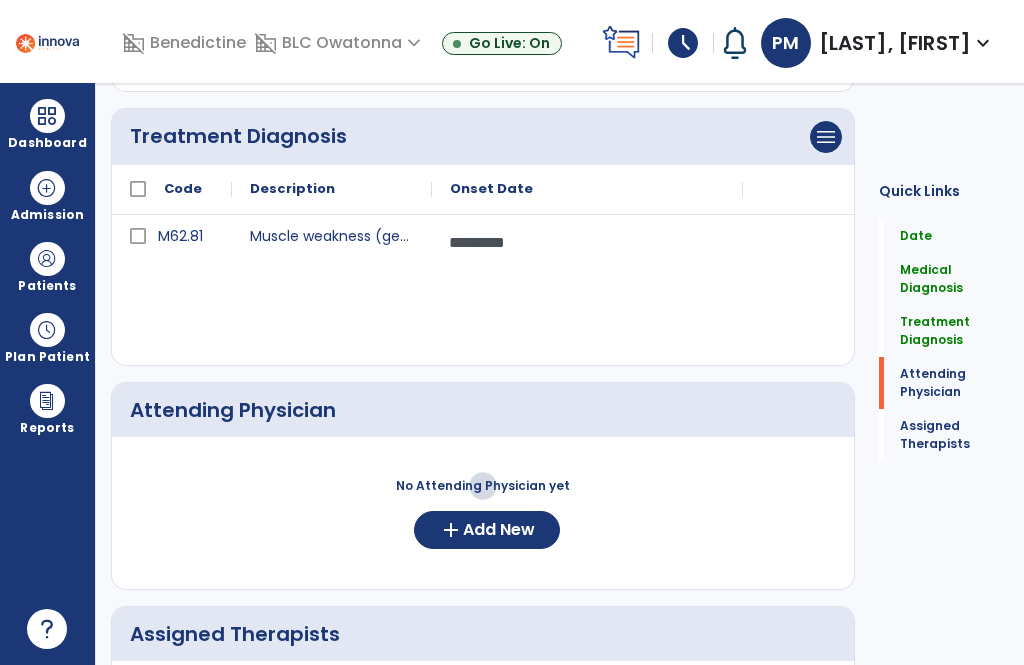 click on "add" 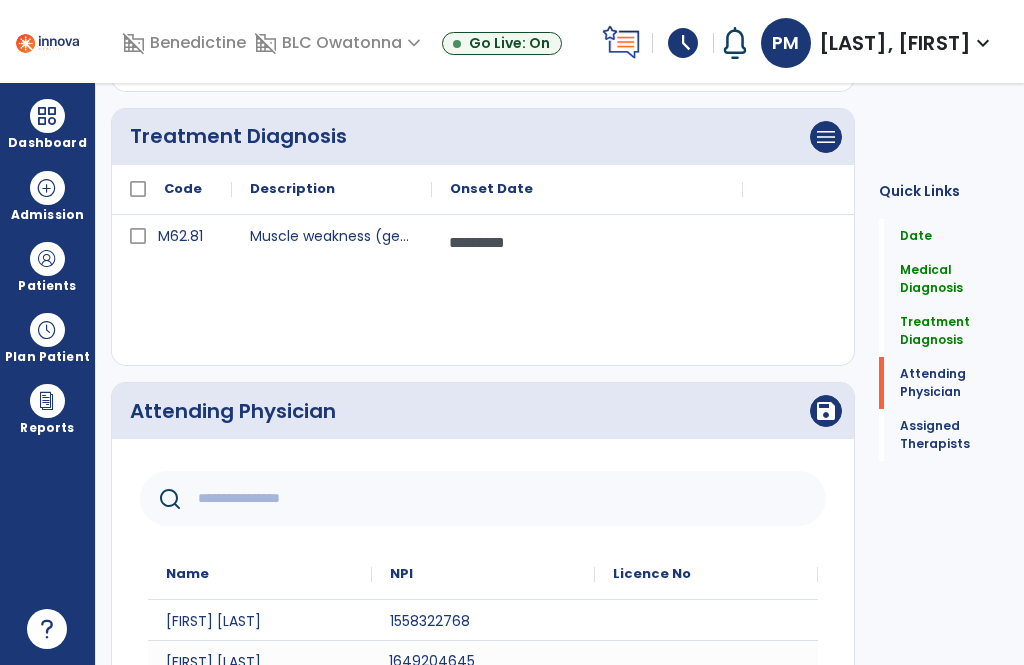 click on "1649204645" 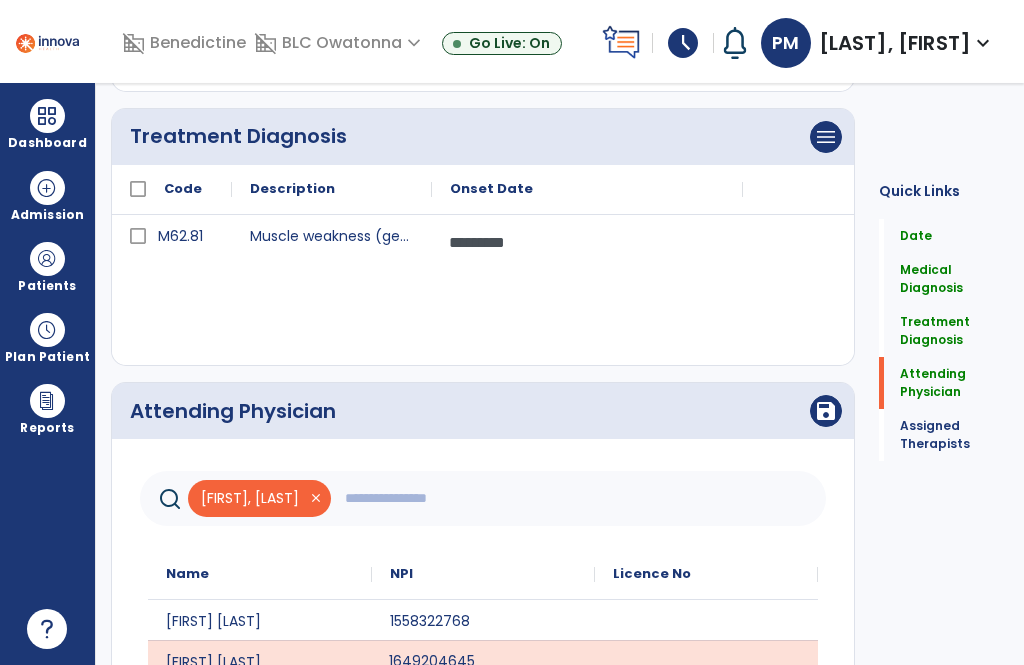 click on "Judy,  FRUEHBRODT-GLENZINSKI" 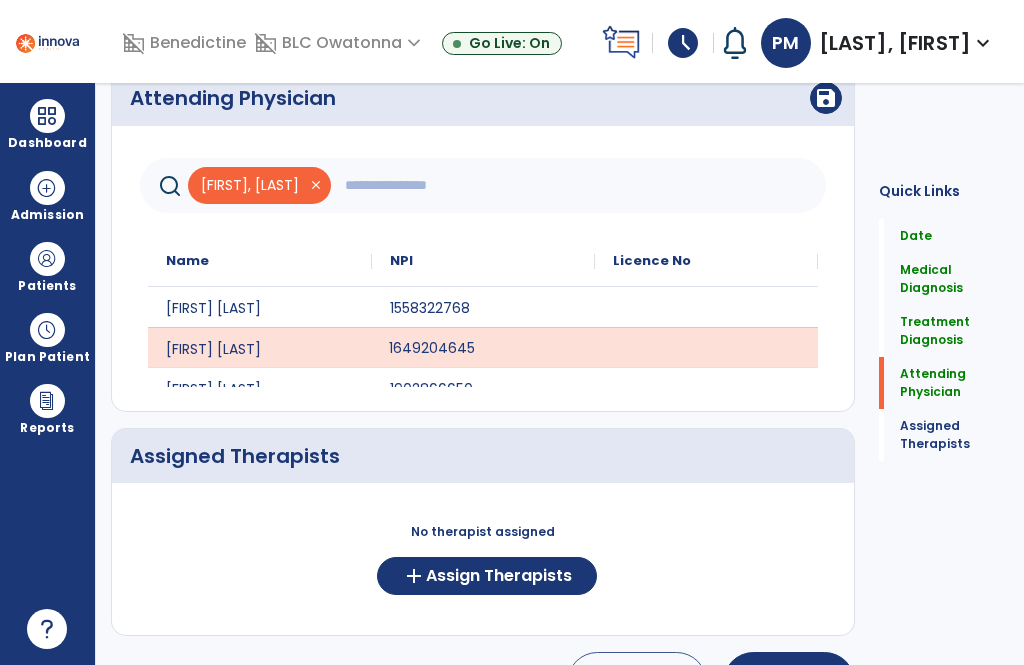 click on "add" 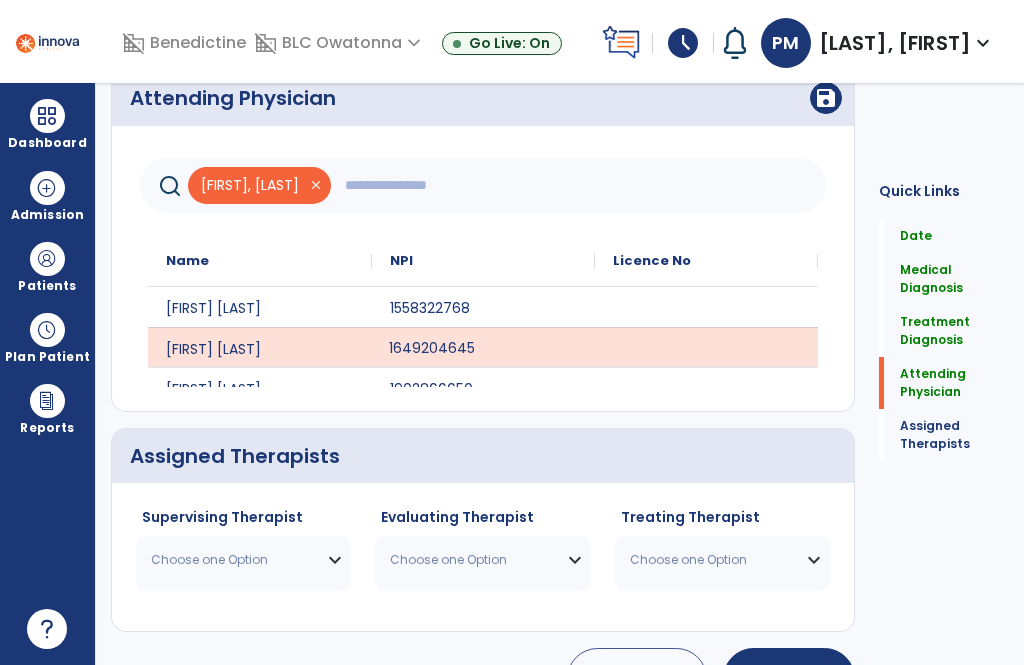 scroll, scrollTop: 750, scrollLeft: 0, axis: vertical 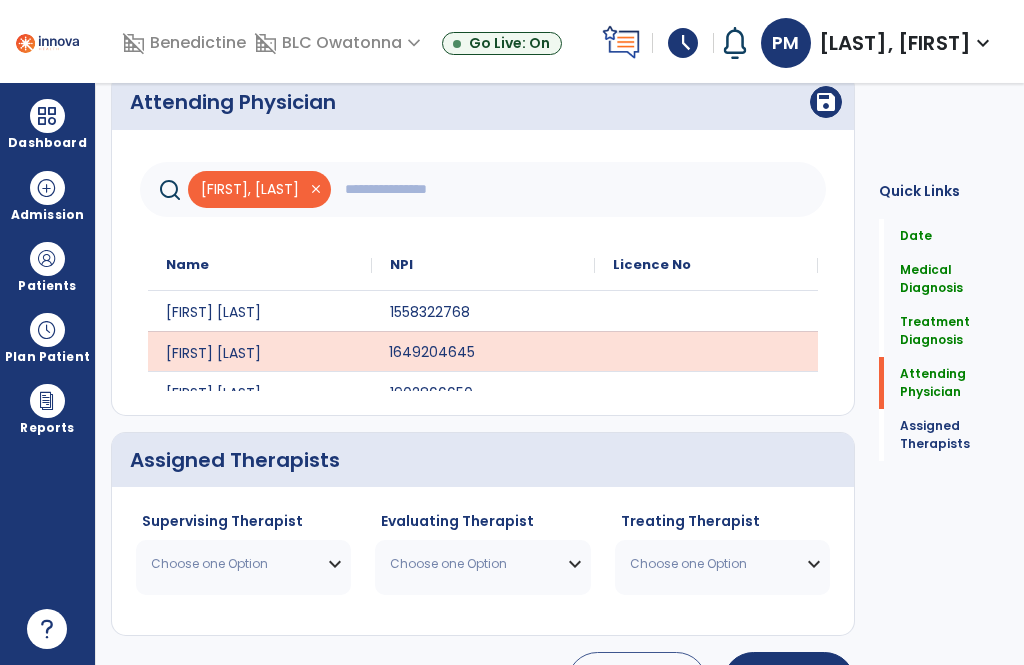 click on "Choose one Option" at bounding box center (243, 564) 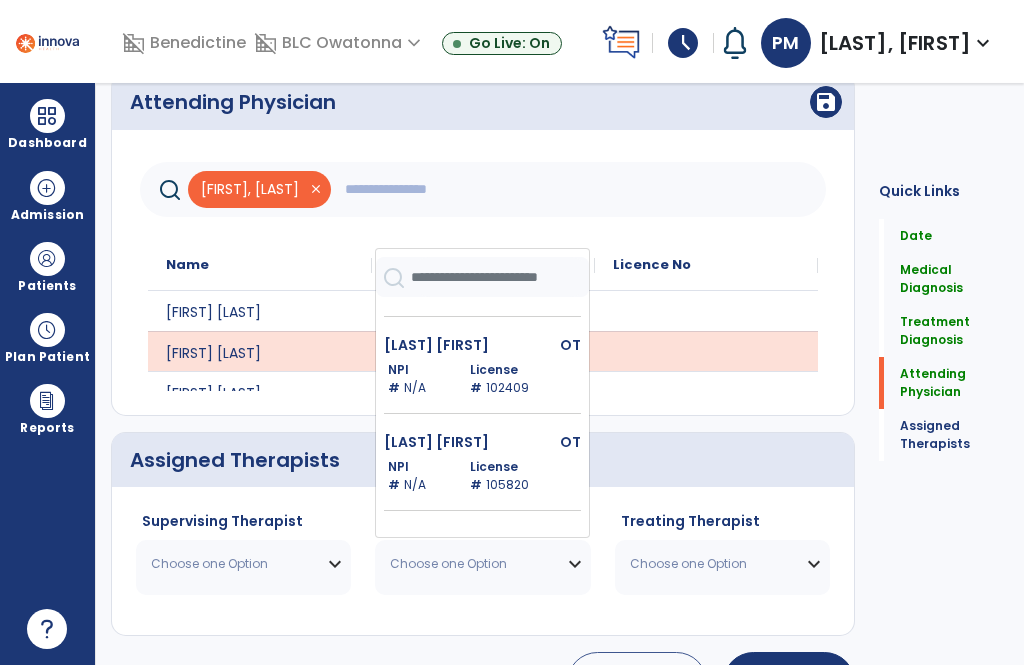 scroll, scrollTop: 561, scrollLeft: 0, axis: vertical 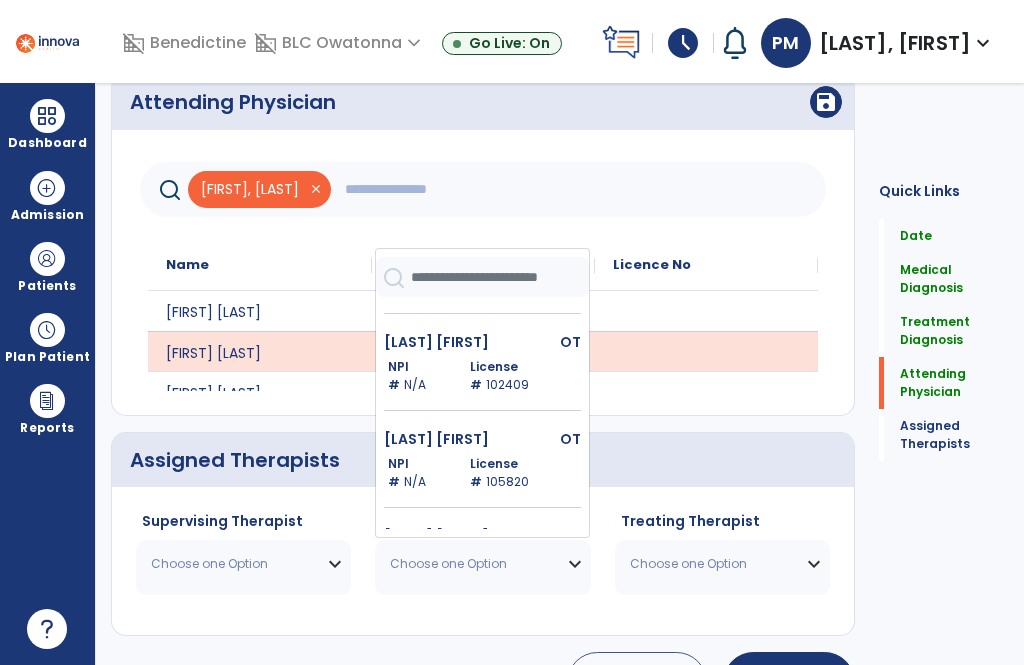 click on "License #  102409" 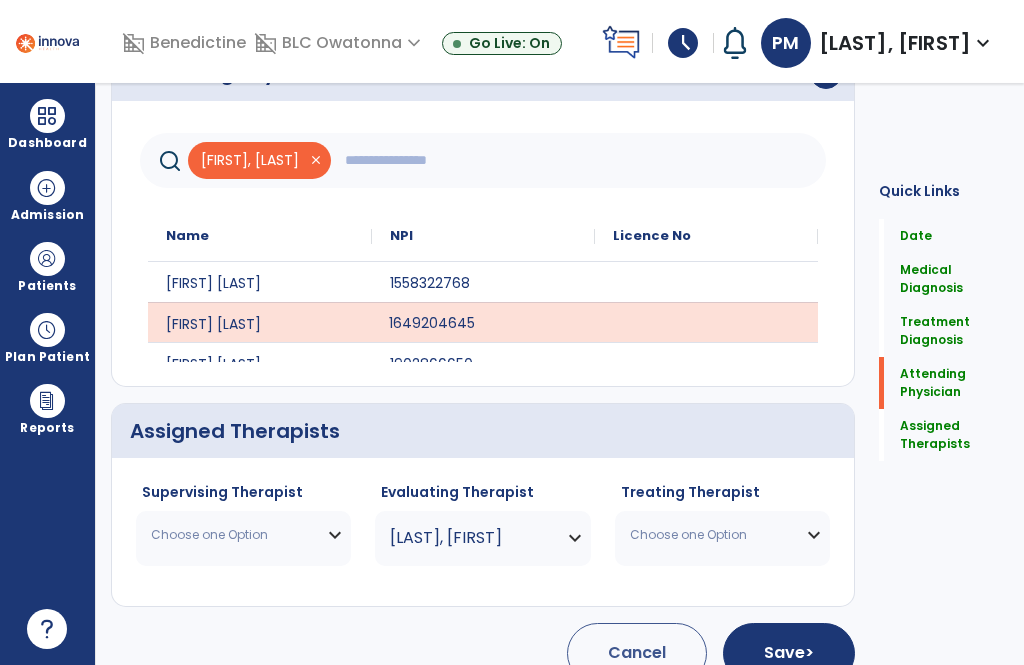 scroll, scrollTop: 750, scrollLeft: 0, axis: vertical 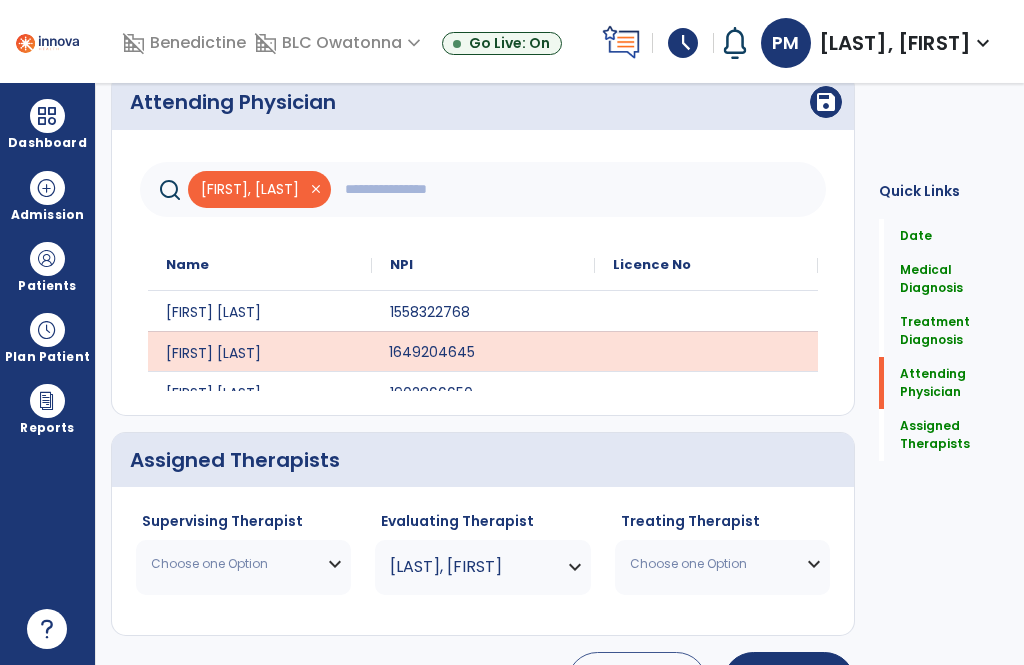 click on ">" 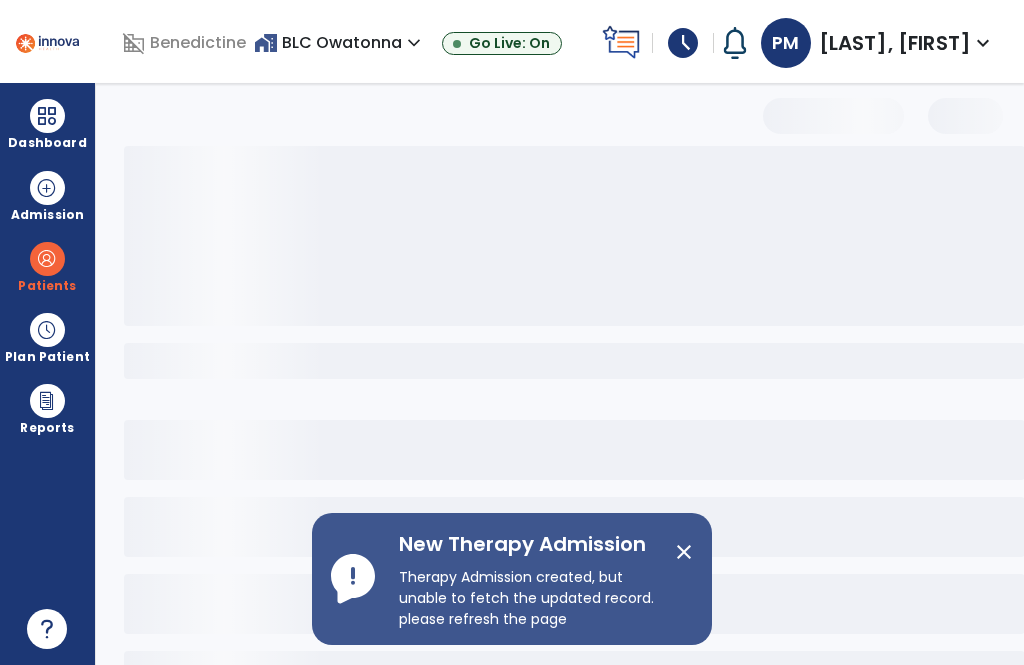select on "***" 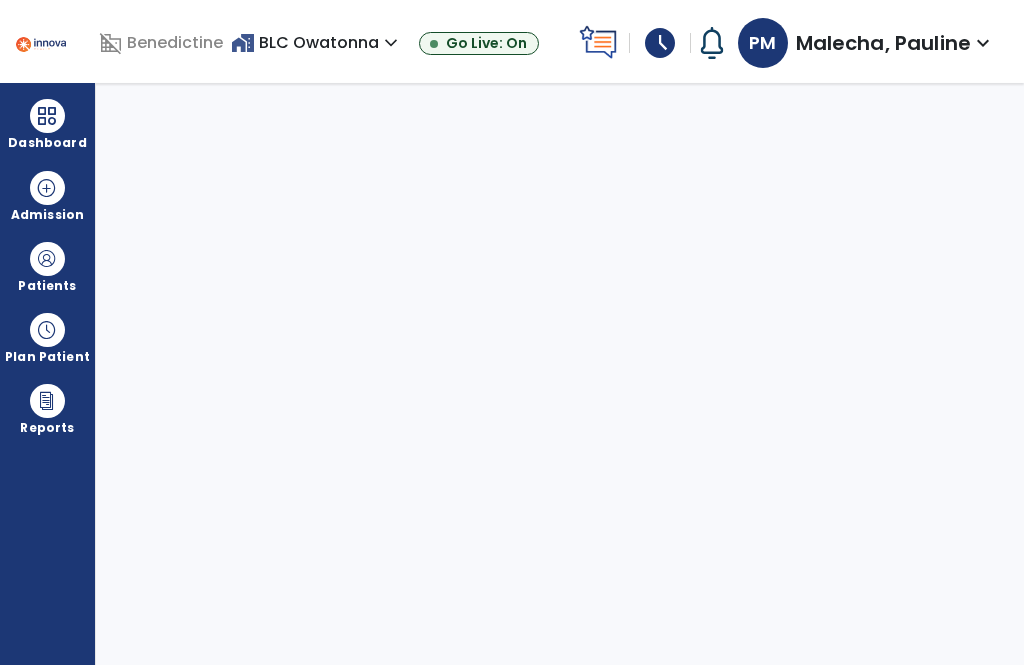 scroll, scrollTop: 0, scrollLeft: 0, axis: both 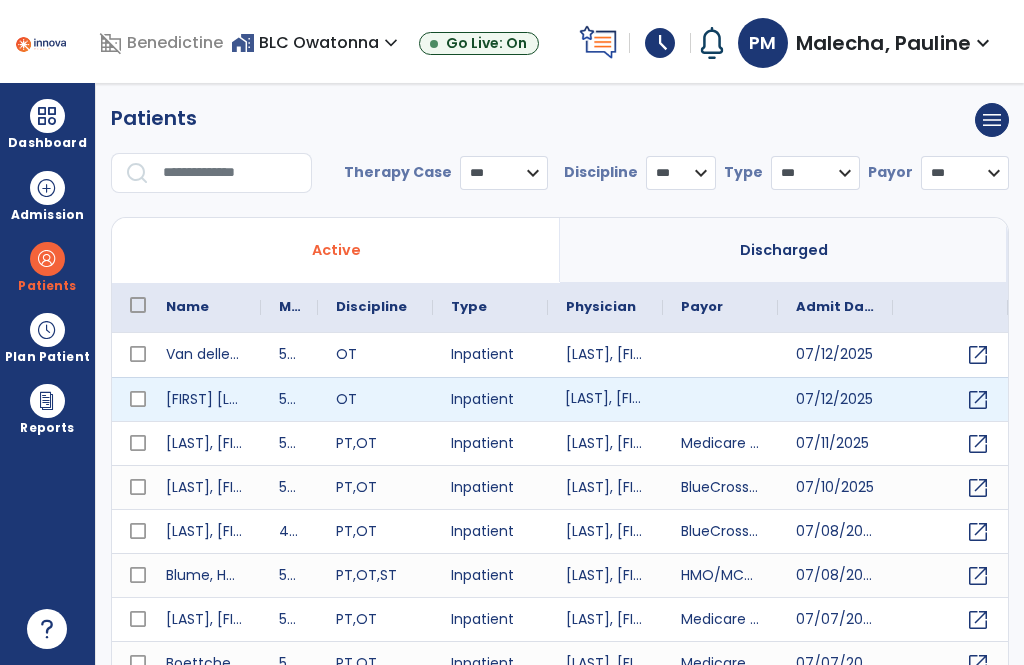 click on "[LAST], [FIRST]" at bounding box center [605, 399] 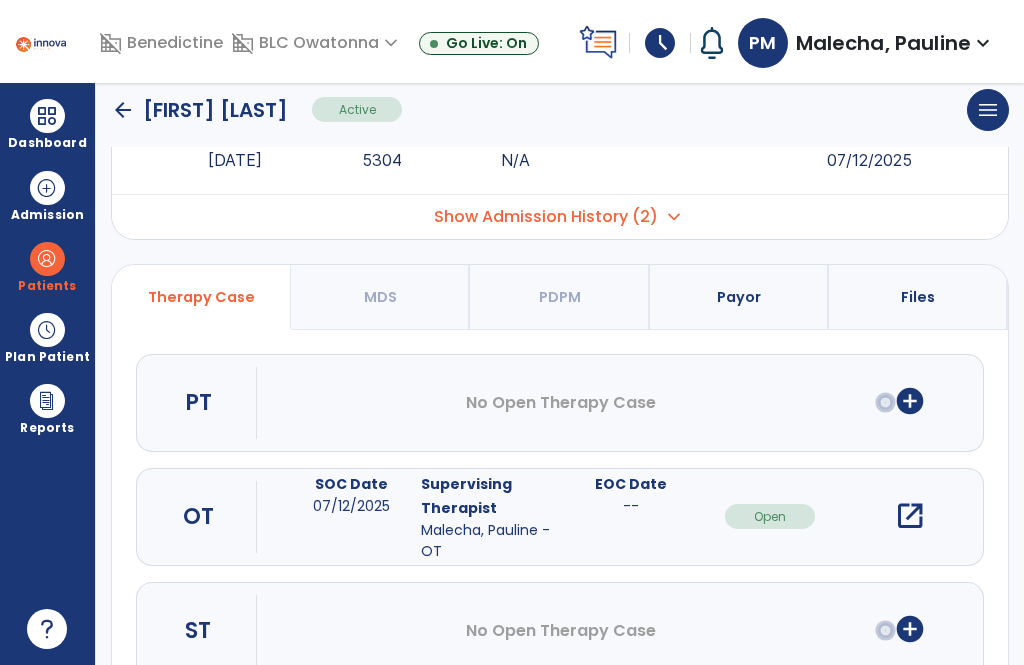 scroll, scrollTop: 77, scrollLeft: 0, axis: vertical 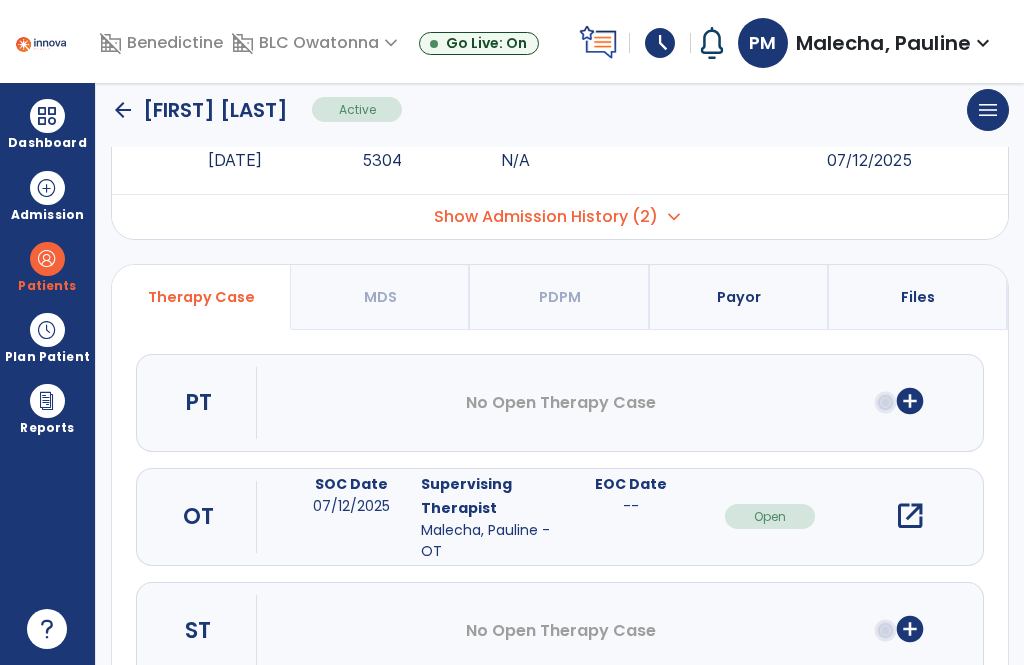 click on "open_in_new" at bounding box center [910, 516] 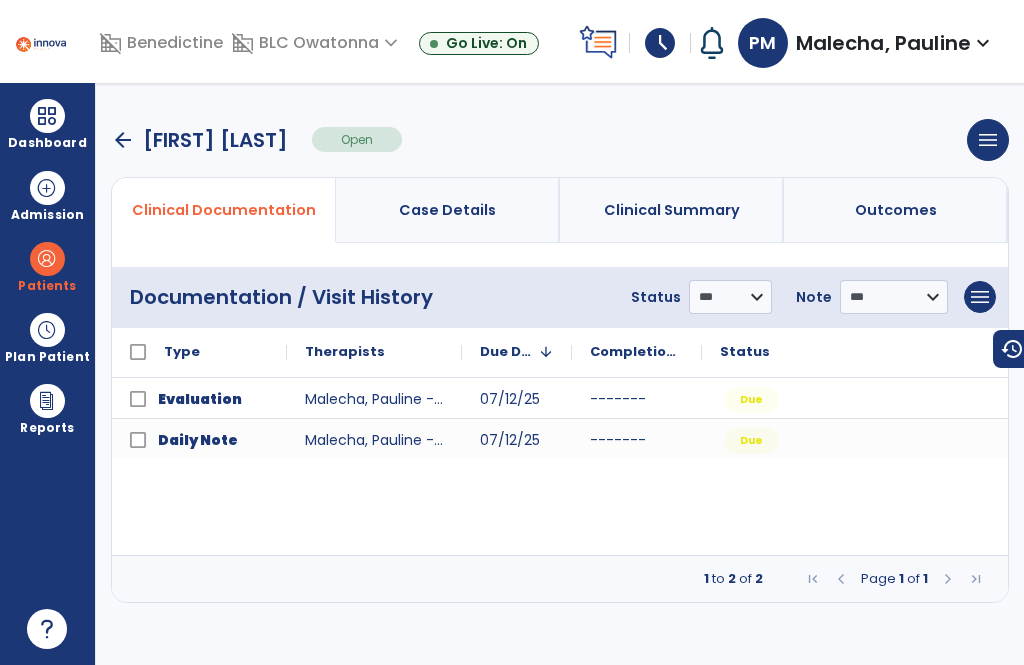 scroll, scrollTop: 0, scrollLeft: 0, axis: both 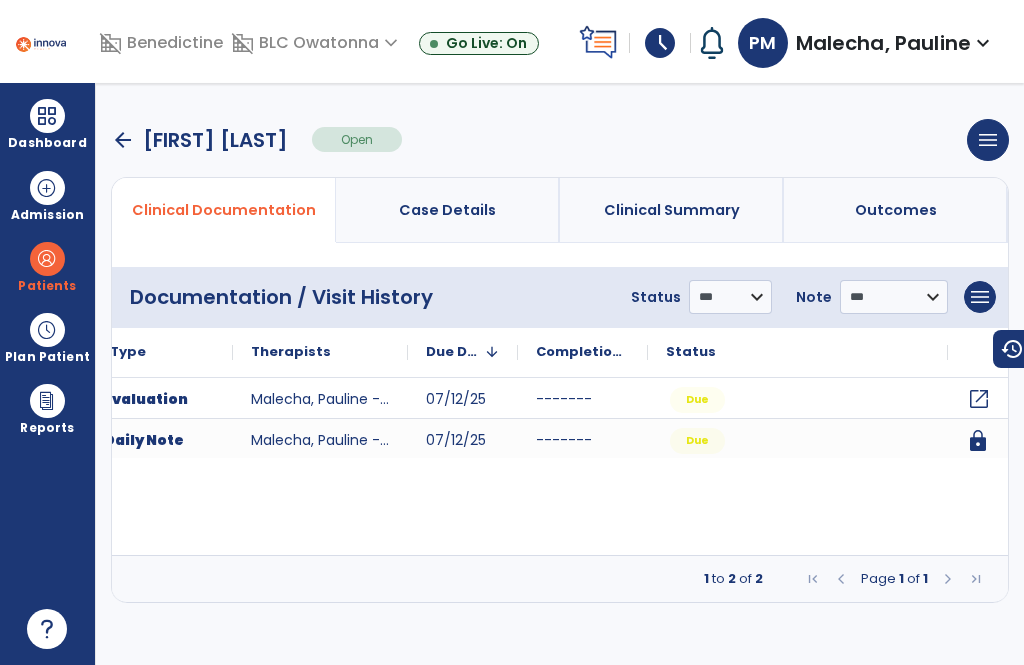 click on "open_in_new" 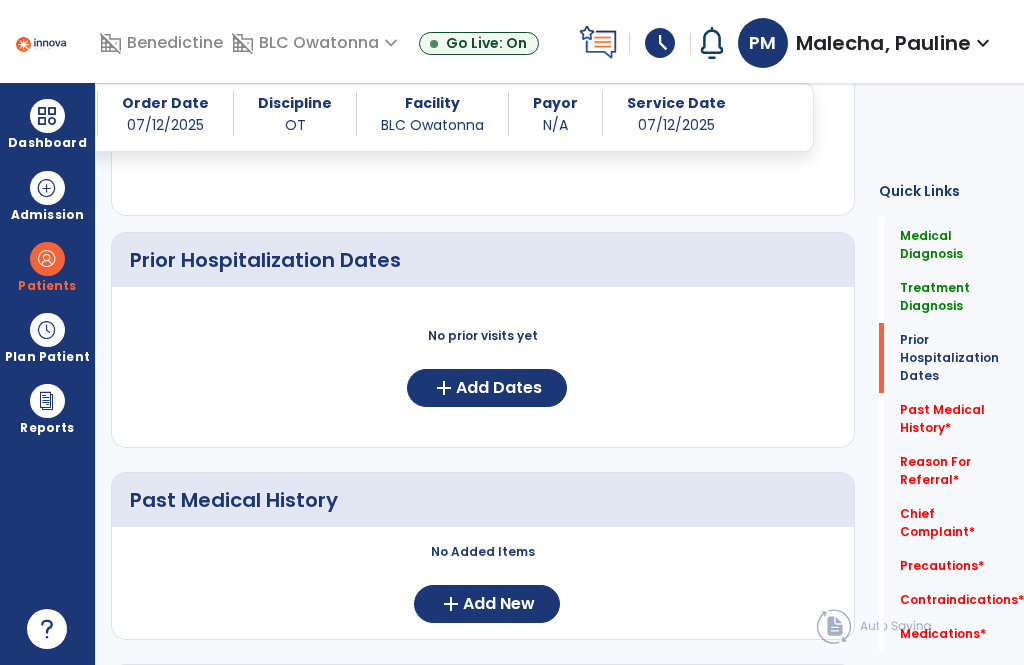 scroll, scrollTop: 672, scrollLeft: 0, axis: vertical 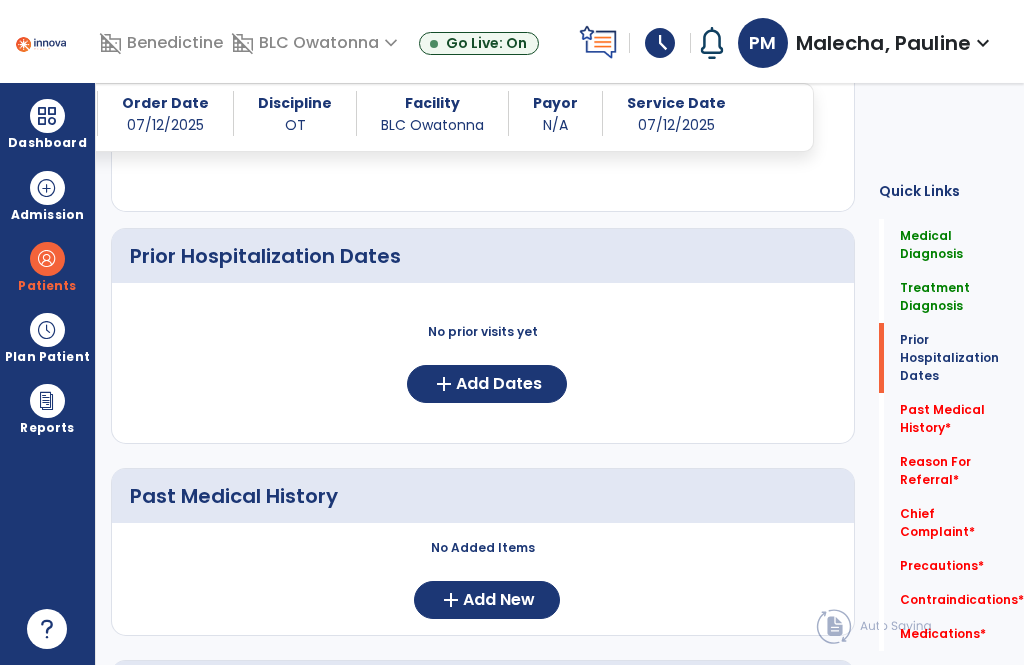 click on "add" 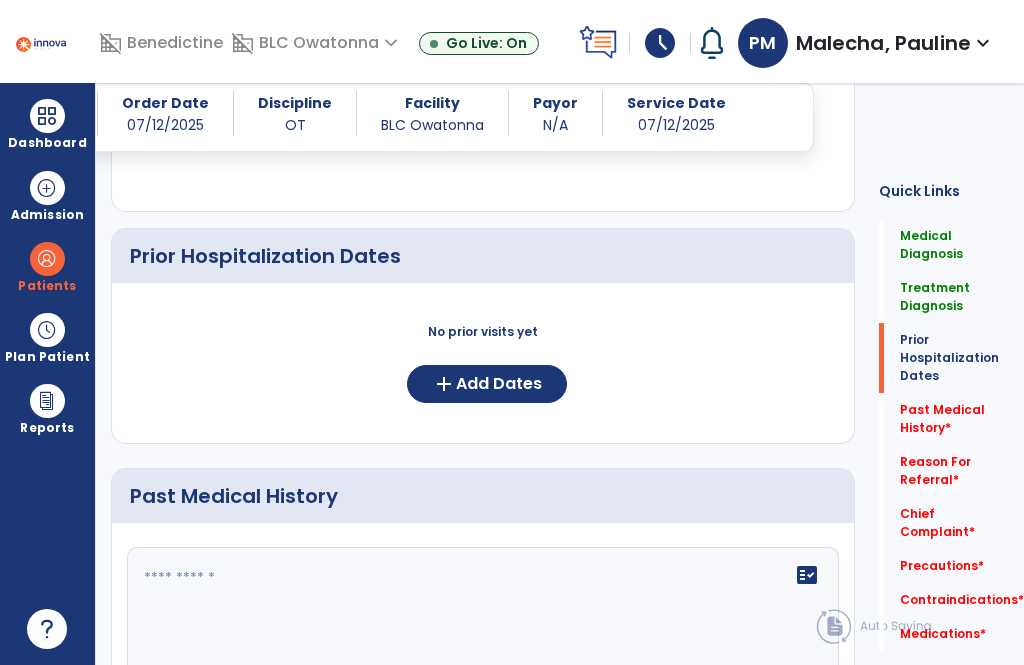 click 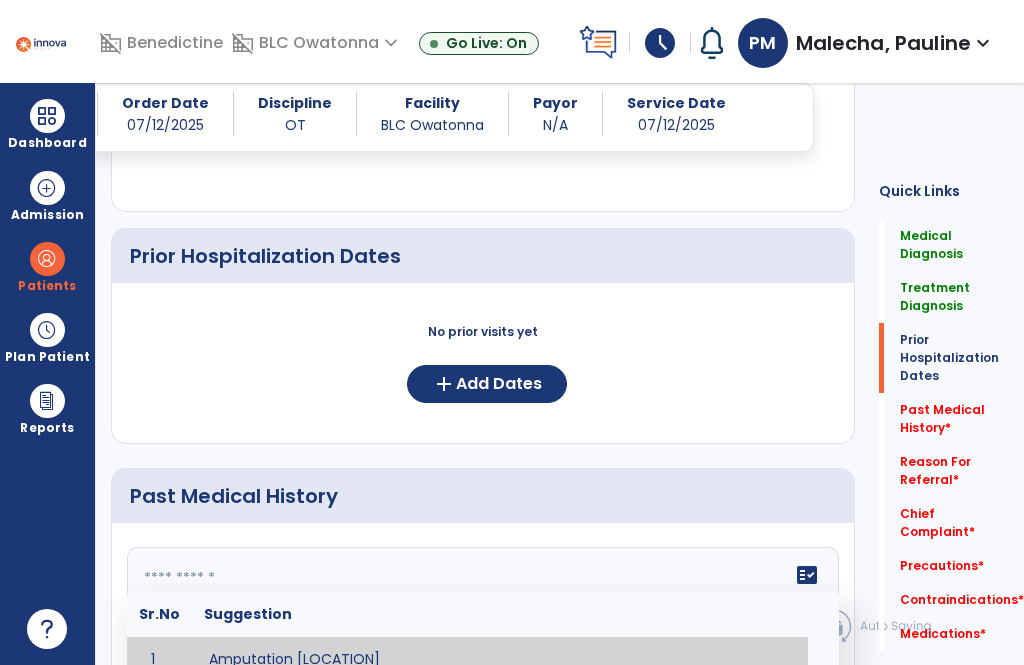 scroll, scrollTop: 17, scrollLeft: 0, axis: vertical 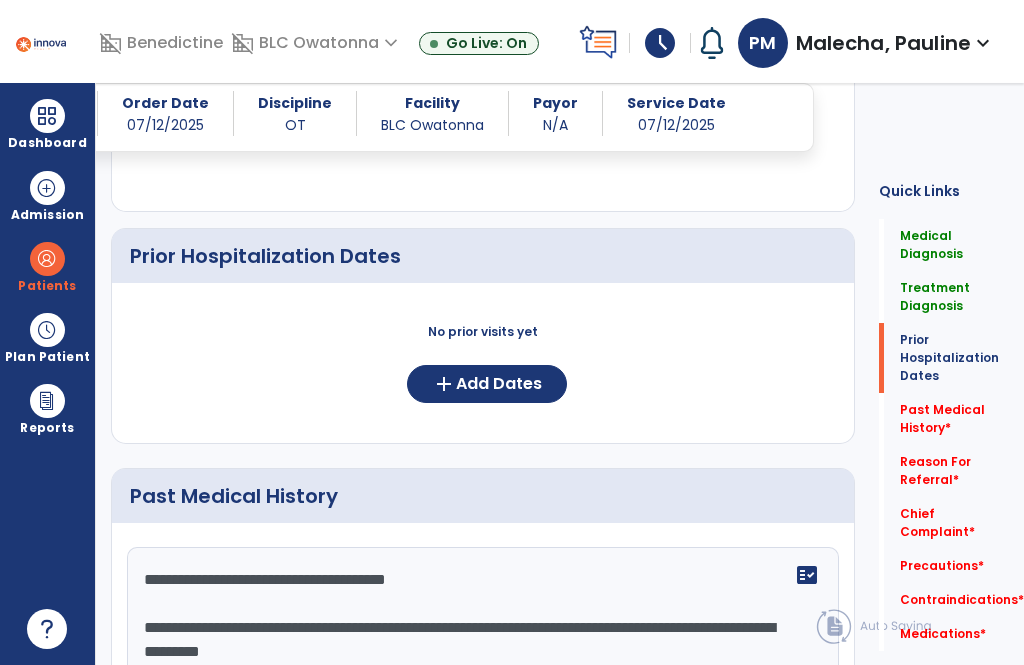 click on "**********" 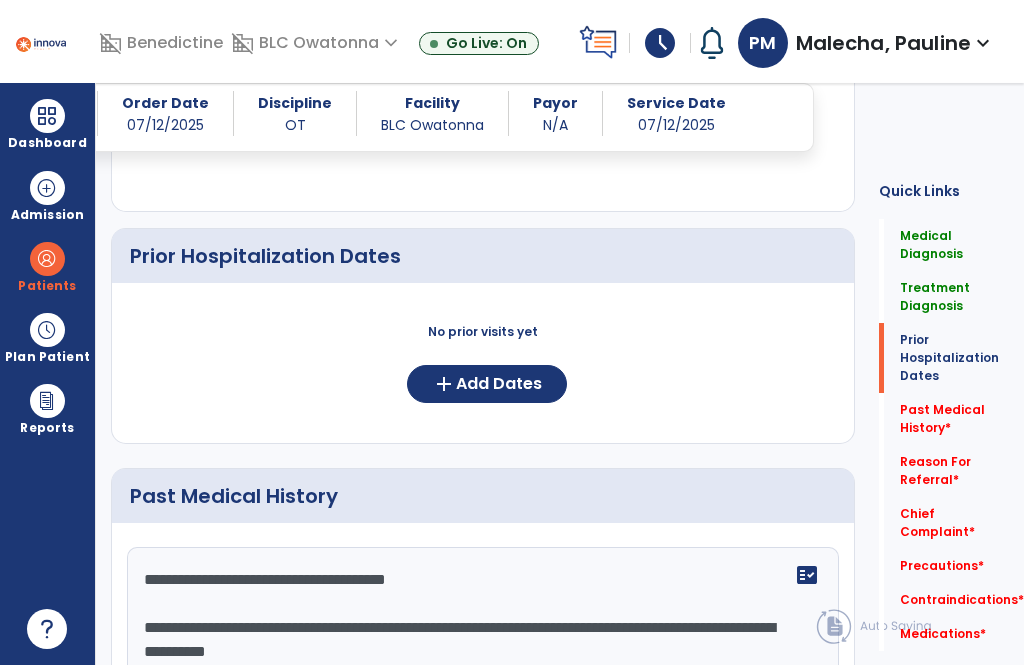 type on "**********" 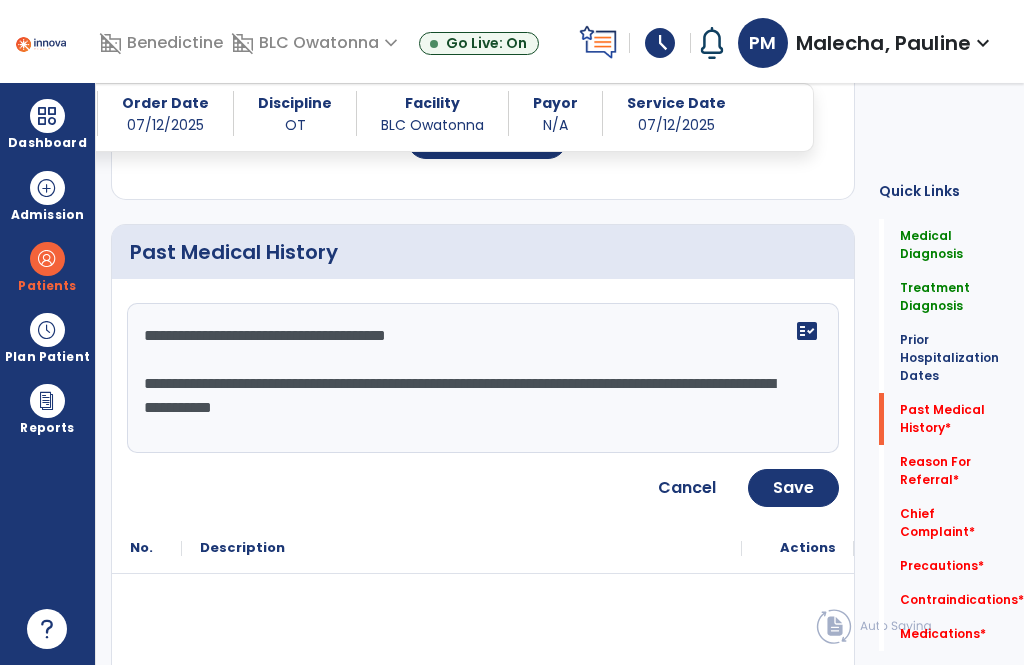 scroll, scrollTop: 932, scrollLeft: 0, axis: vertical 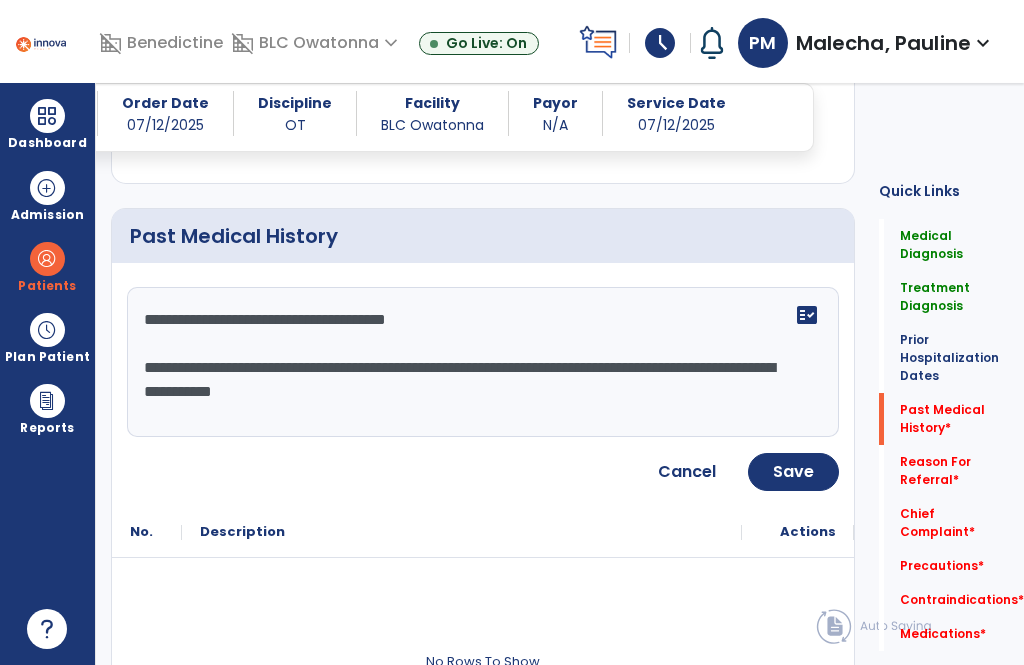 click on "Save" 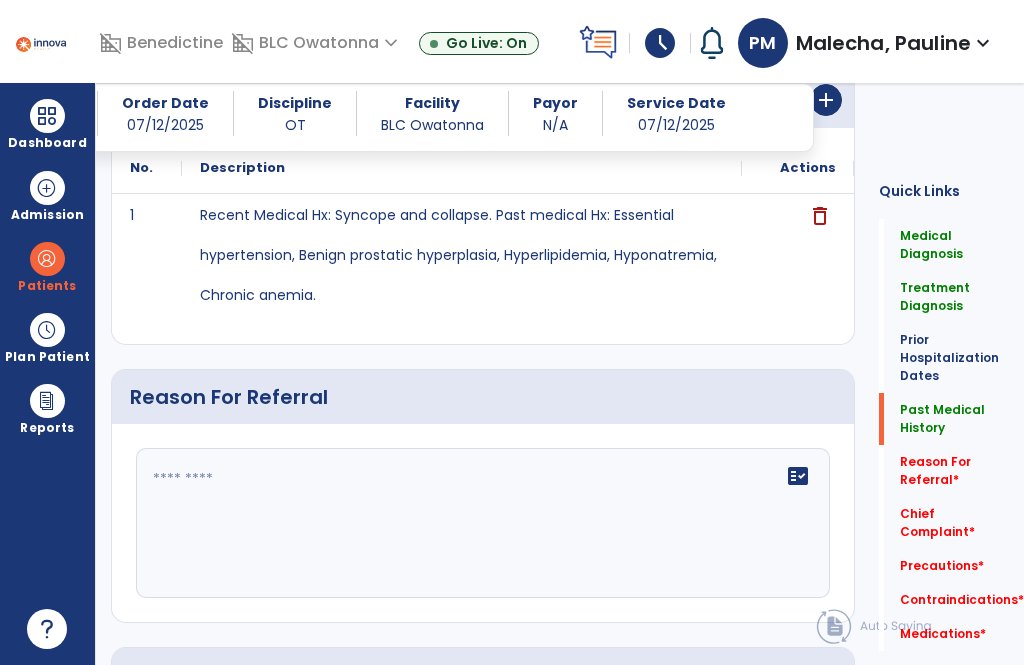 scroll, scrollTop: 1067, scrollLeft: 0, axis: vertical 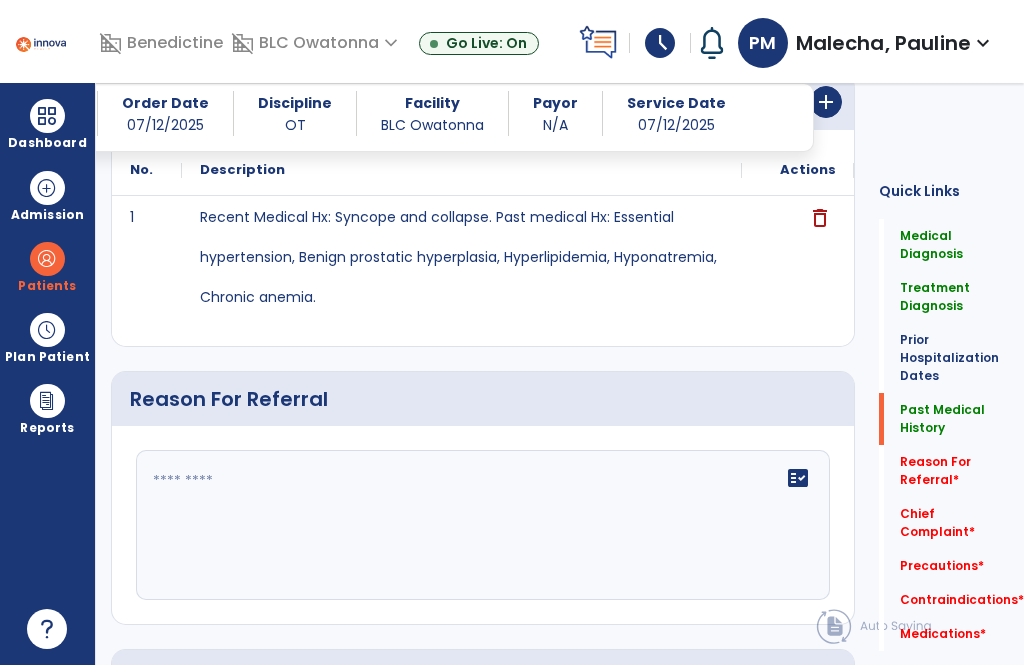 click 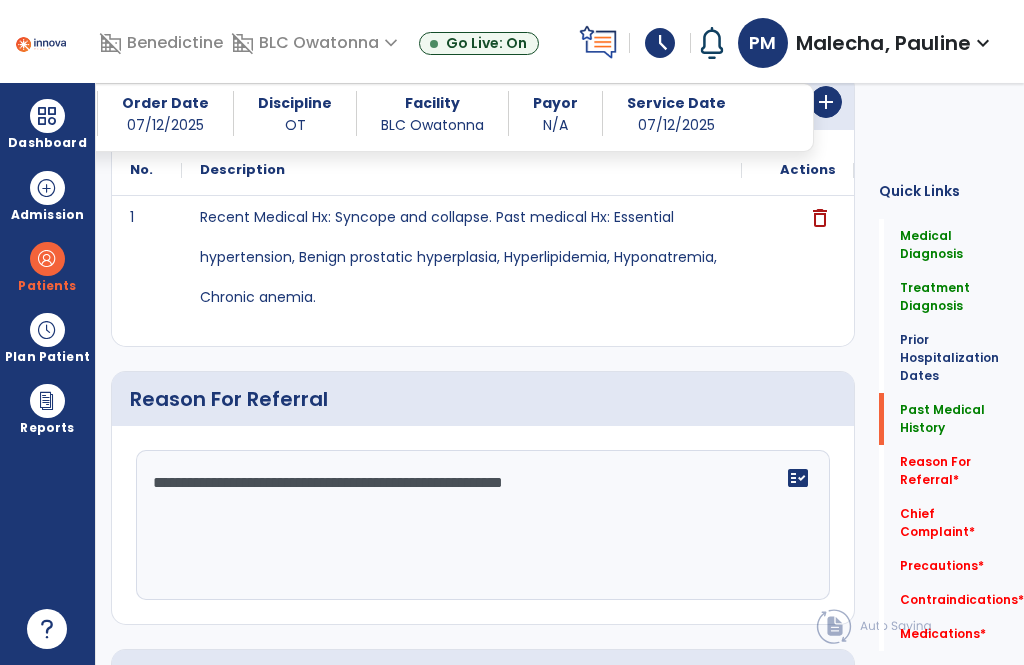 click on "**********" 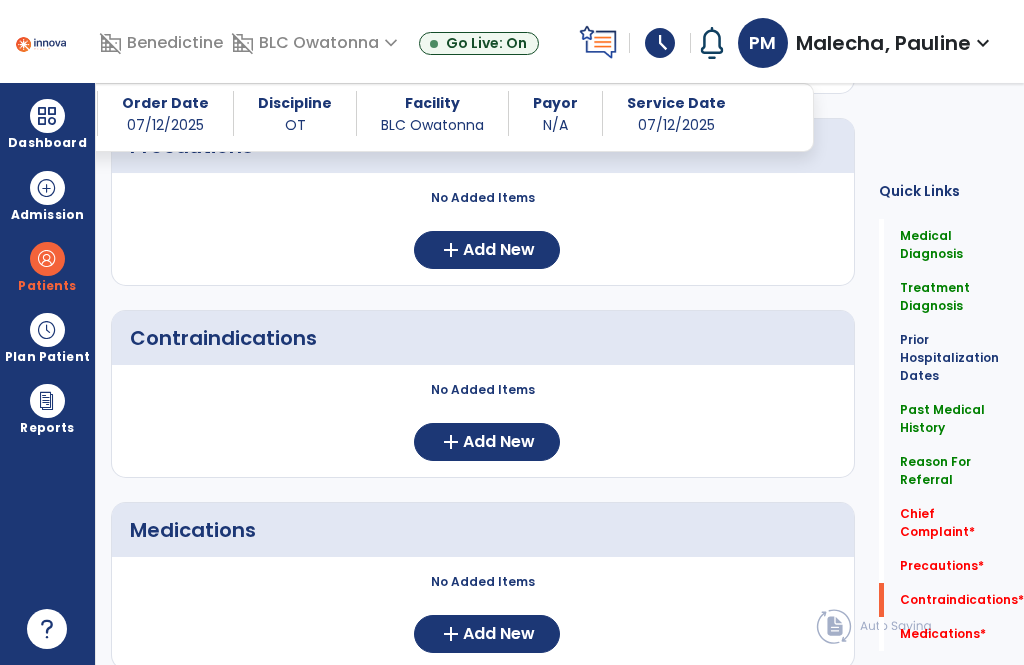 scroll, scrollTop: 1875, scrollLeft: 0, axis: vertical 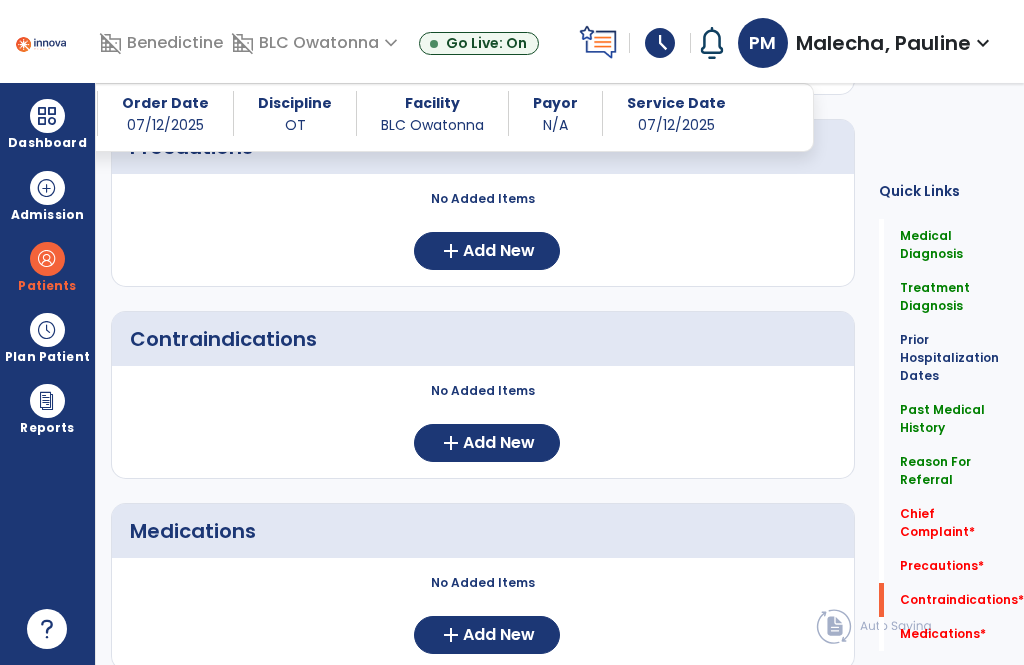 type on "**********" 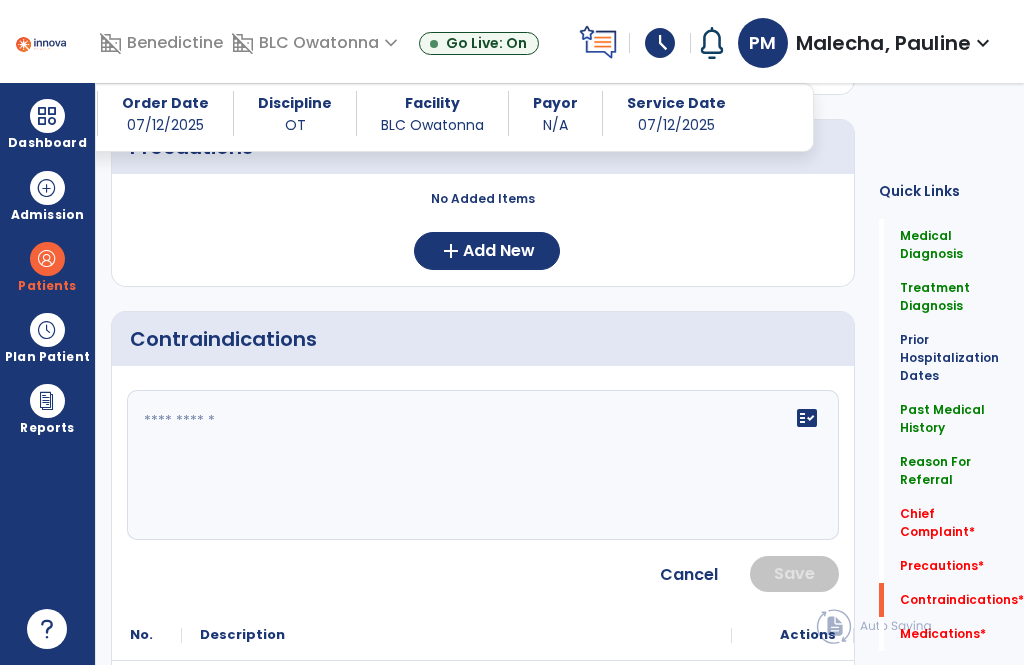 click 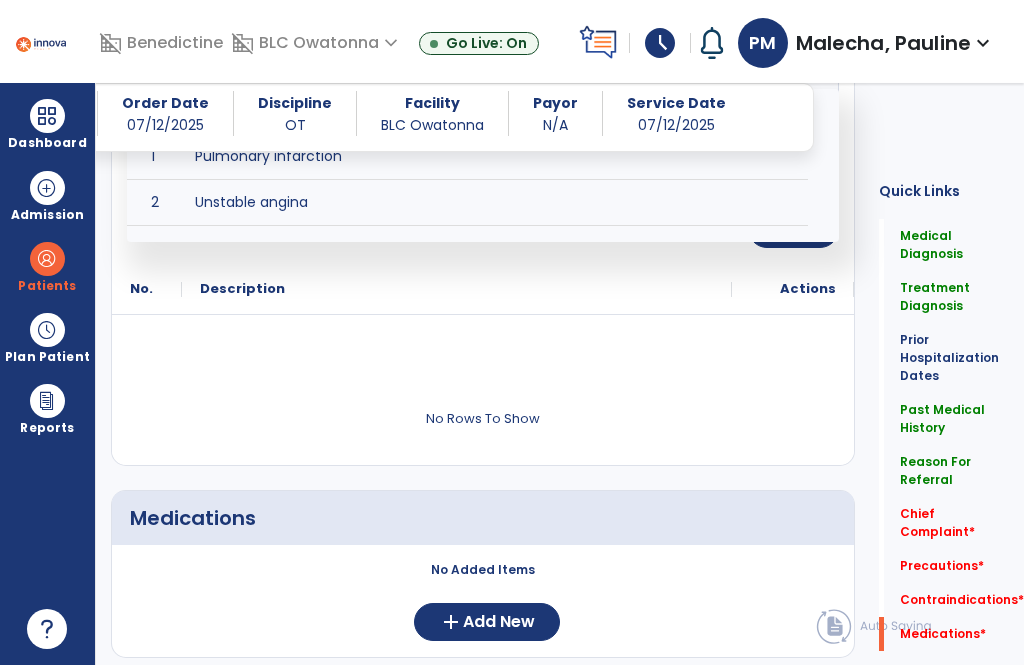 scroll, scrollTop: 2220, scrollLeft: 0, axis: vertical 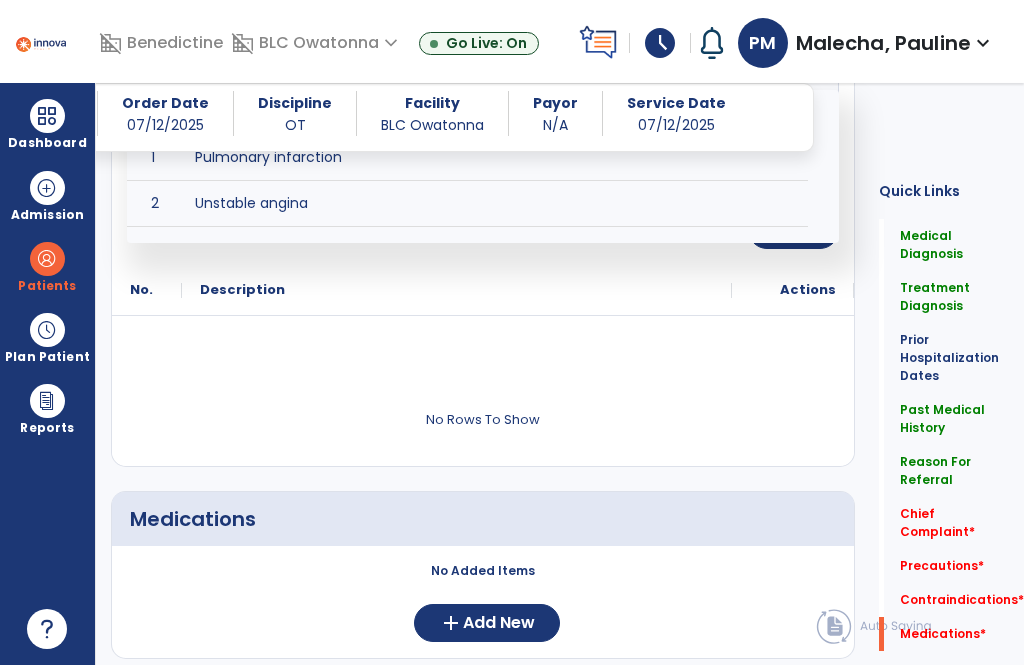 type on "**" 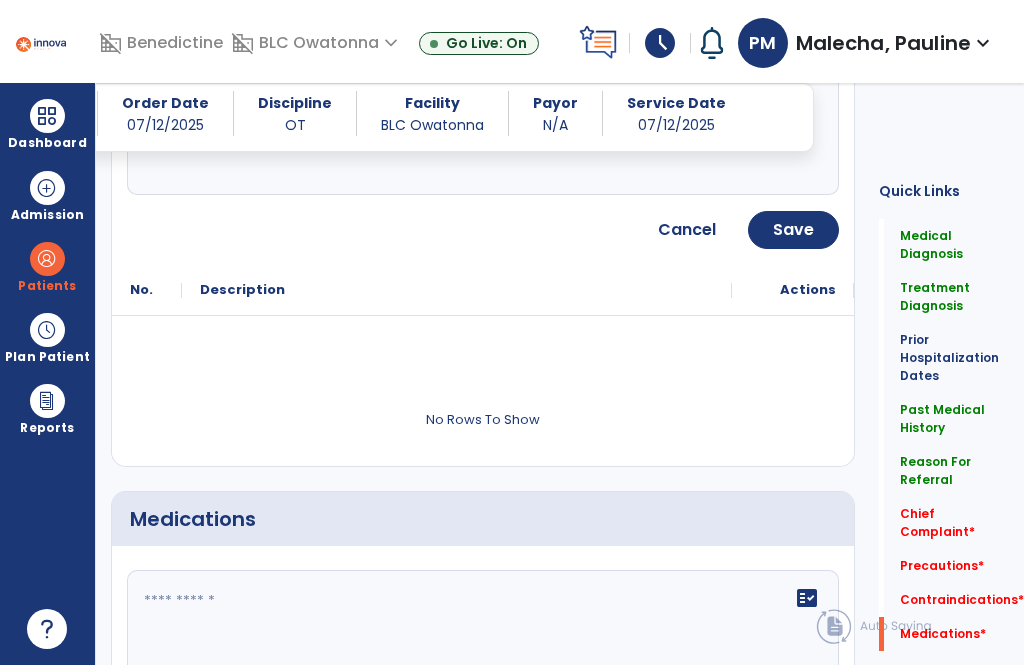 click 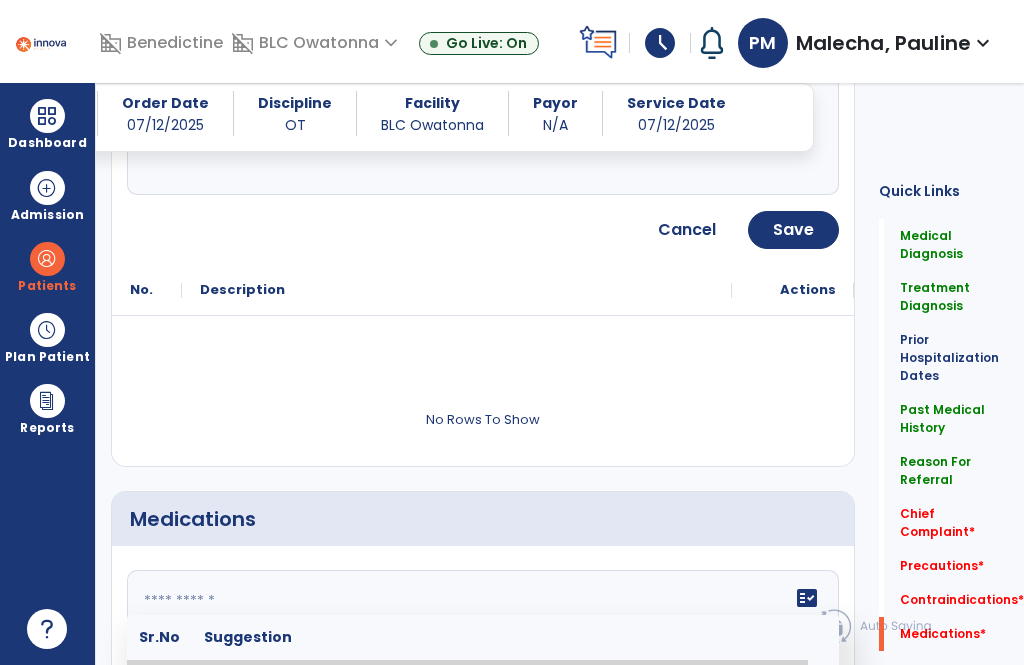 scroll, scrollTop: 61, scrollLeft: 0, axis: vertical 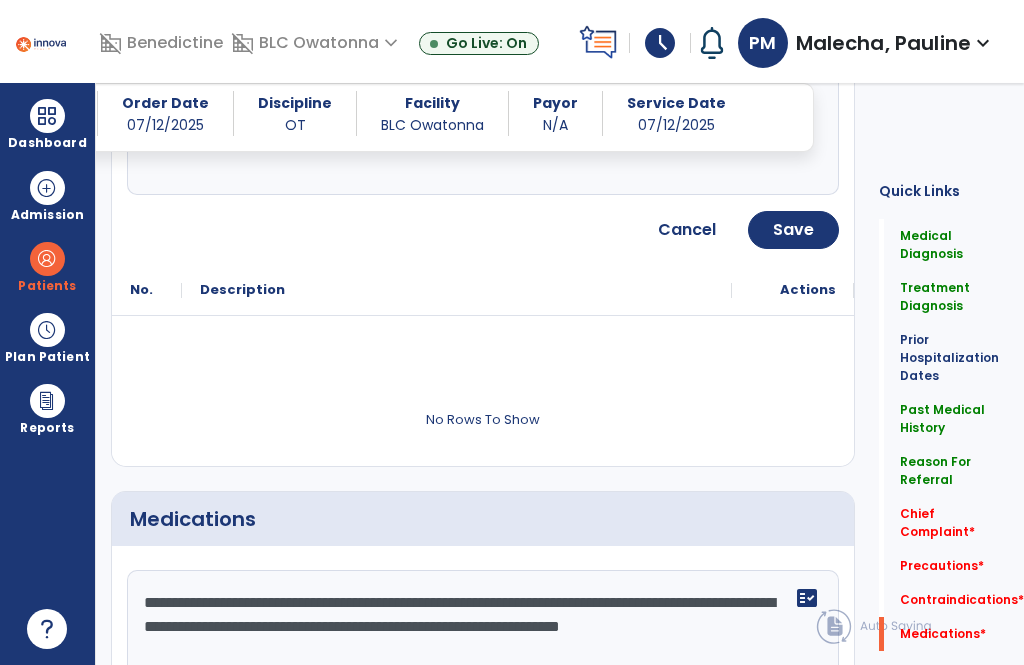 type on "**********" 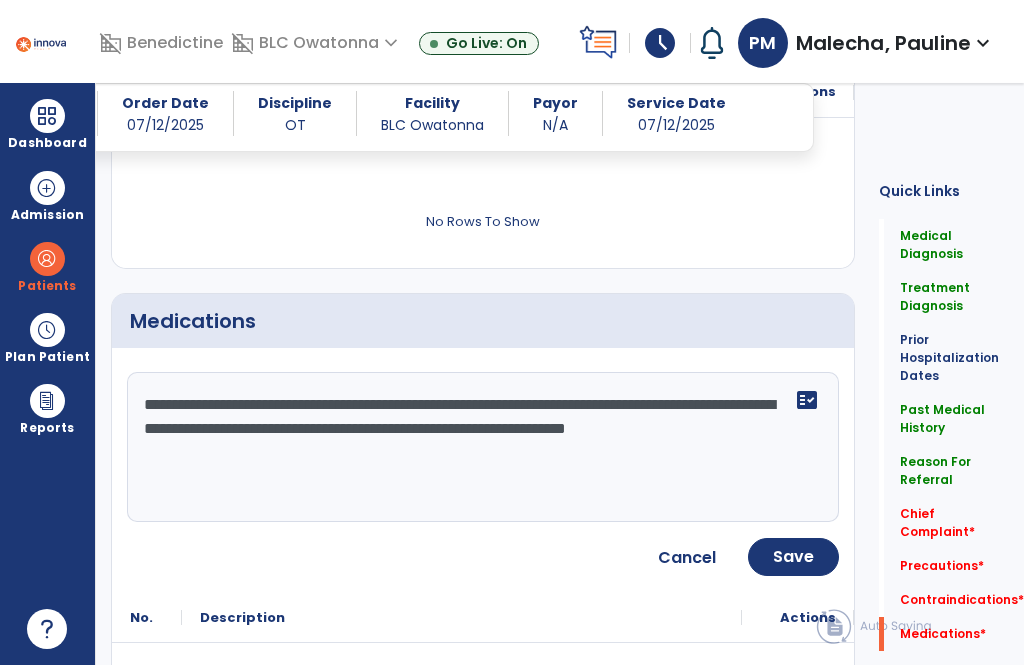 click on "Save" 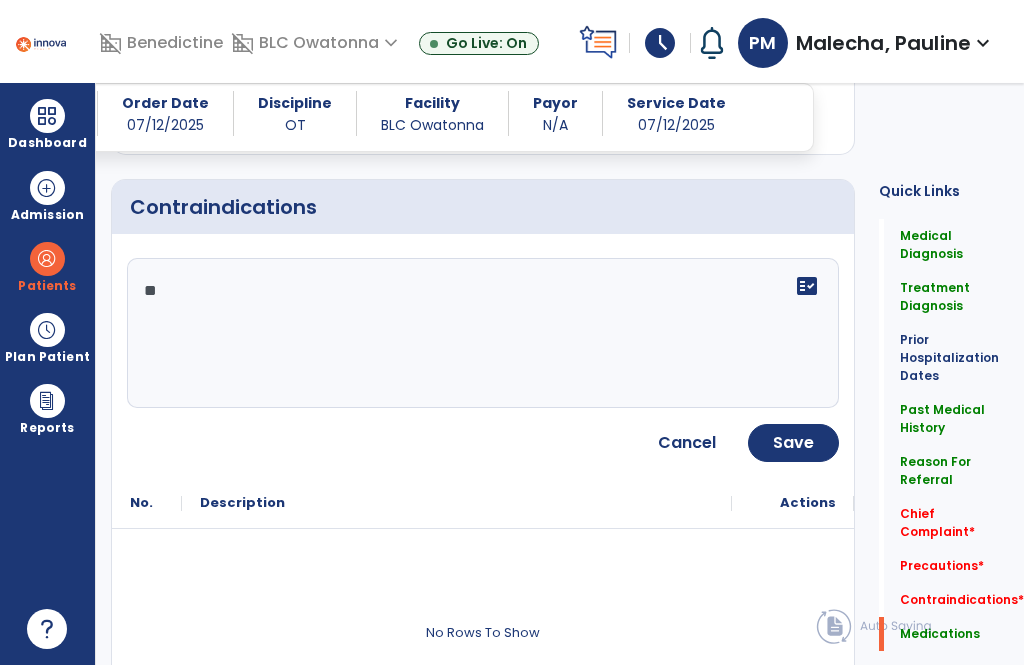 scroll, scrollTop: 1993, scrollLeft: 0, axis: vertical 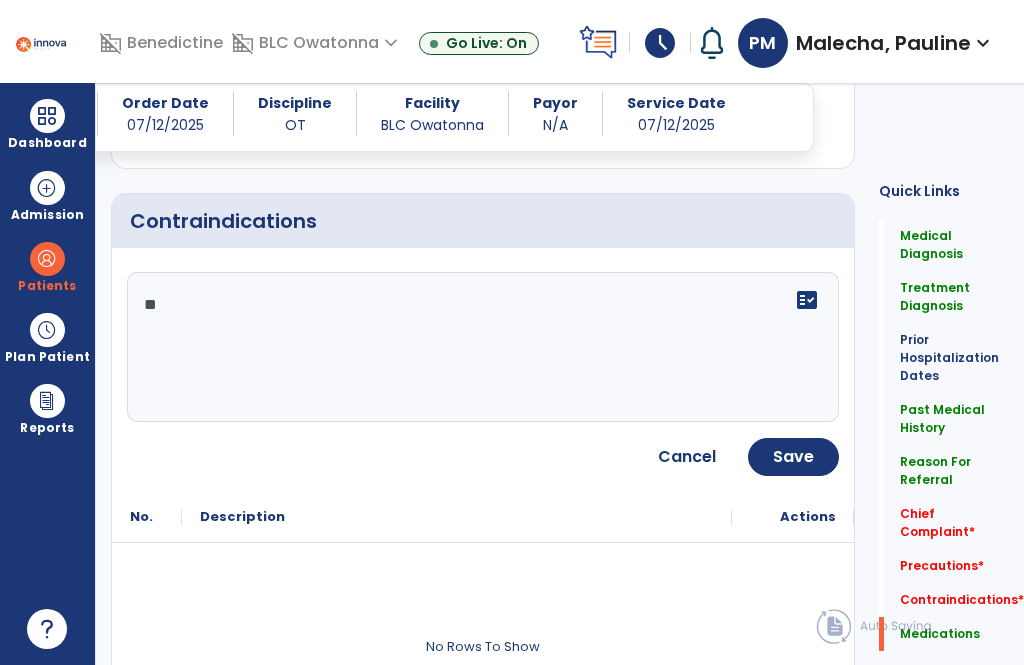 click on "Chief Complaint   *" 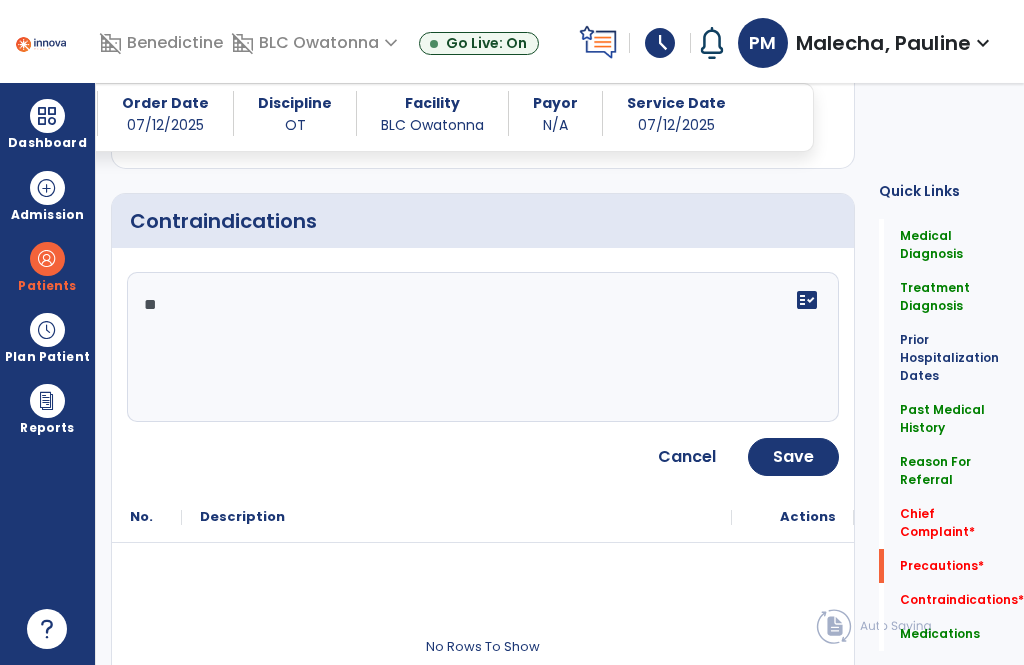 scroll, scrollTop: 1437, scrollLeft: 0, axis: vertical 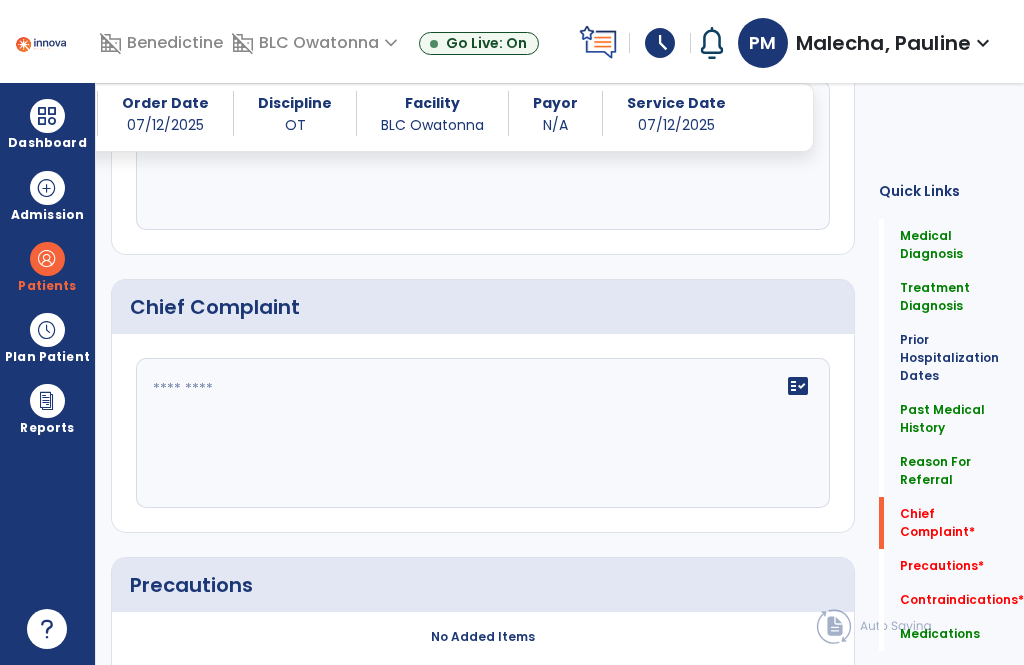 click 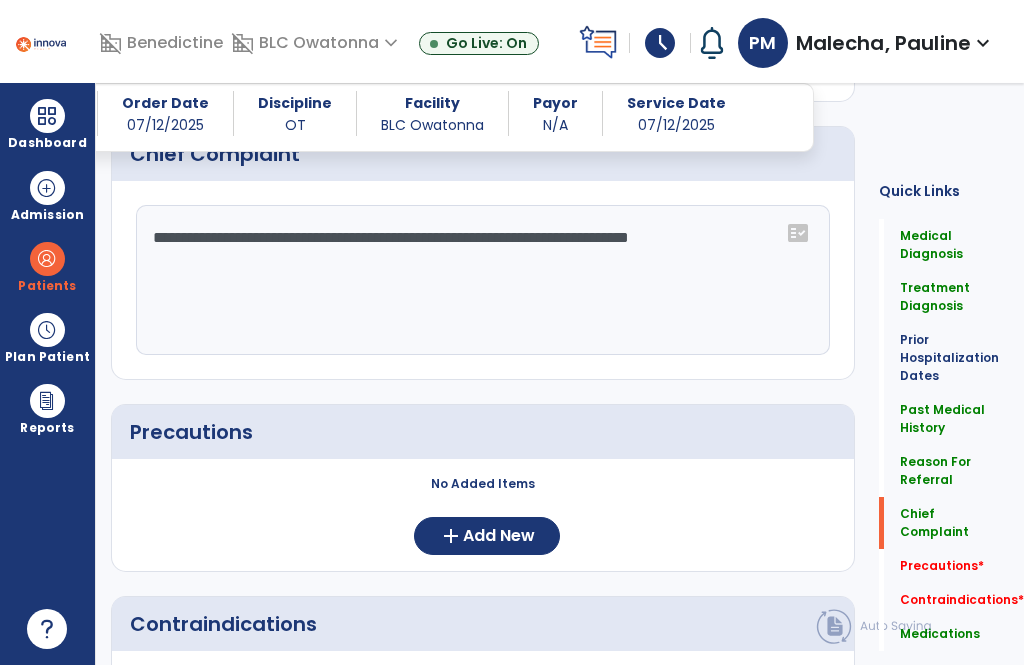 scroll, scrollTop: 1588, scrollLeft: 0, axis: vertical 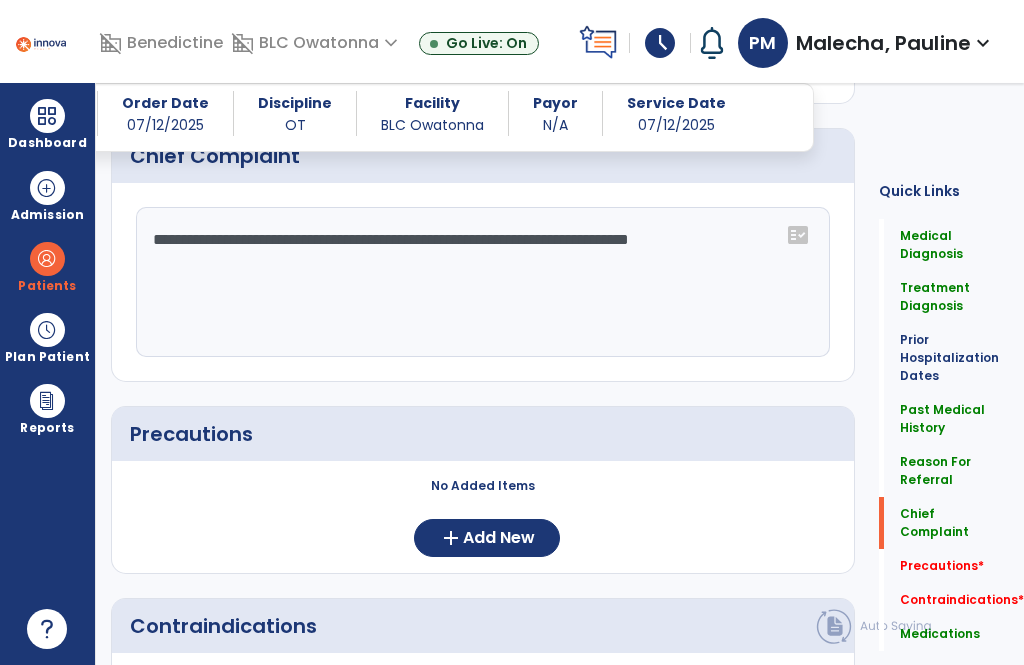 type on "**********" 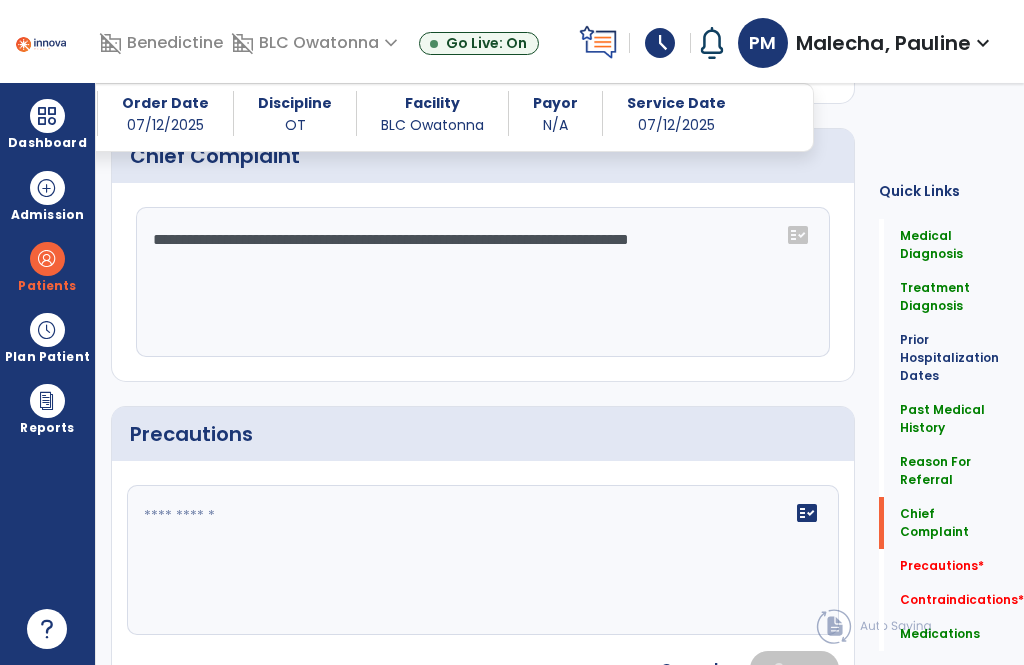 click 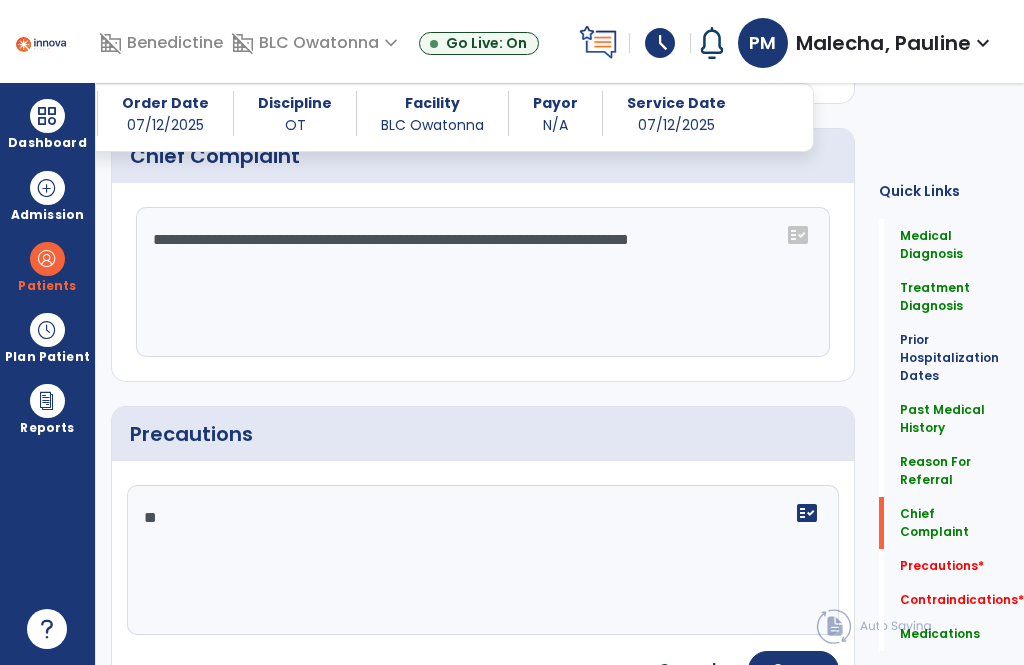 type on "*" 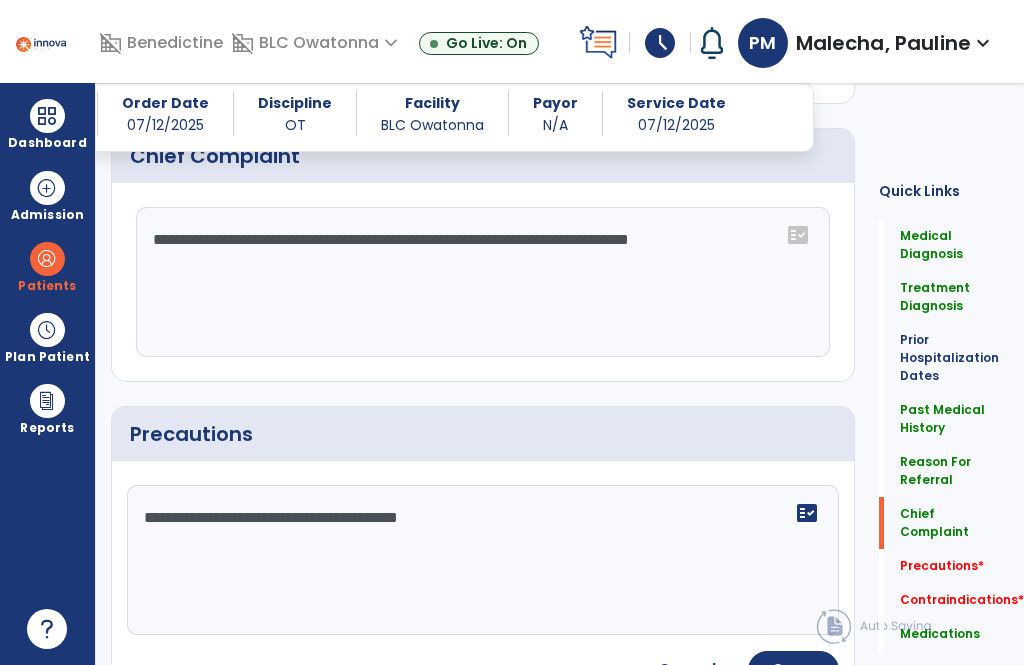 click on "**********" 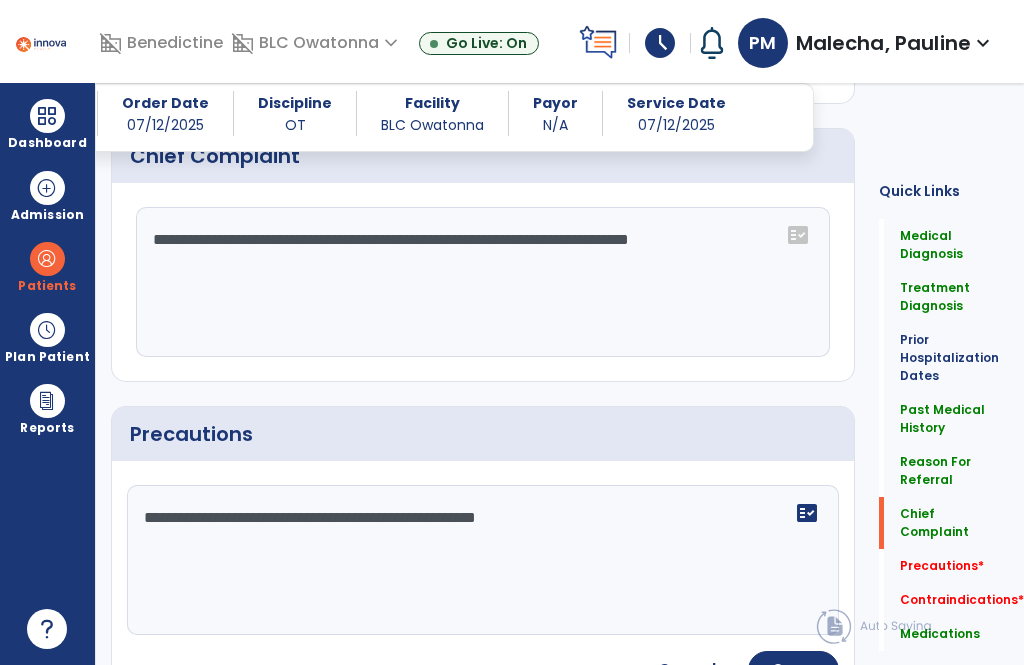type on "**********" 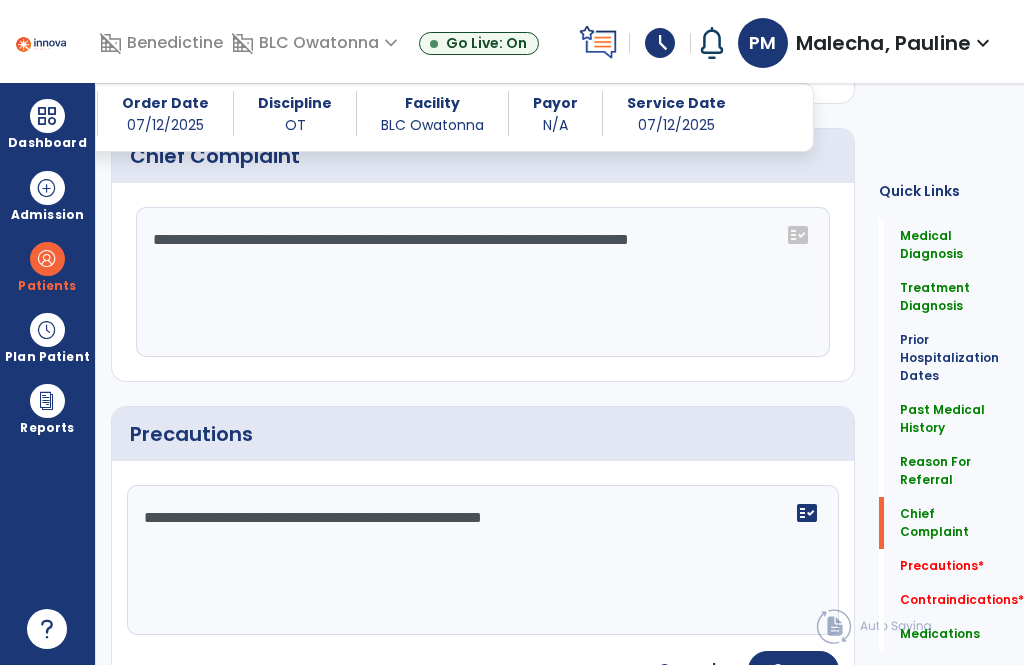 click on "Save" 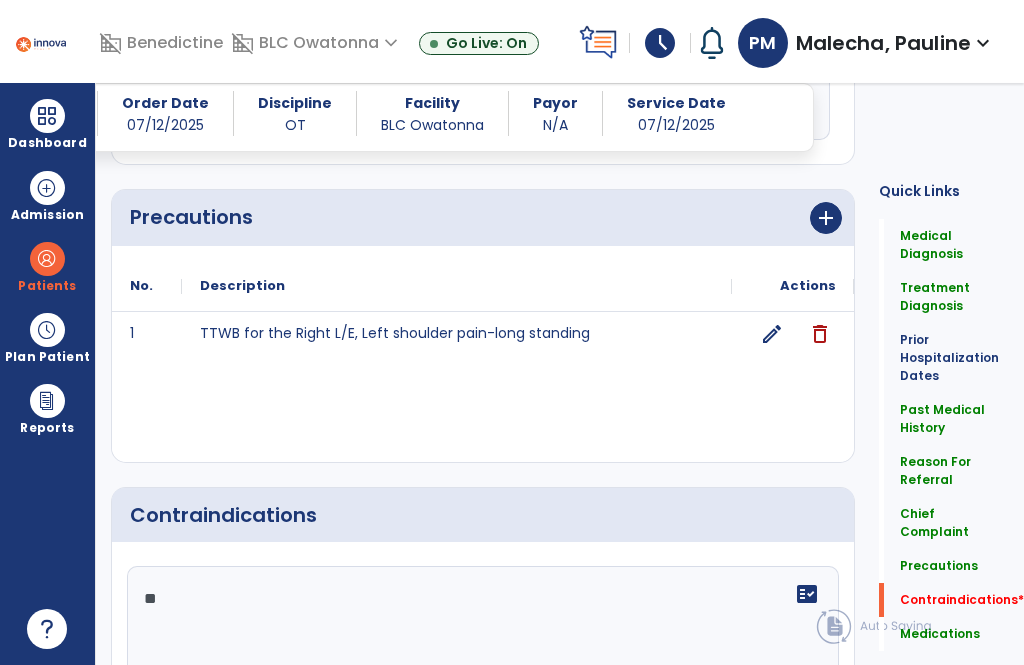 scroll, scrollTop: 1964, scrollLeft: 0, axis: vertical 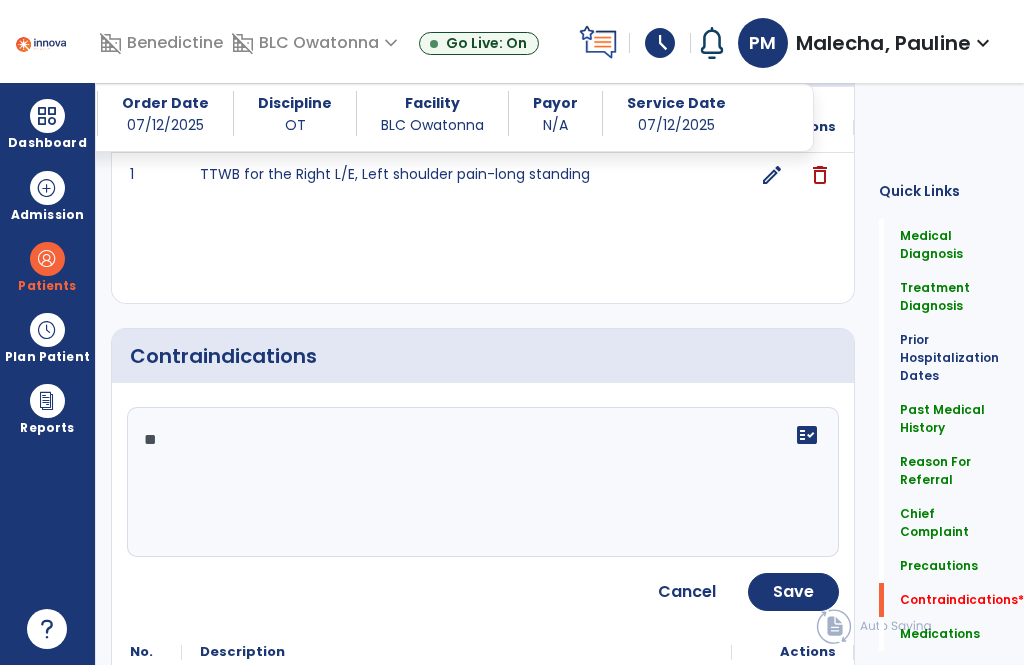click on "**" 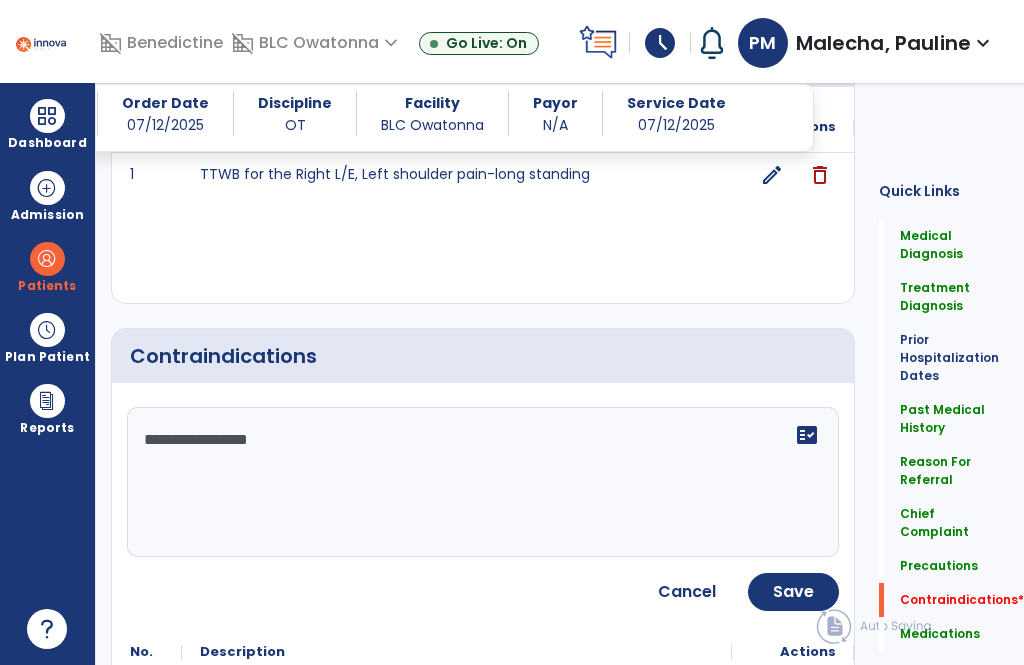 type on "**********" 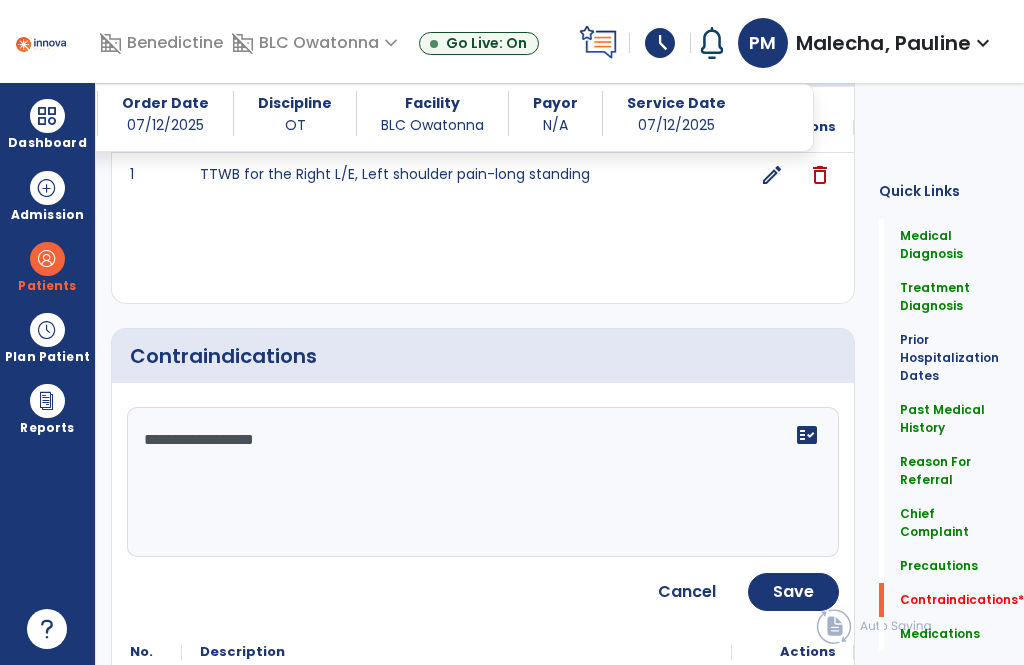 click on "Save" 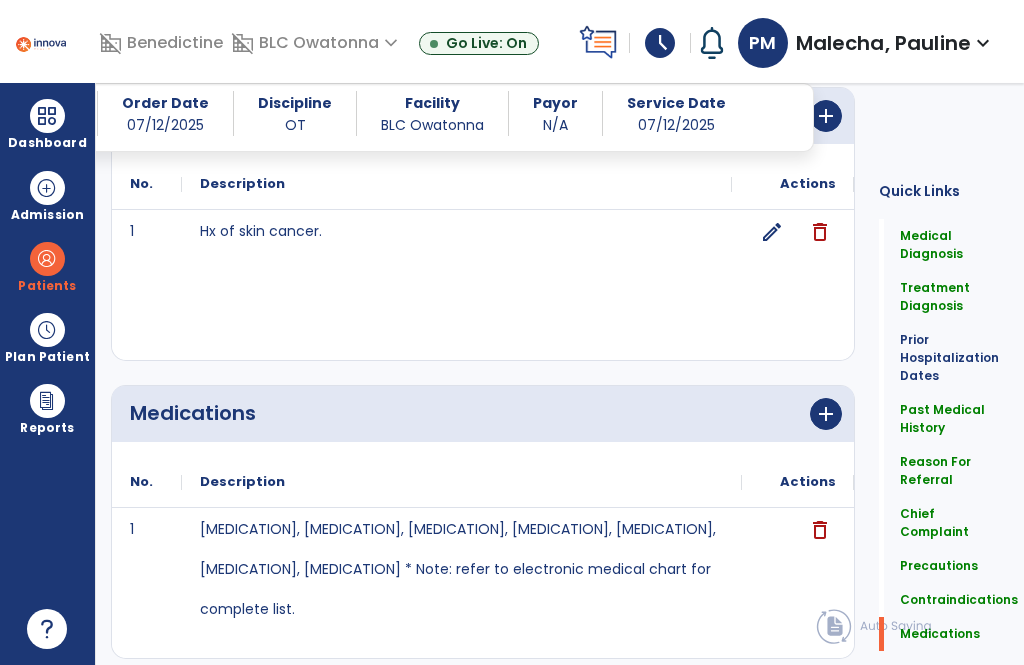 scroll, scrollTop: 2205, scrollLeft: 0, axis: vertical 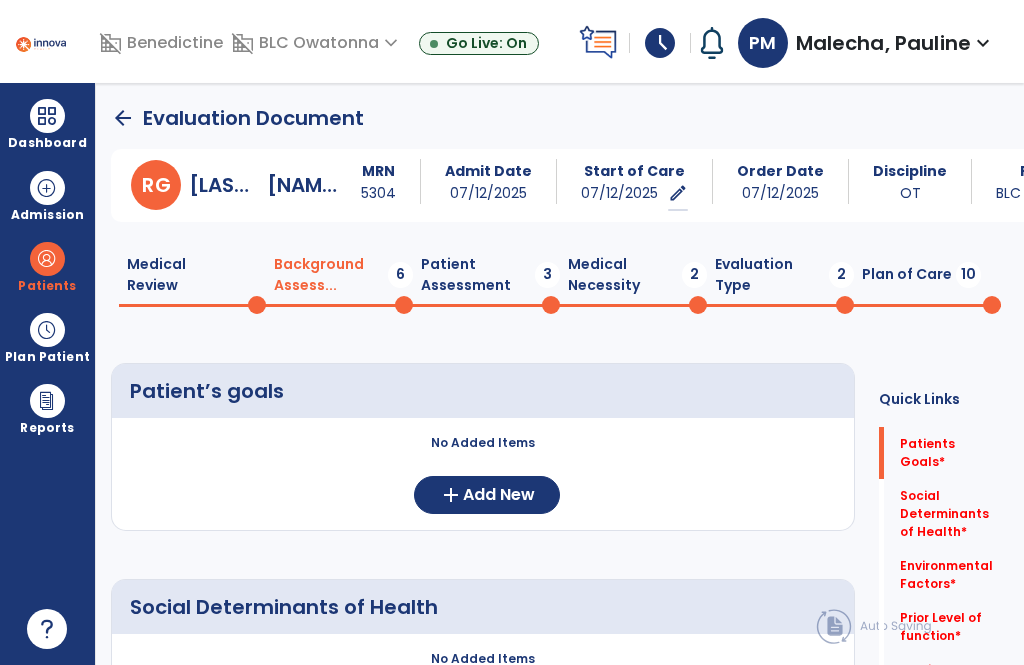 click on "add  Add New" 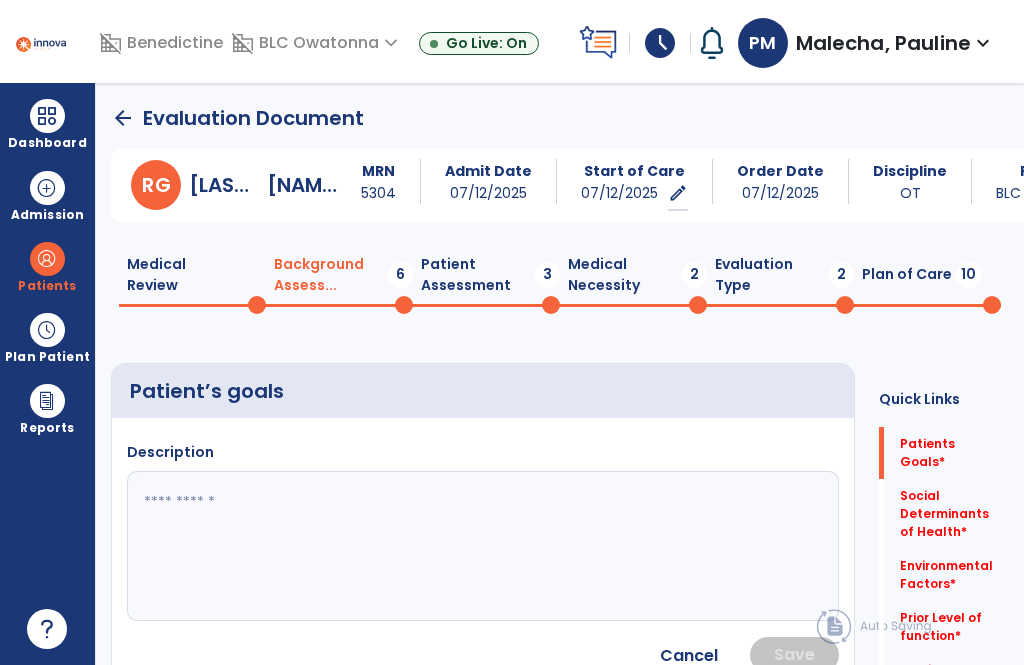 click 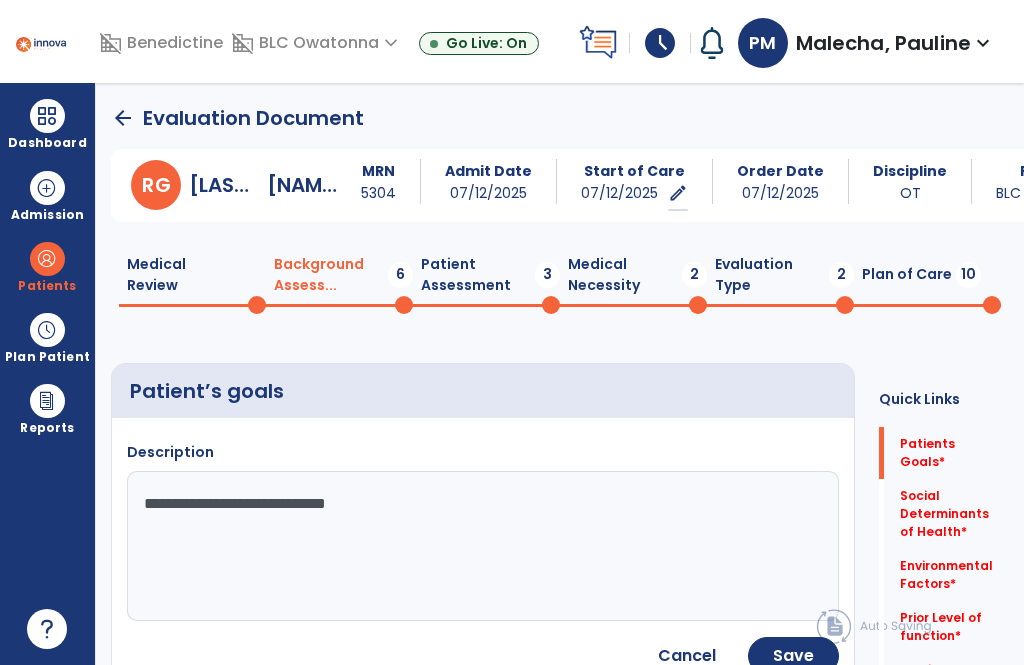 type on "**********" 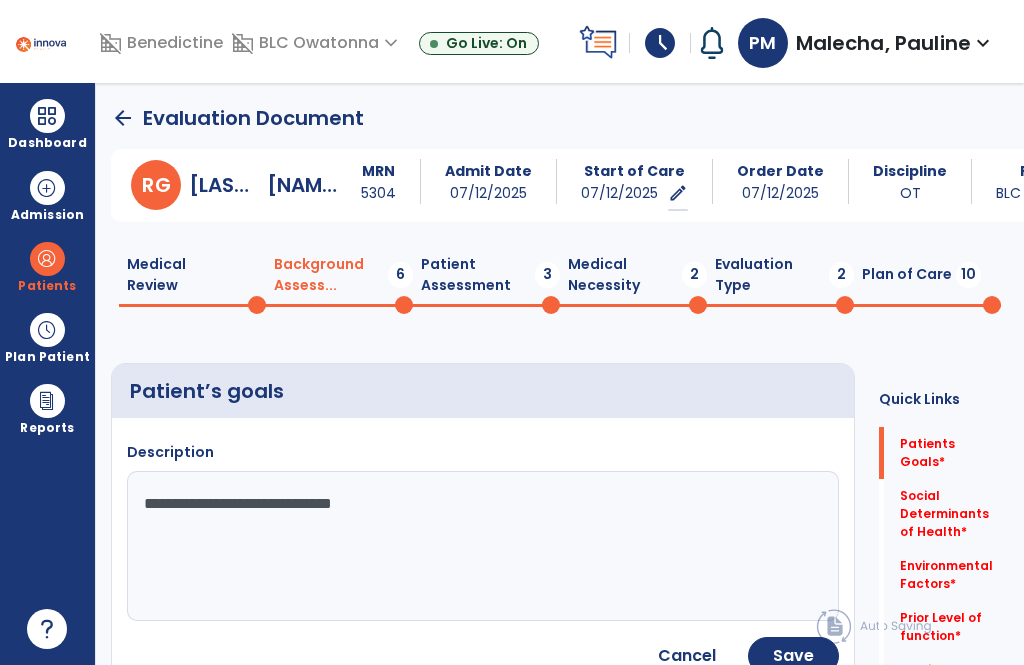 click on "Save" 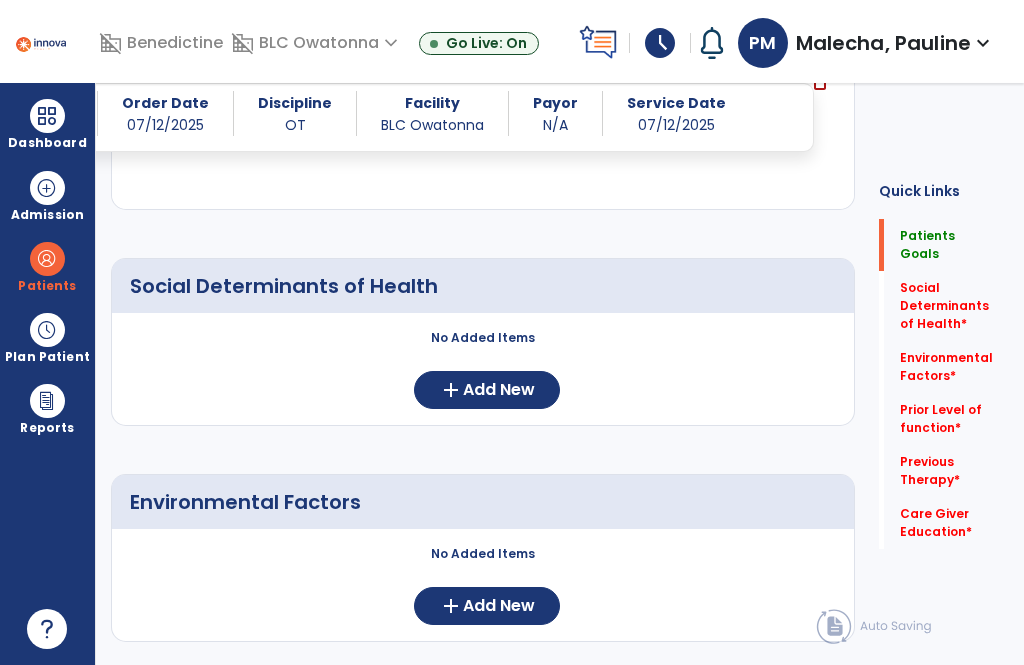 scroll, scrollTop: 411, scrollLeft: 0, axis: vertical 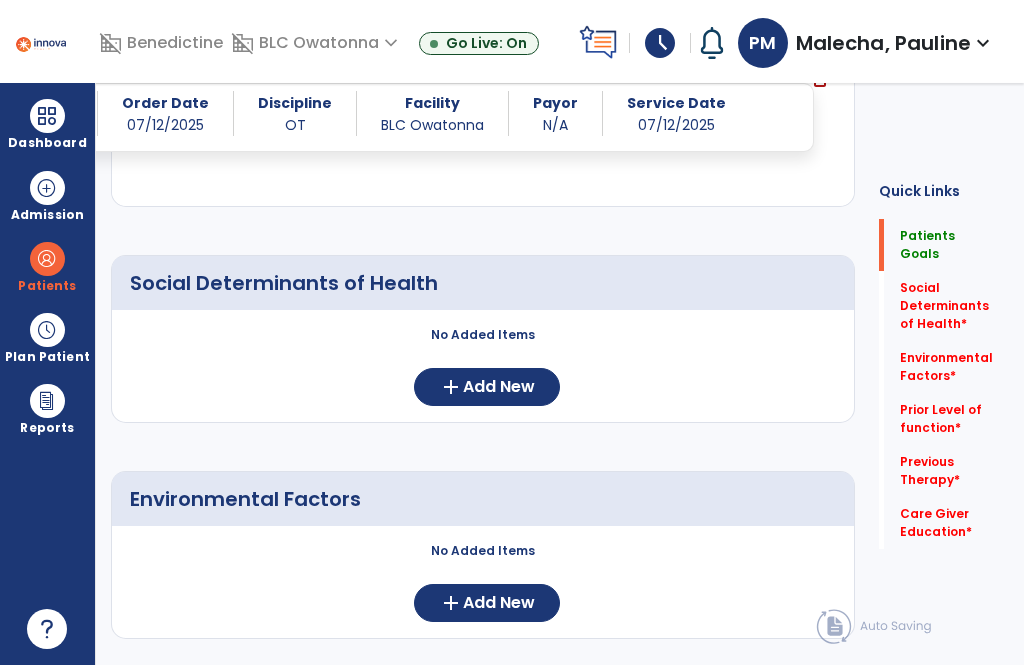 click on "add" 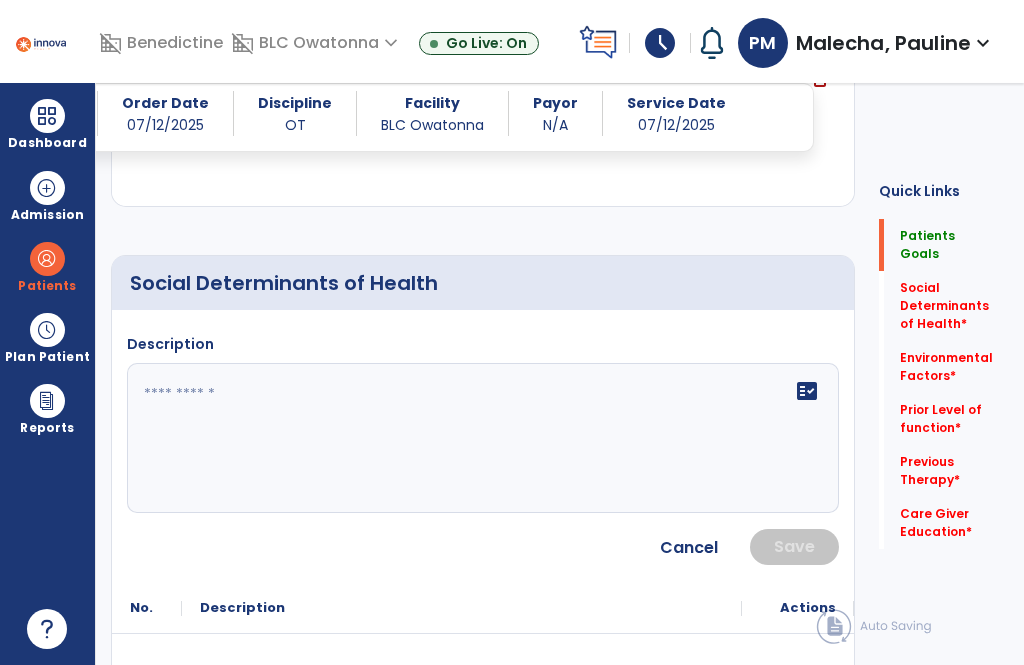 click 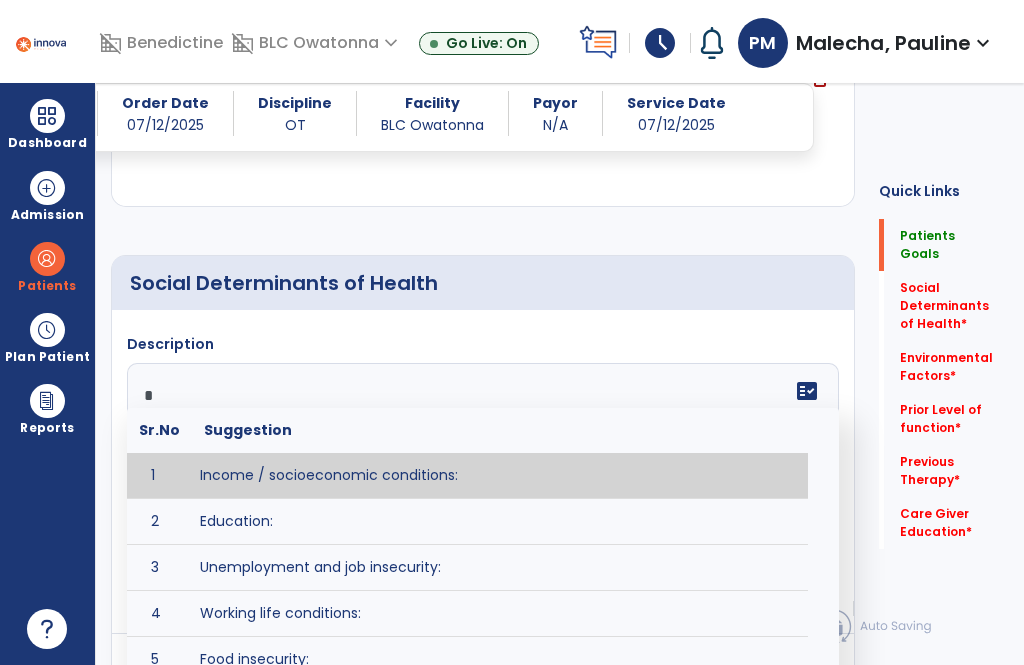 type on "**" 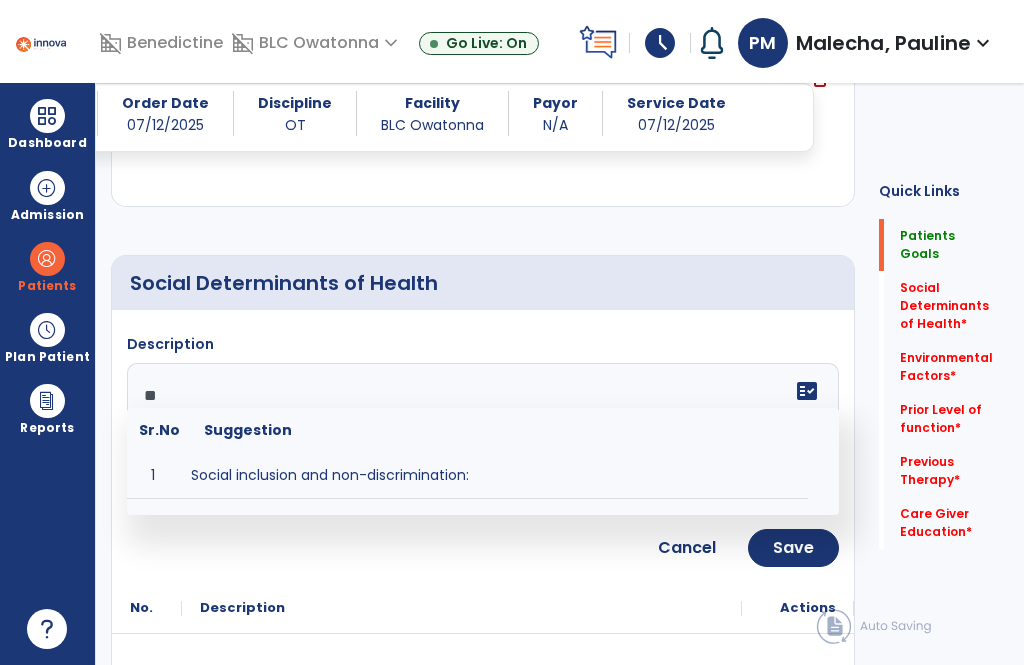 click on "Save" 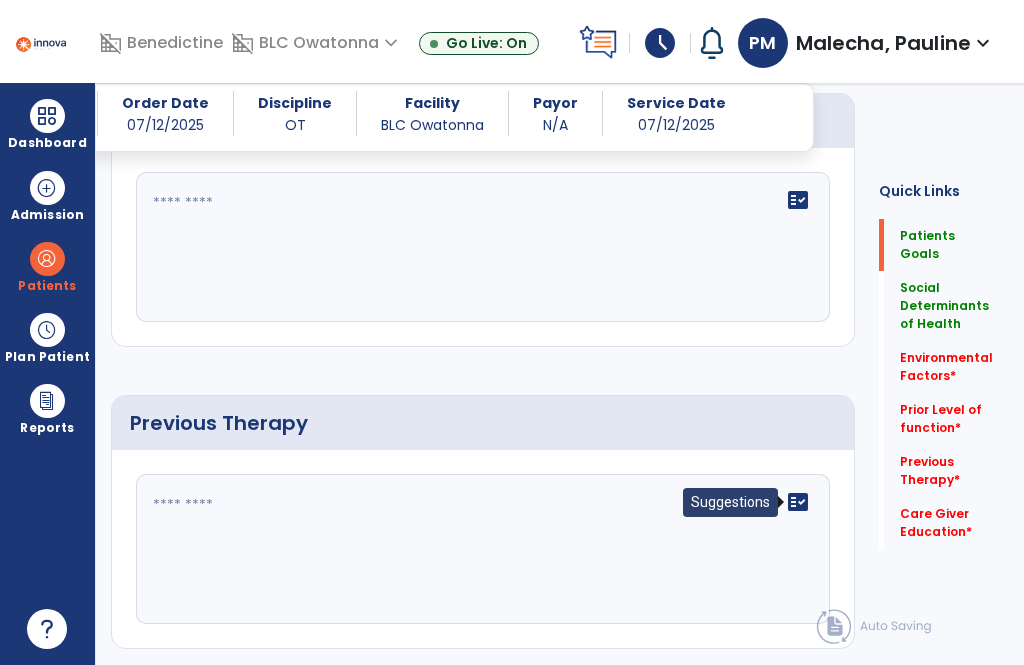 click on "fact_check" 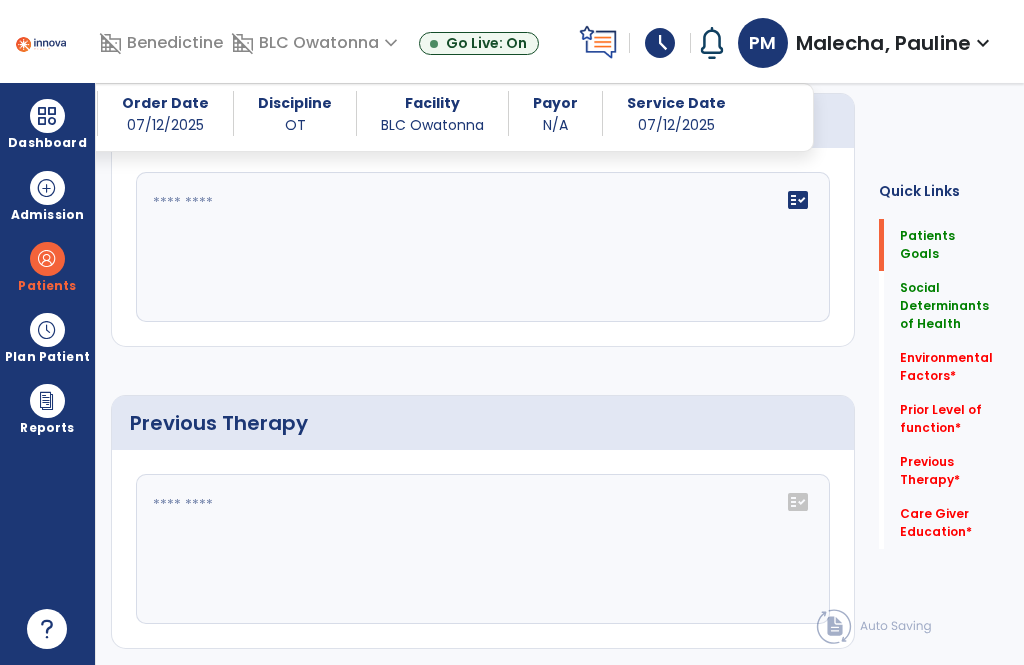 click on "fact_check" 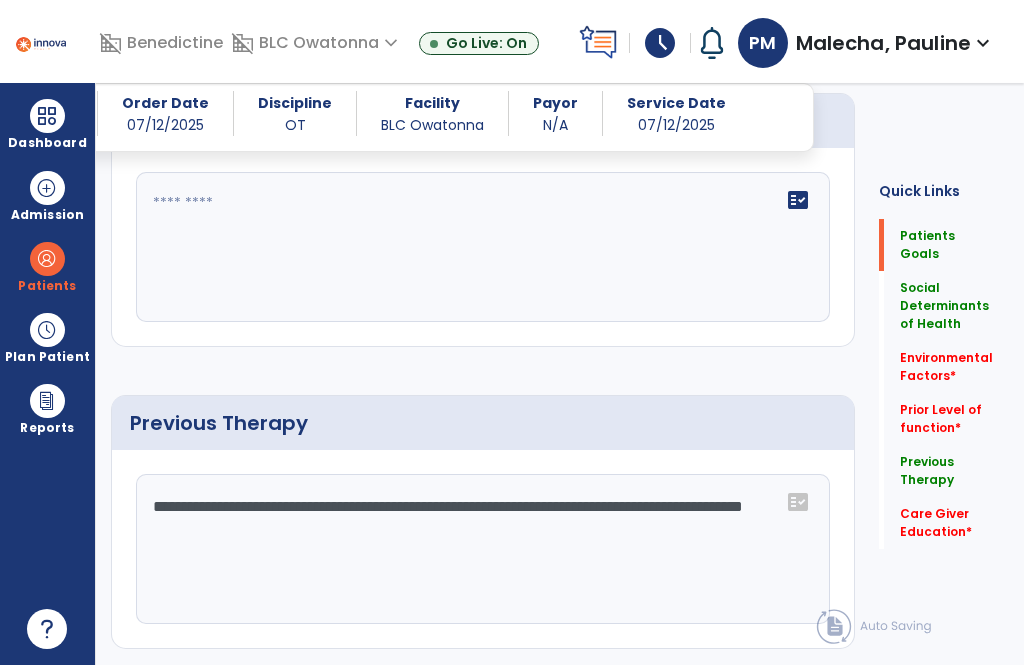 click on "**********" 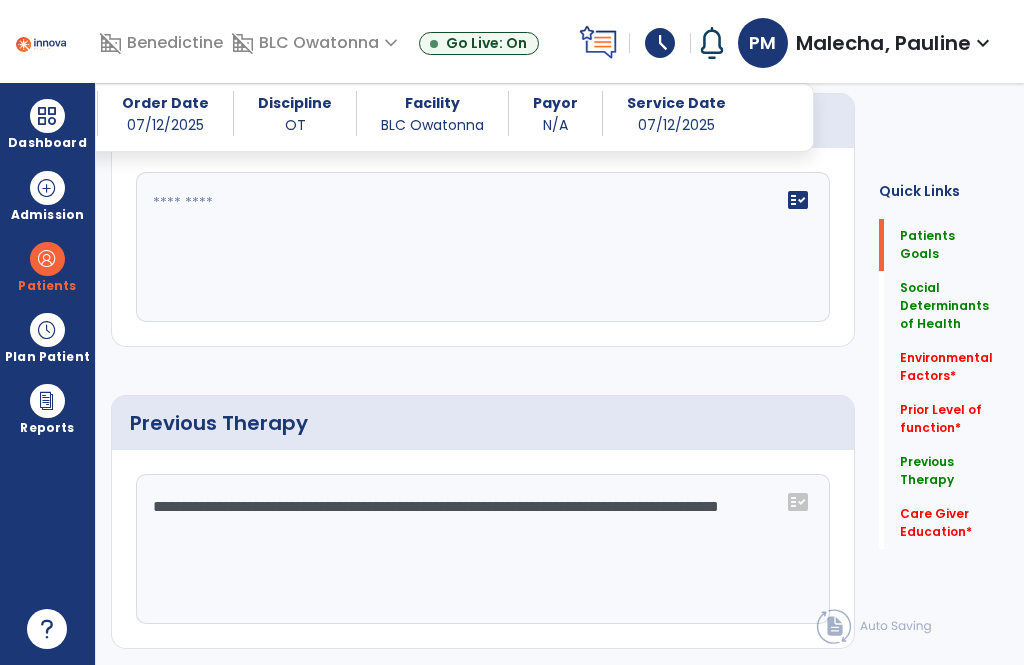 click on "**********" 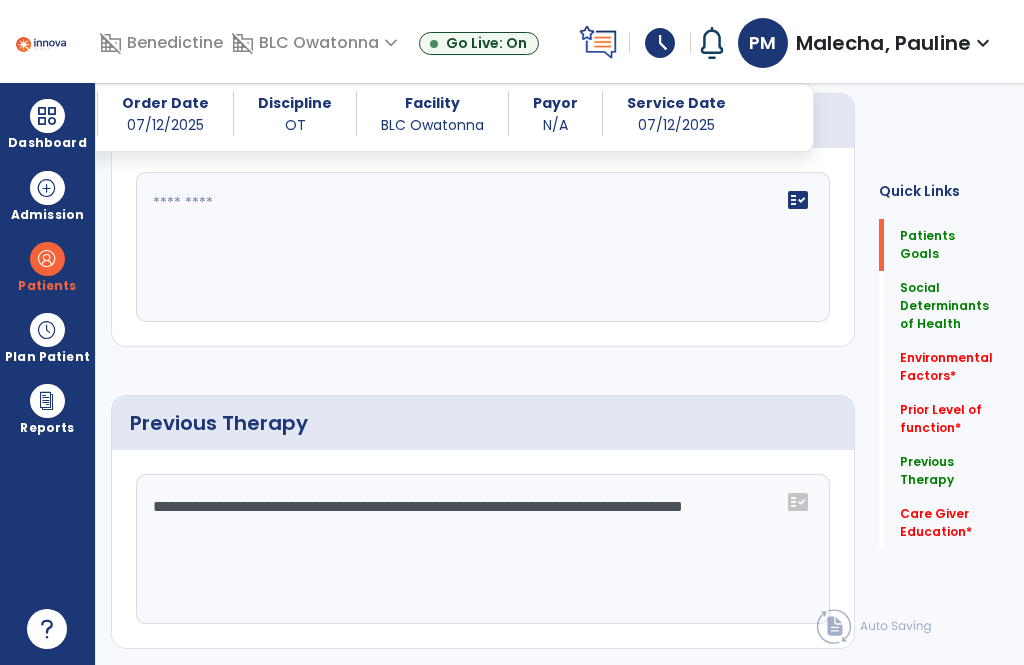 click on "**********" 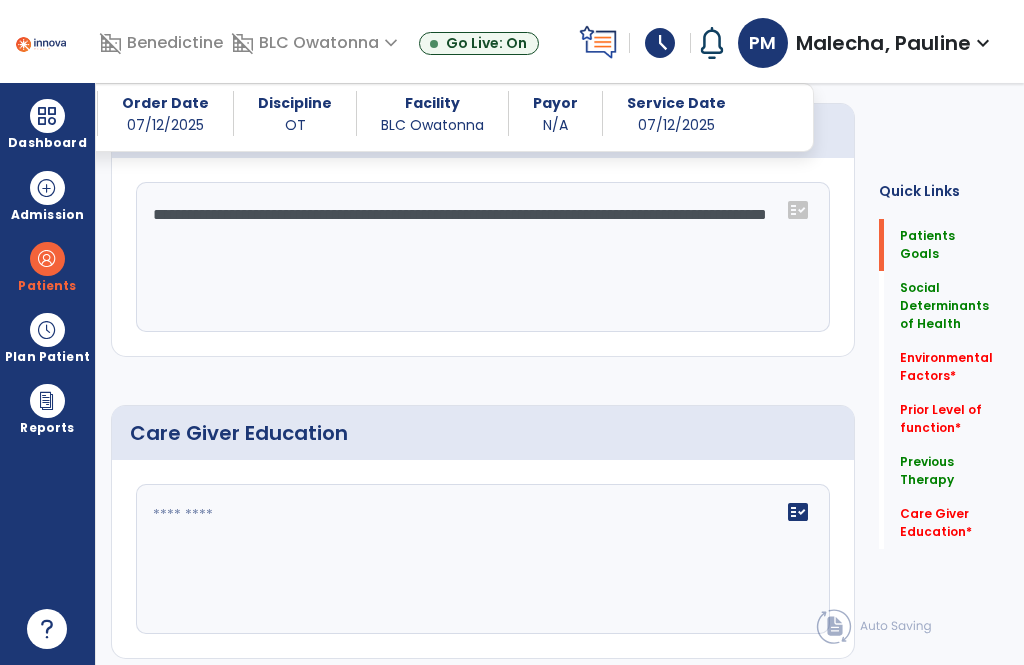 scroll, scrollTop: 1403, scrollLeft: 0, axis: vertical 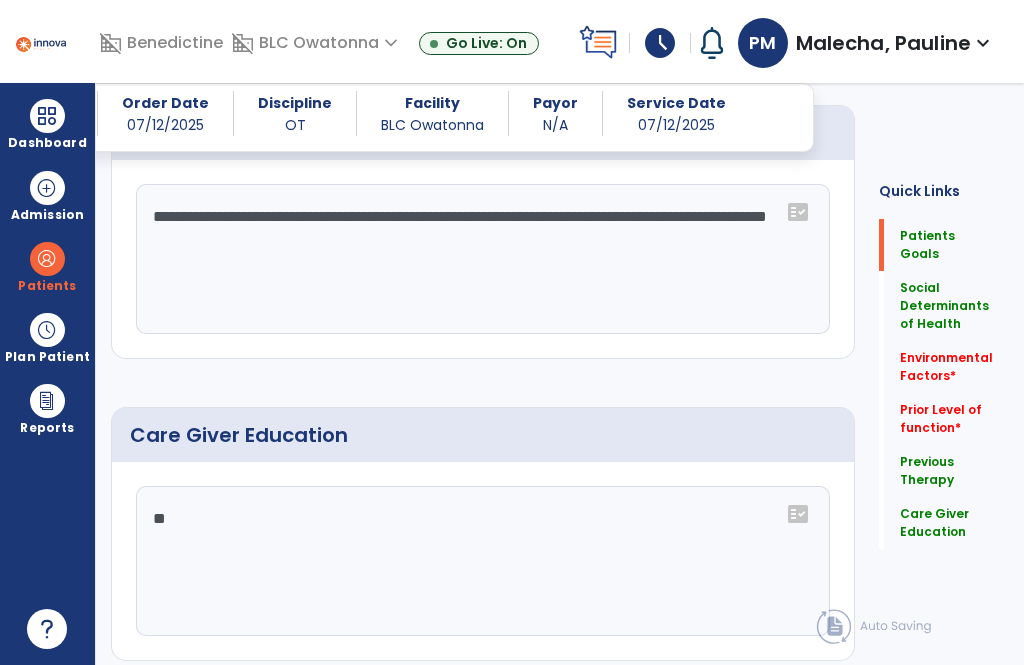type on "**" 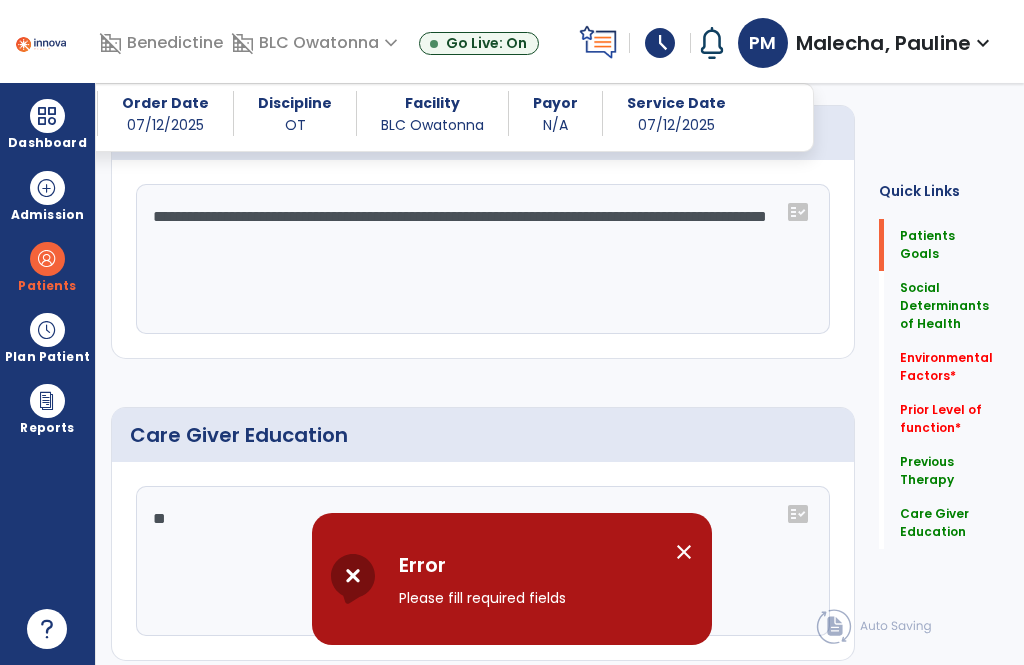 click on "Quick Links  Patients Goals   Patients Goals   Social Determinants of Health   Social Determinants of Health   Environmental Factors   *  Environmental Factors   *  Prior Level of function   *  Prior Level of function   *  Previous Therapy   Previous Therapy   Care Giver Education   Care Giver Education" 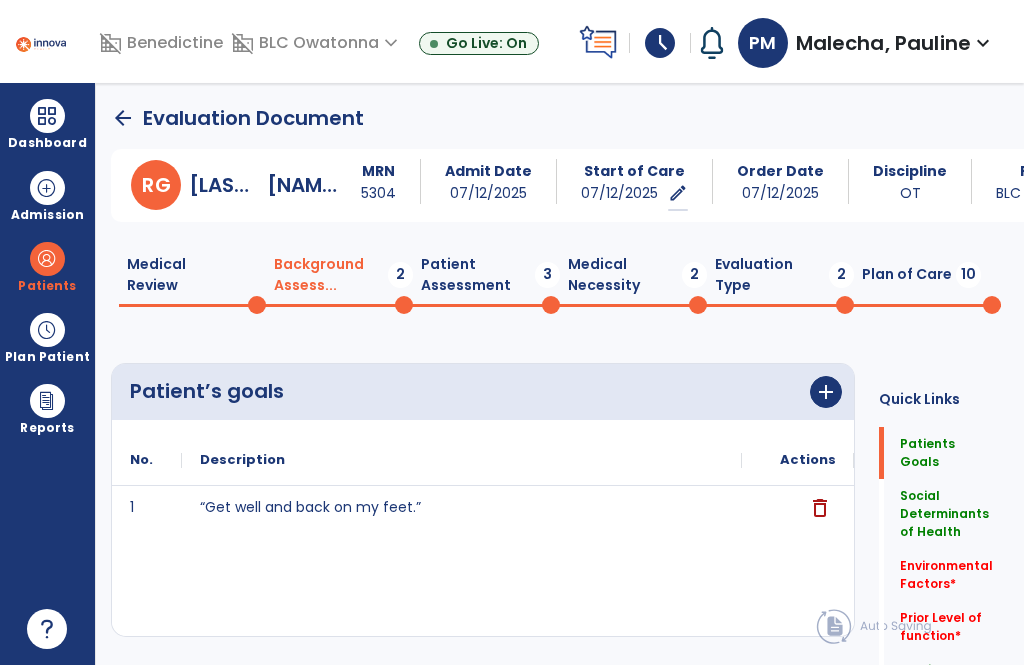 scroll, scrollTop: 0, scrollLeft: 0, axis: both 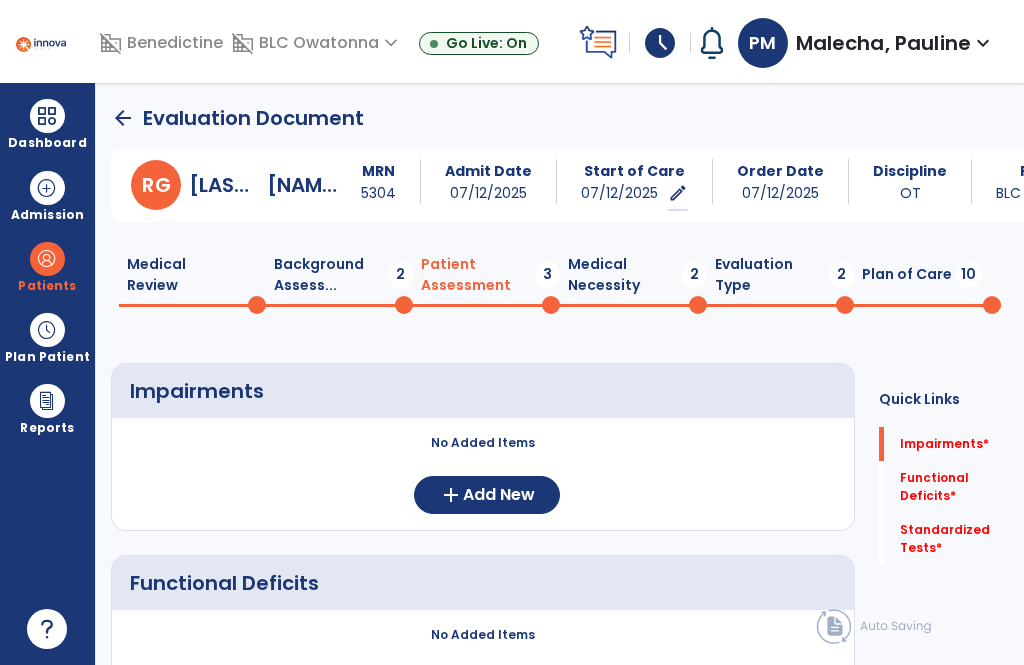 click on "add" 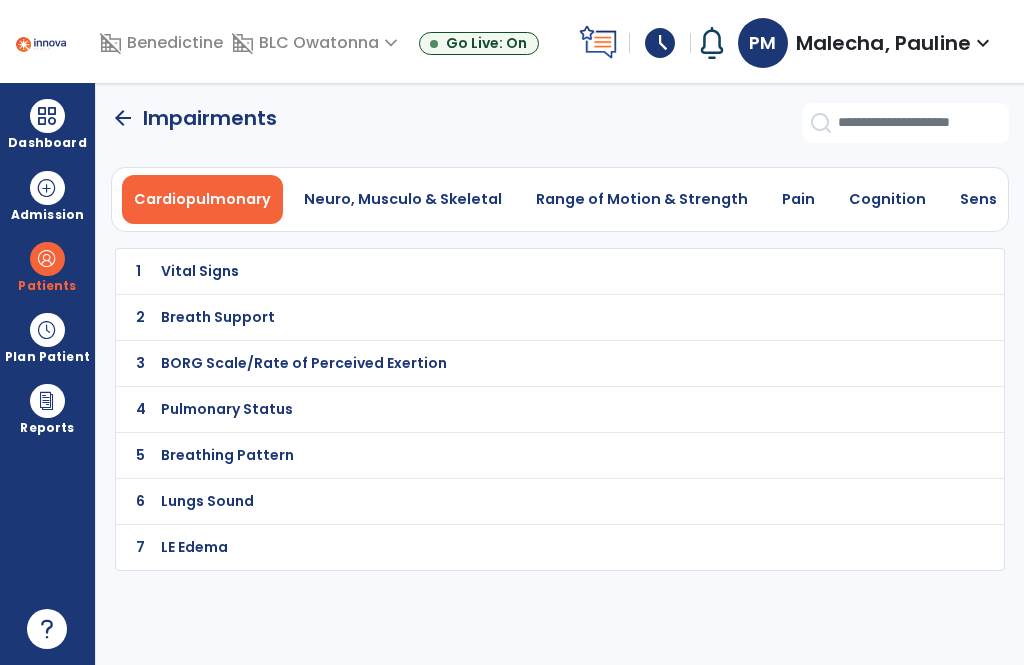 click on "arrow_back" 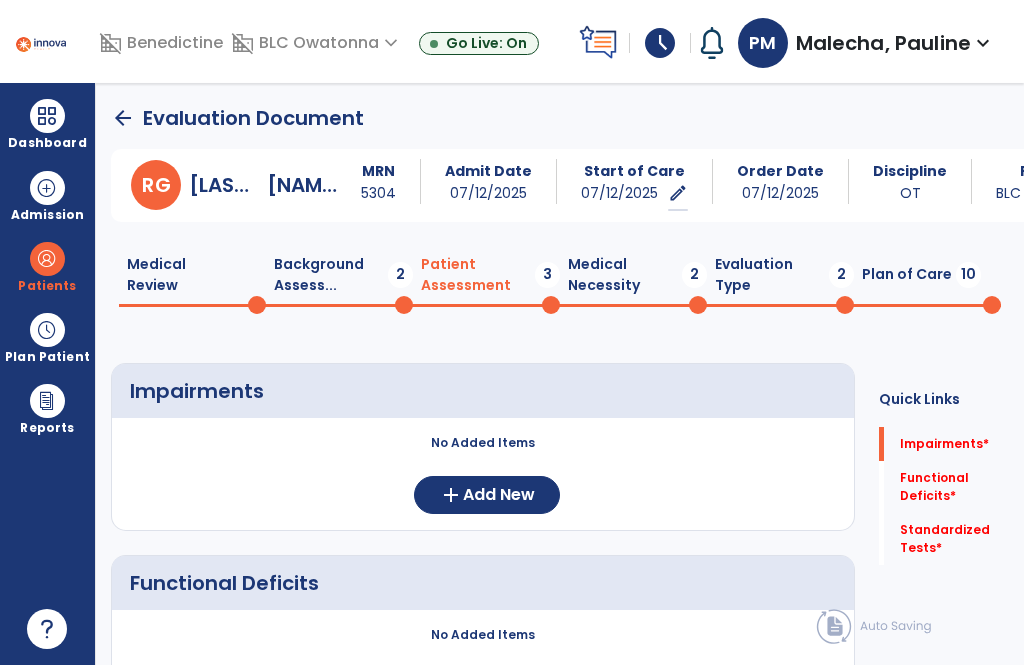 click on "Background Assess...  2" 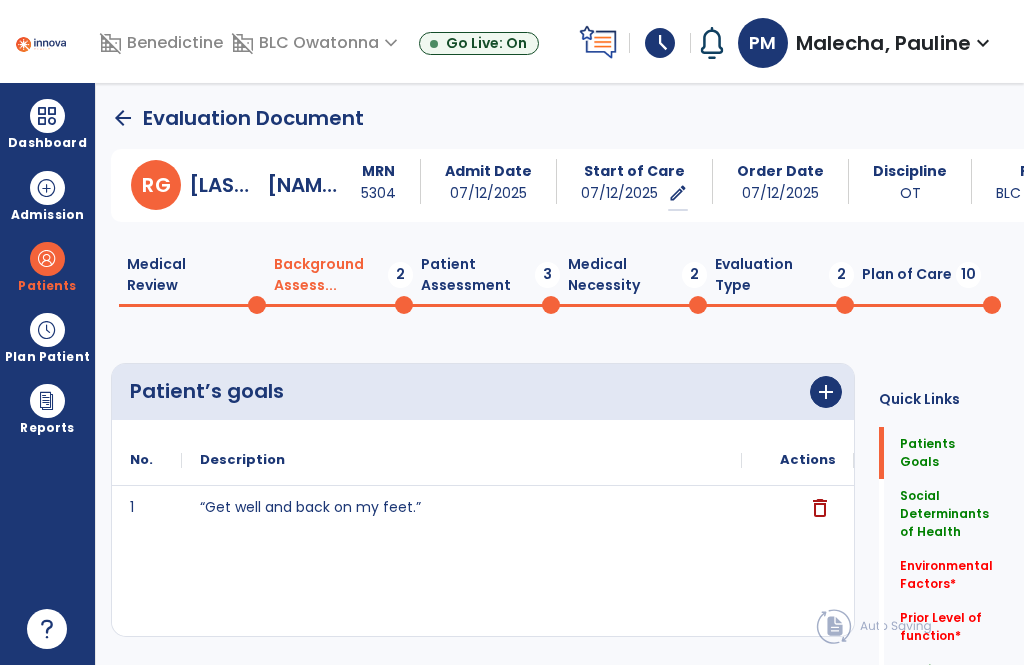 scroll, scrollTop: 0, scrollLeft: 0, axis: both 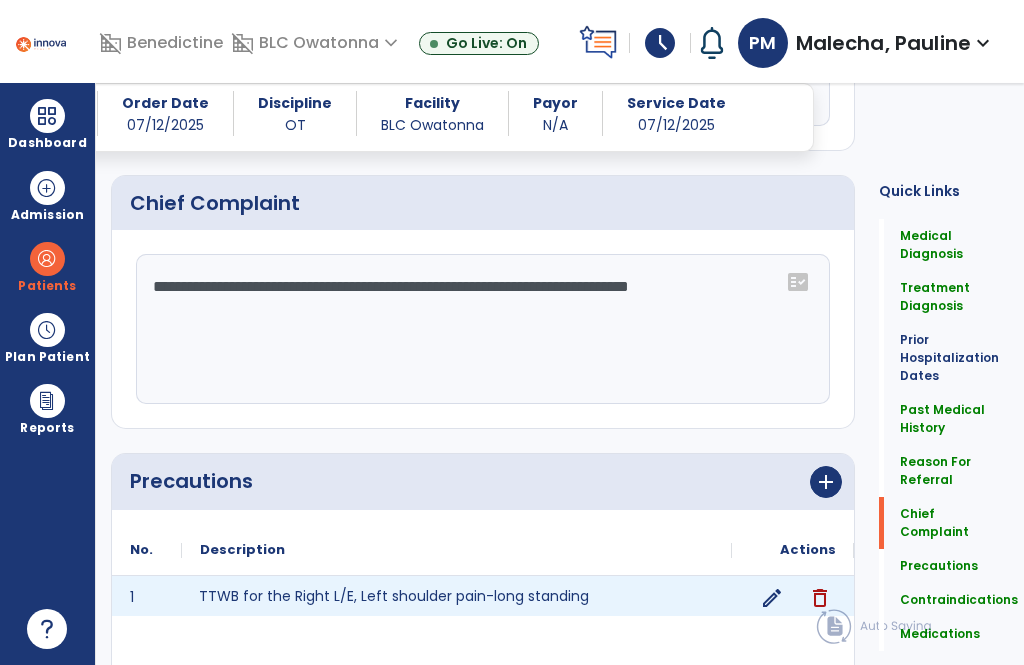 click on "TTWB for the Right L/E, Left shoulder pain-long standing" 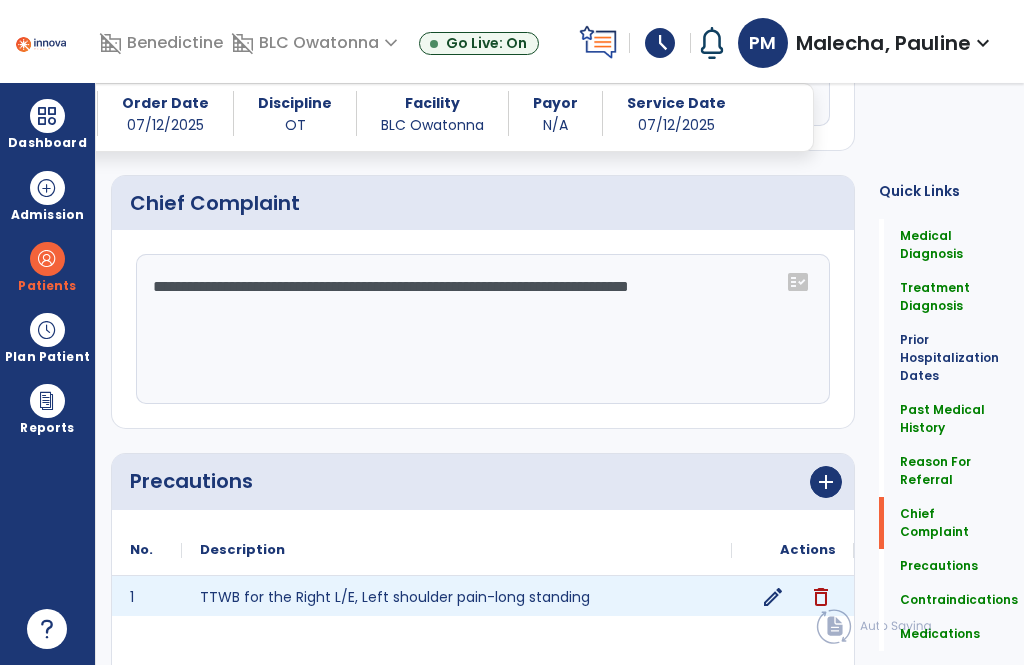 click on "edit" 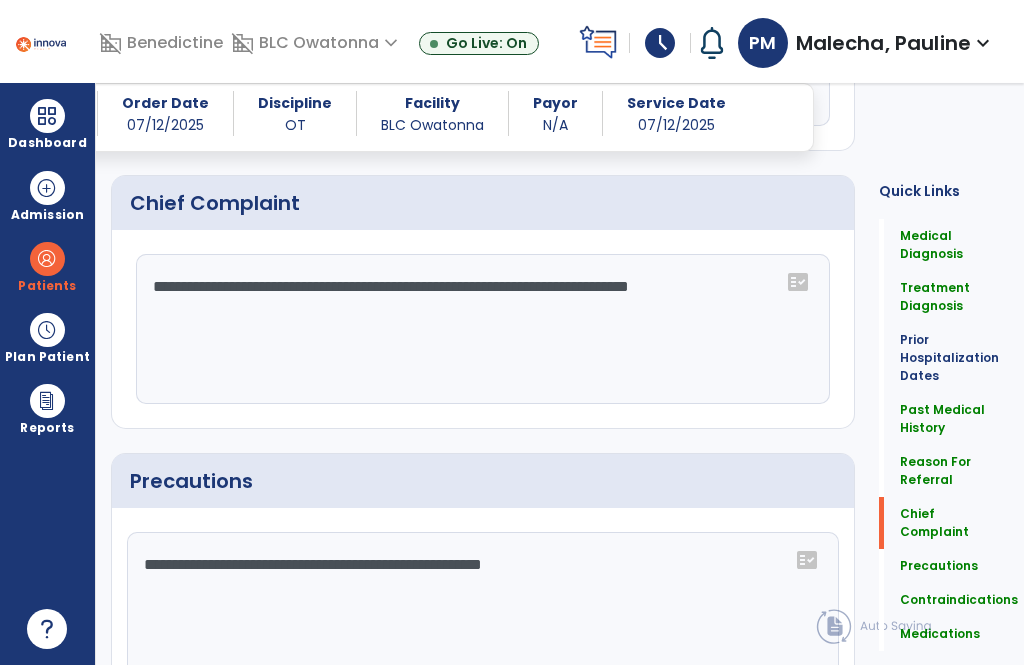 click on "**********" 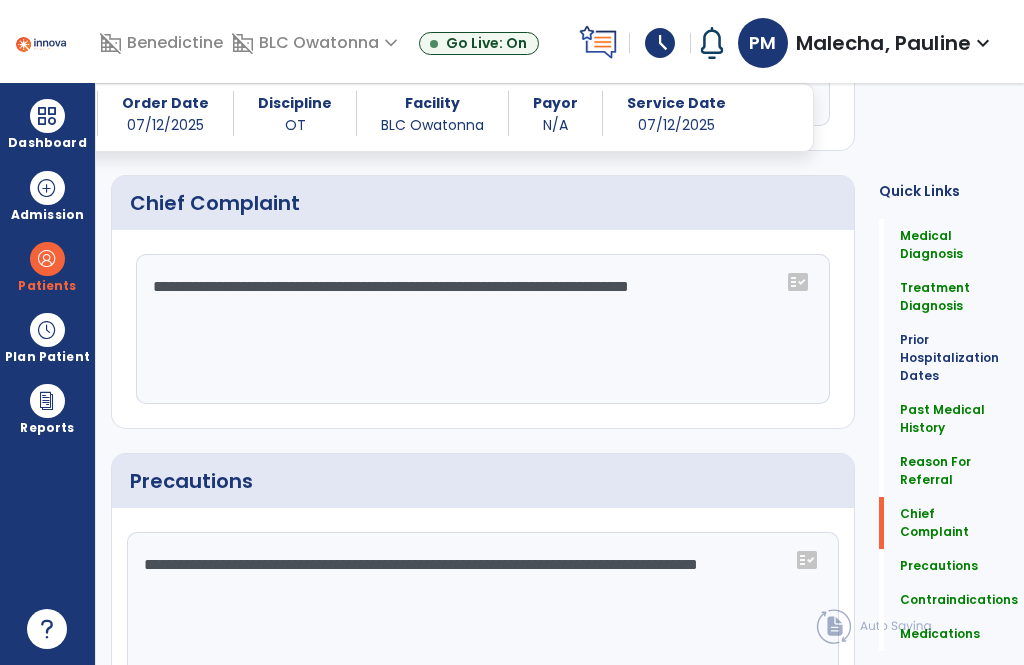 click on "**********" 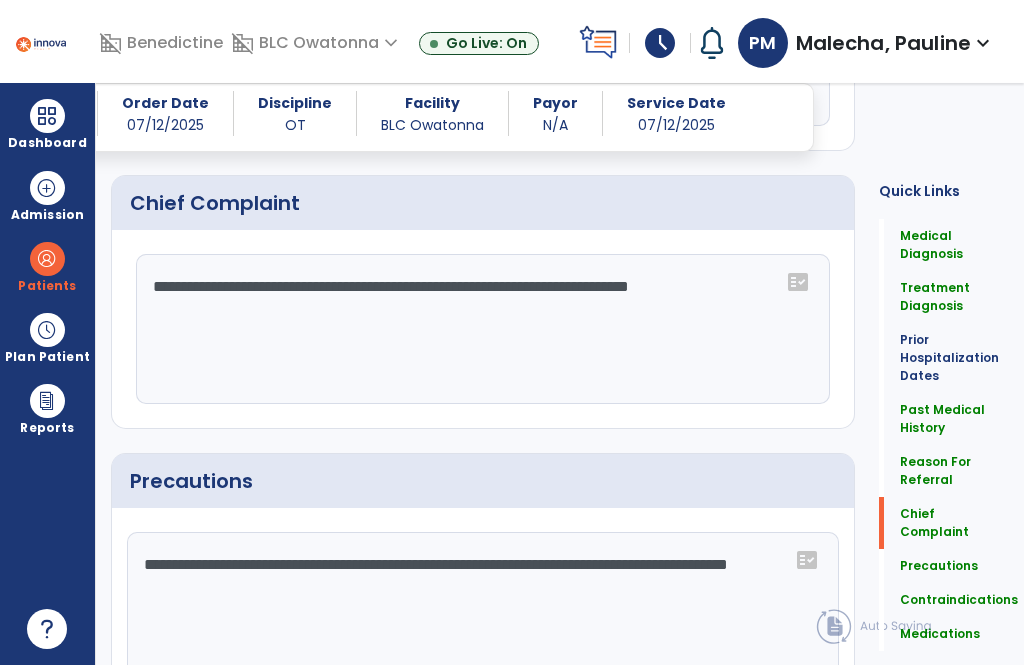 type on "**********" 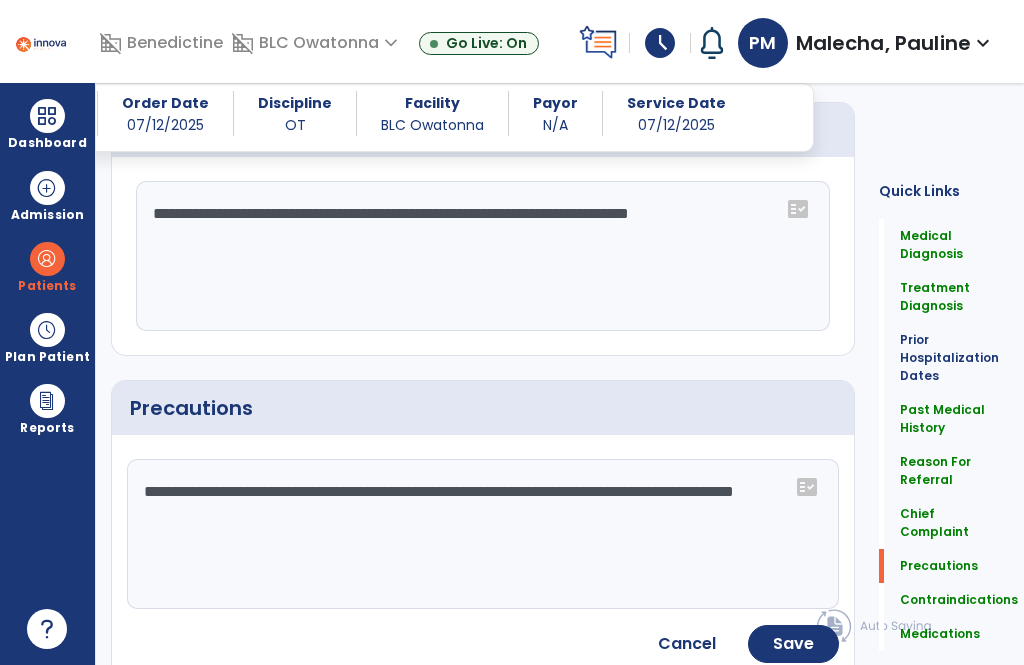 scroll, scrollTop: 1644, scrollLeft: 0, axis: vertical 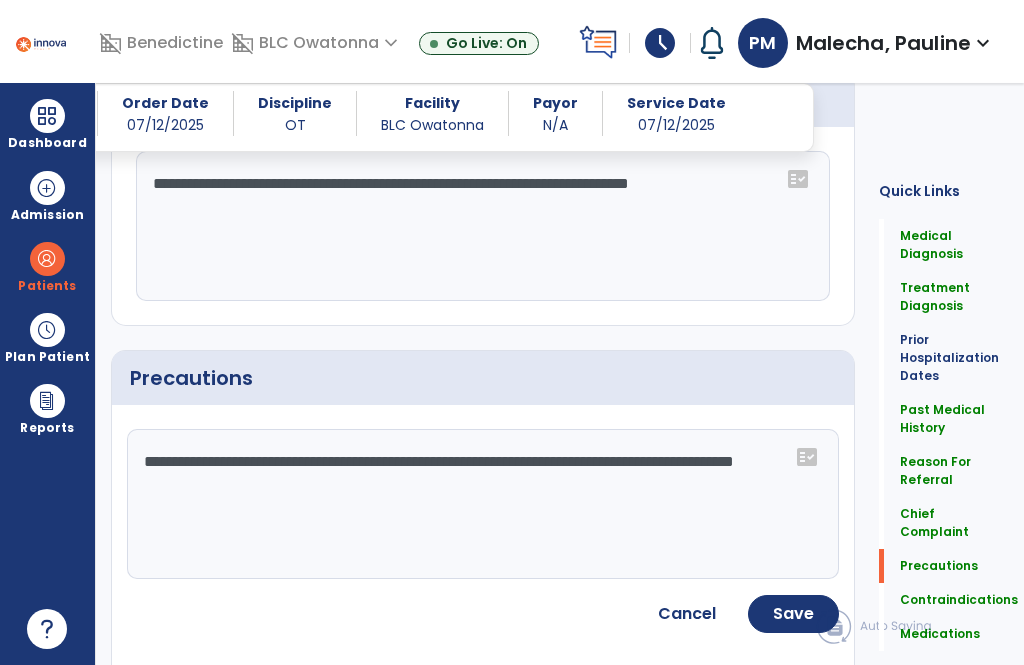 click on "Save" 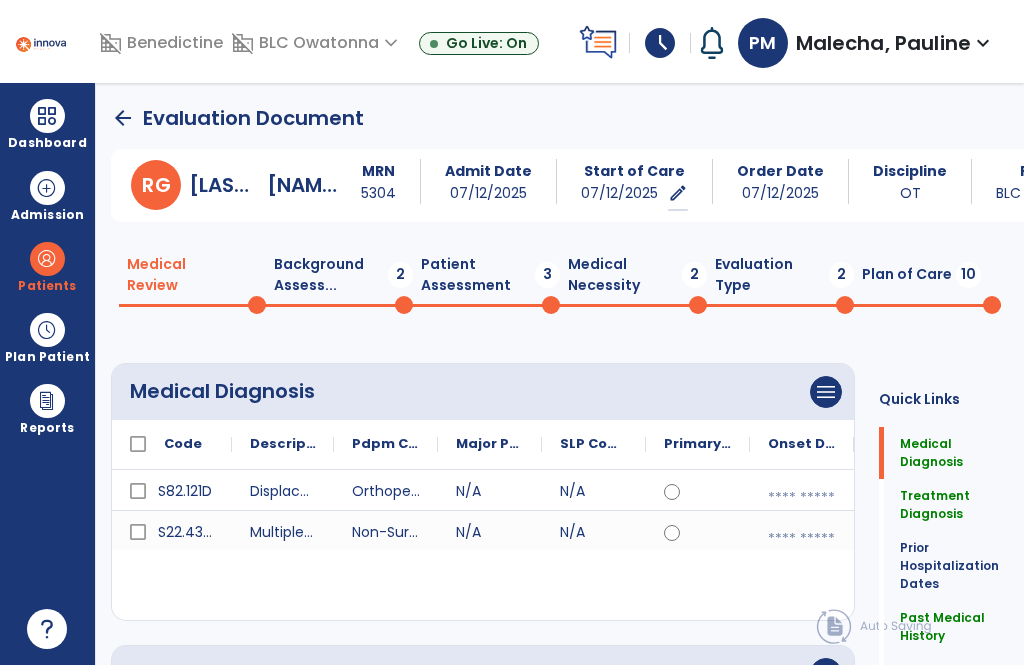 scroll, scrollTop: 0, scrollLeft: 0, axis: both 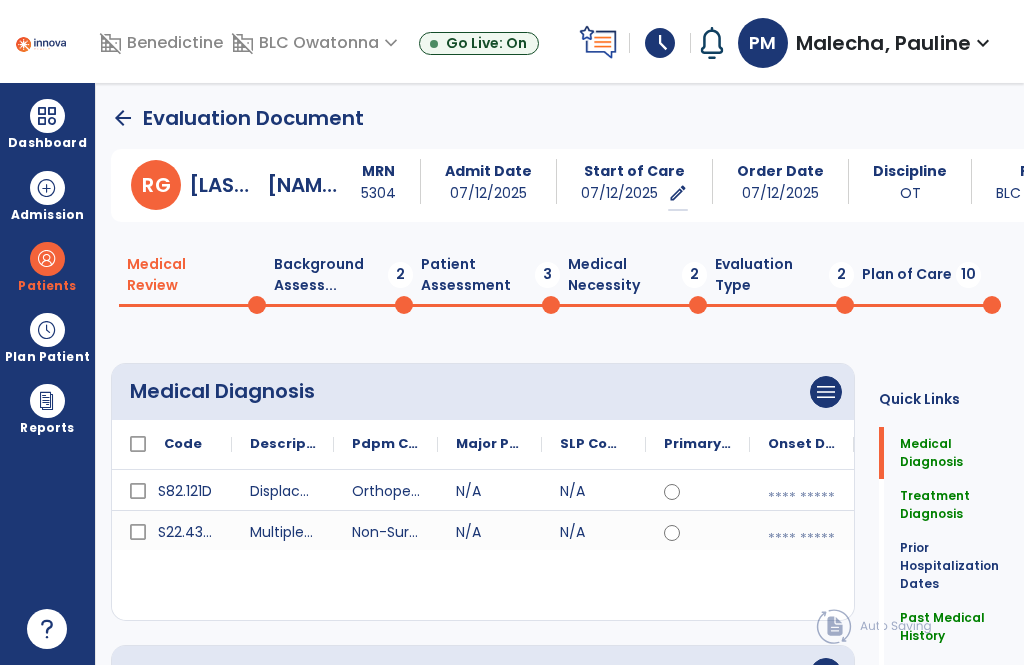 click on "Patient Assessment  3" 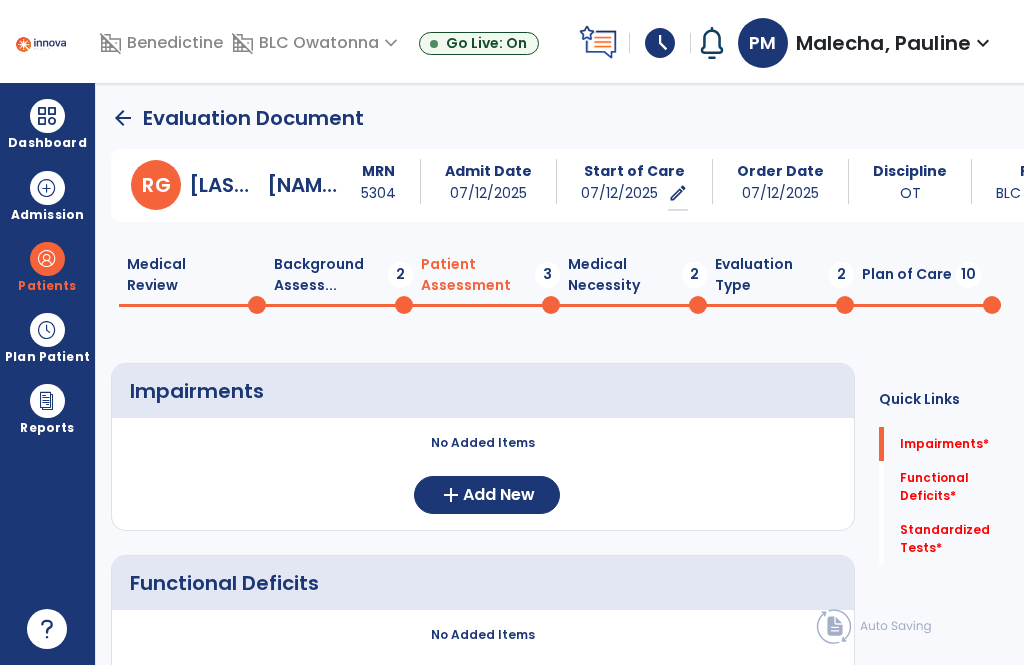 click on "add" 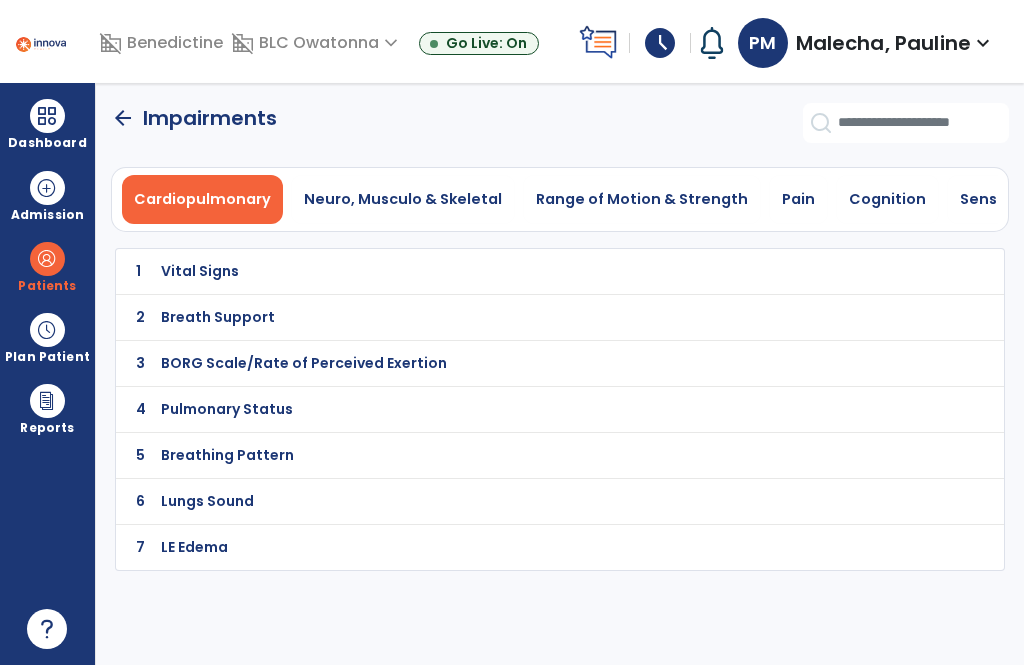 click on "Neuro, Musculo & Skeletal" at bounding box center (403, 199) 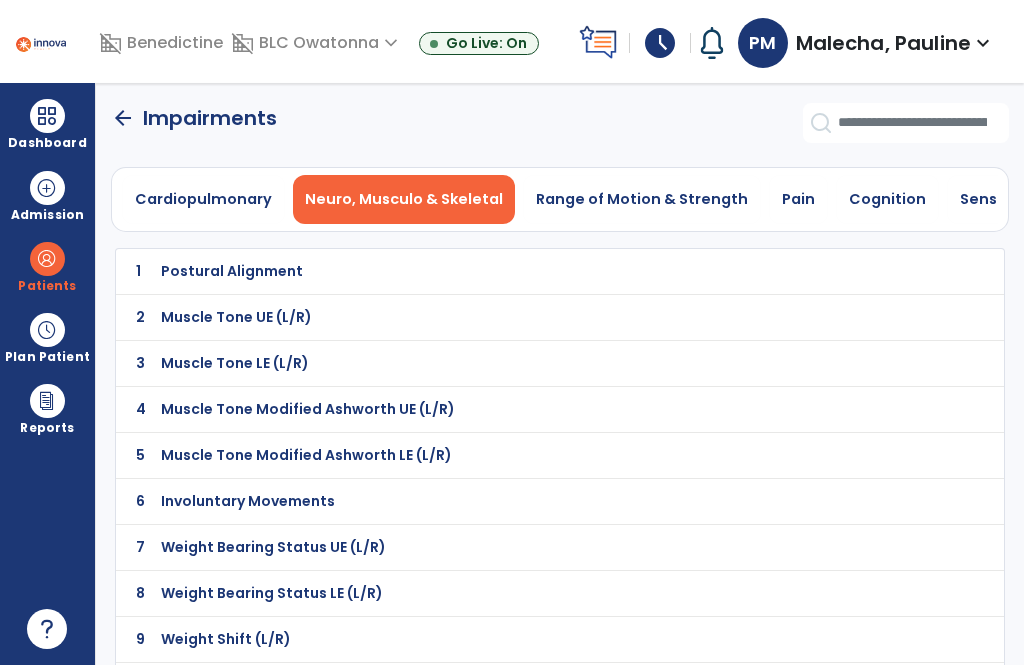 click on "Fall Risk Assessment" at bounding box center (515, 271) 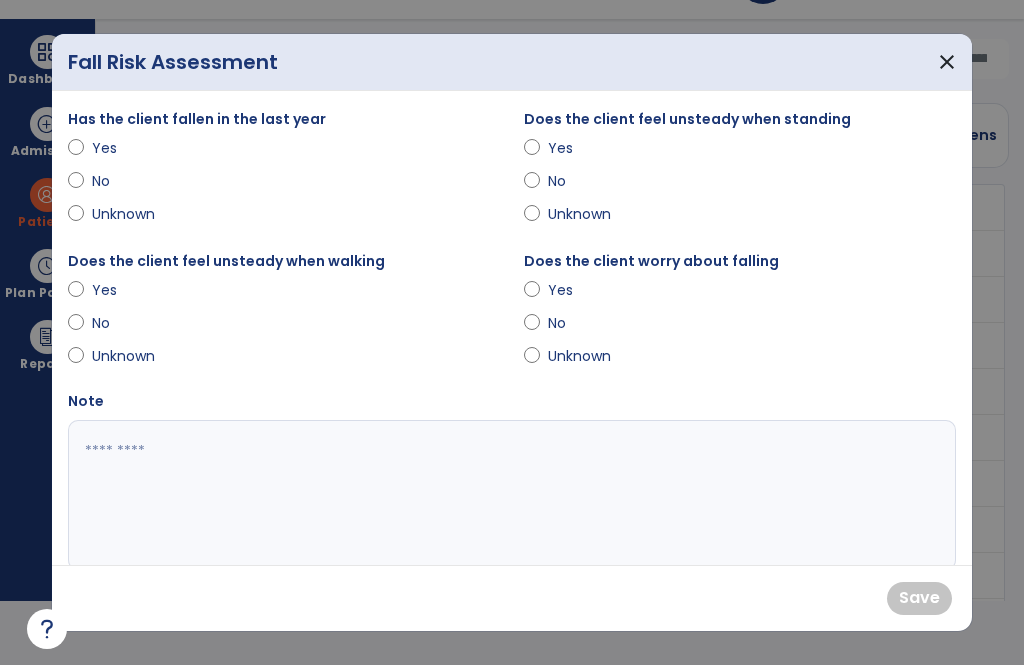 scroll, scrollTop: 0, scrollLeft: 0, axis: both 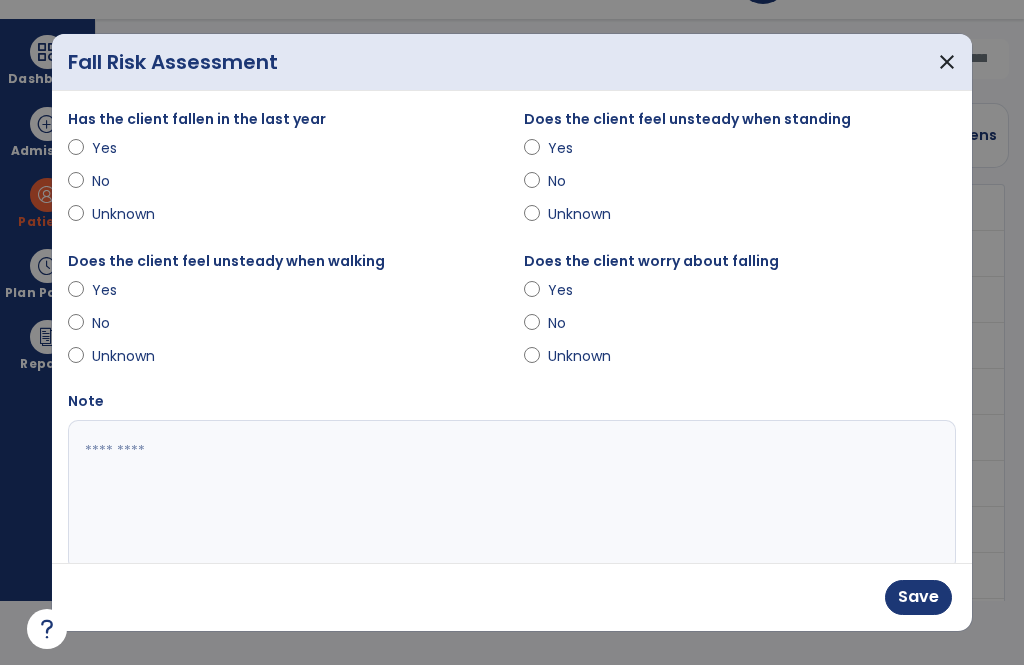 click on "Save" at bounding box center [918, 597] 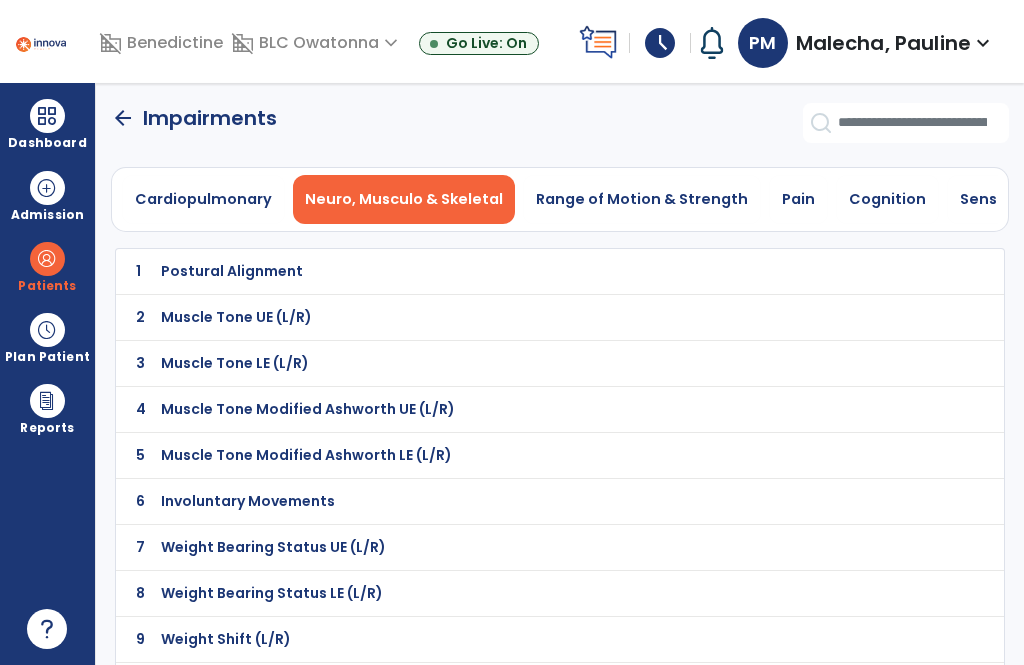 scroll, scrollTop: 64, scrollLeft: 0, axis: vertical 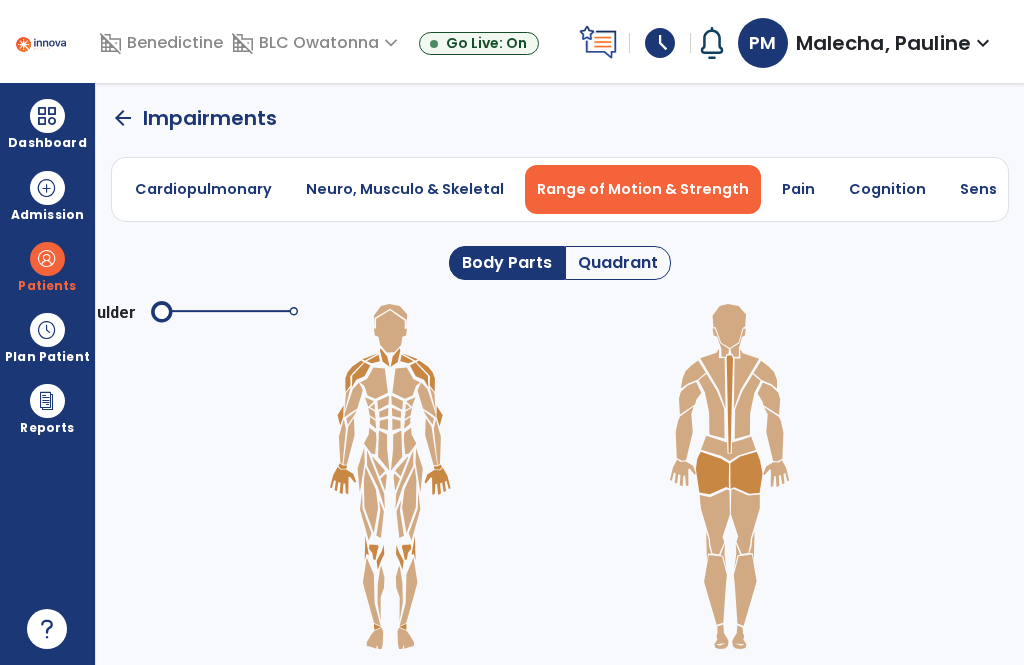 click 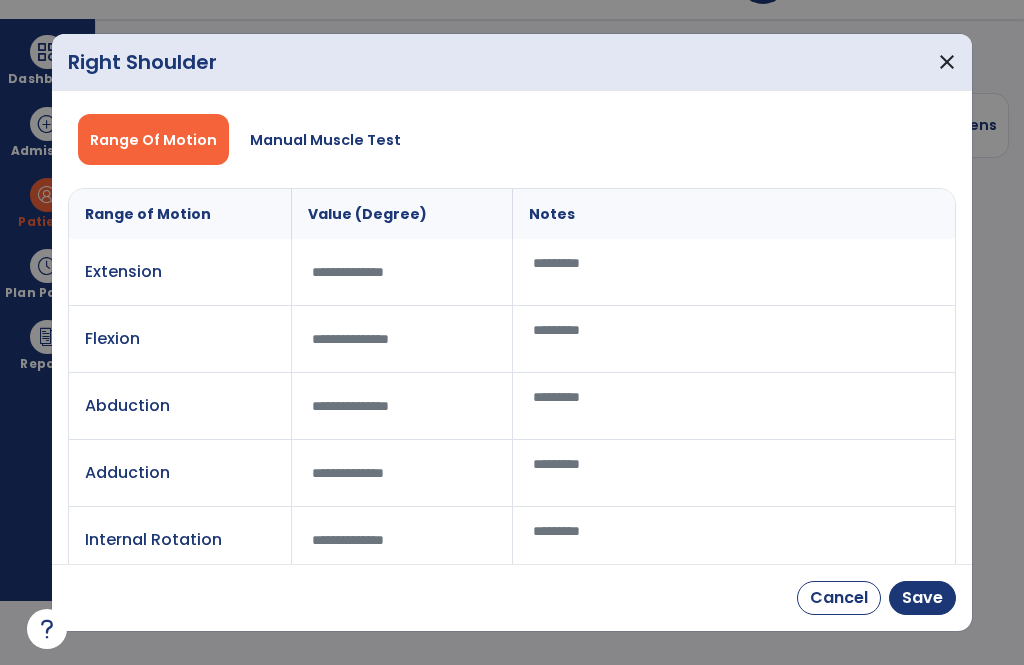 scroll, scrollTop: 0, scrollLeft: 0, axis: both 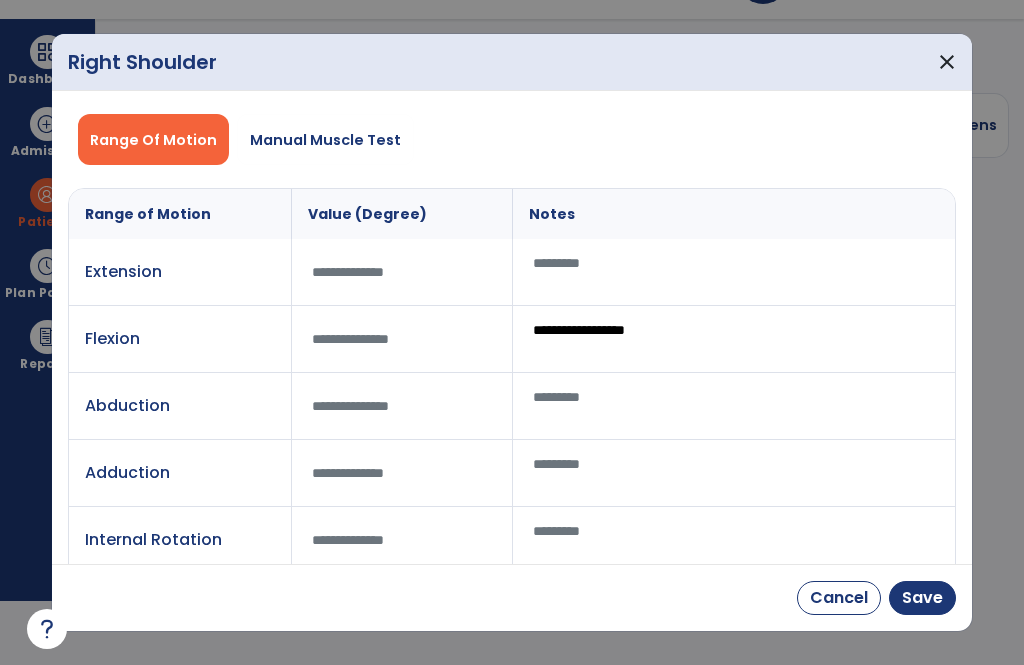 type on "**********" 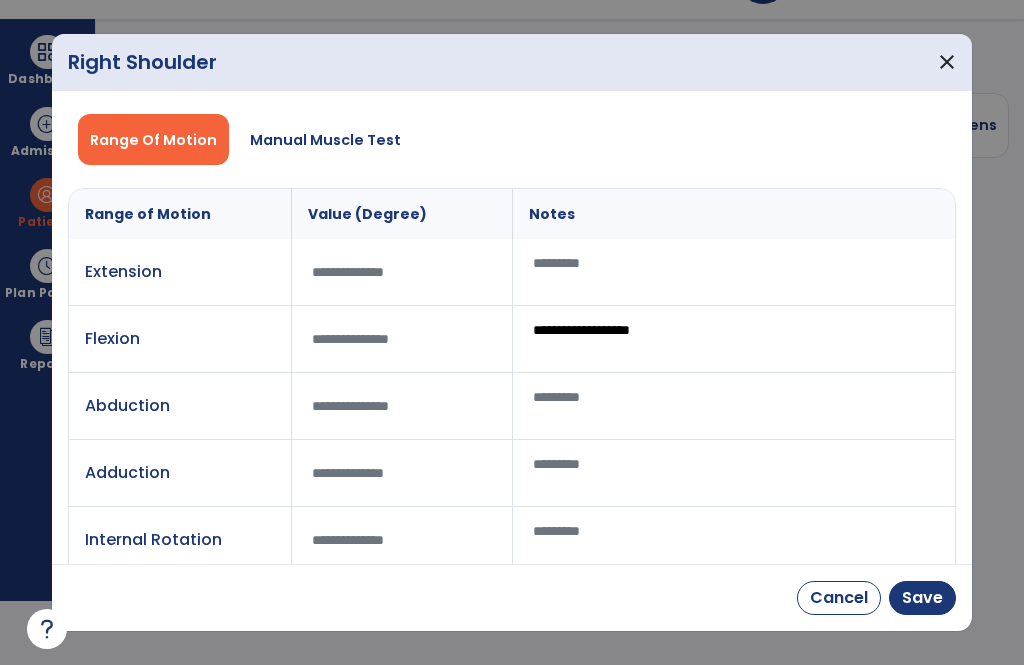 click on "Save" at bounding box center [922, 598] 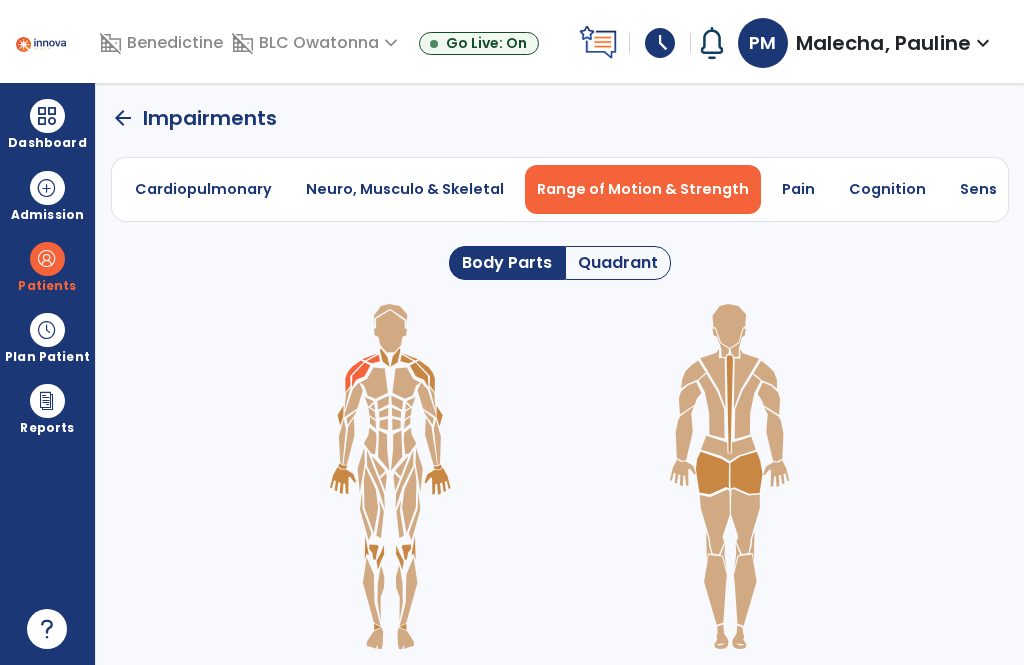 click 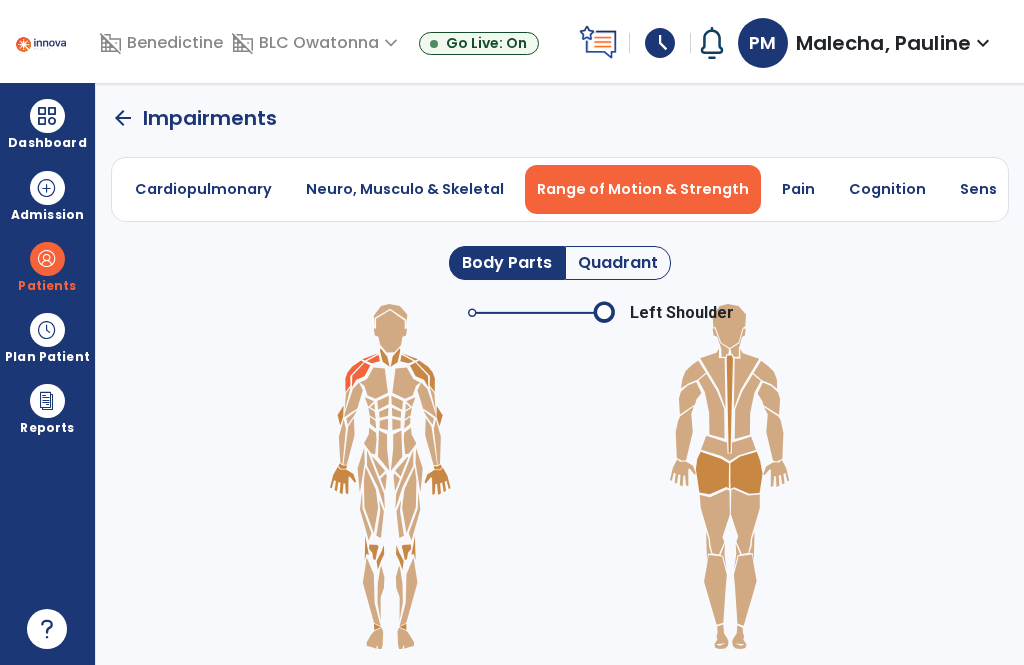 click 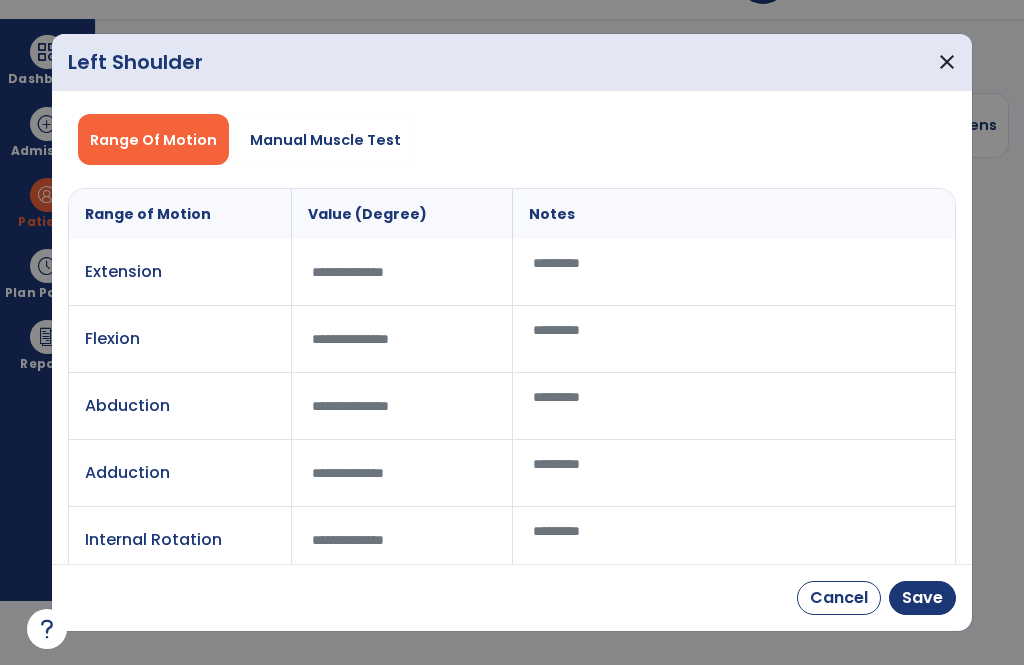 scroll, scrollTop: 0, scrollLeft: 0, axis: both 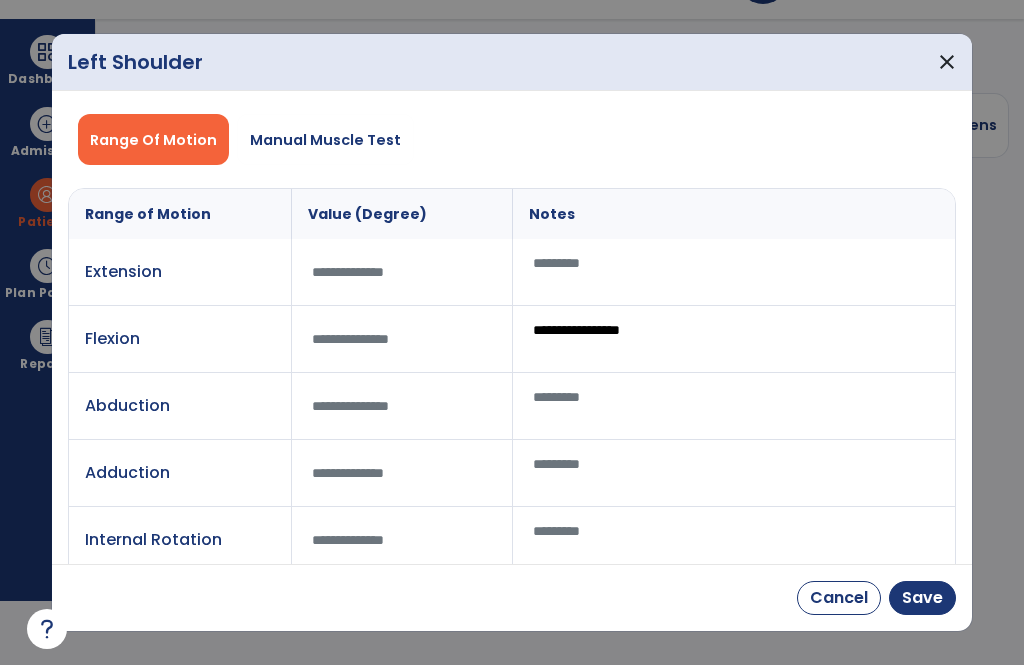 type on "**********" 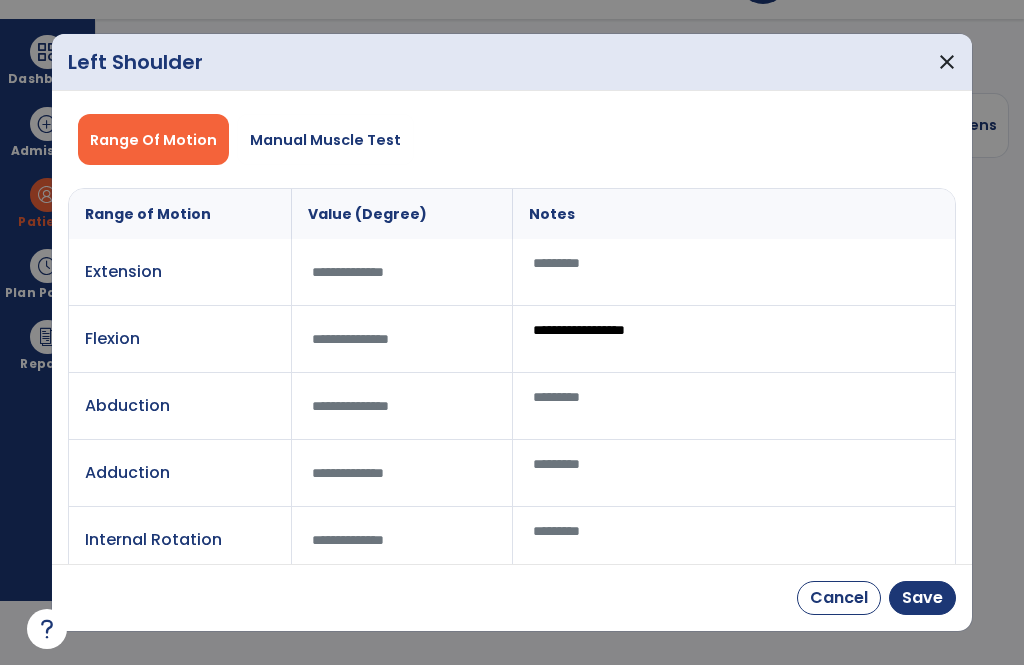 click on "Save" at bounding box center (922, 598) 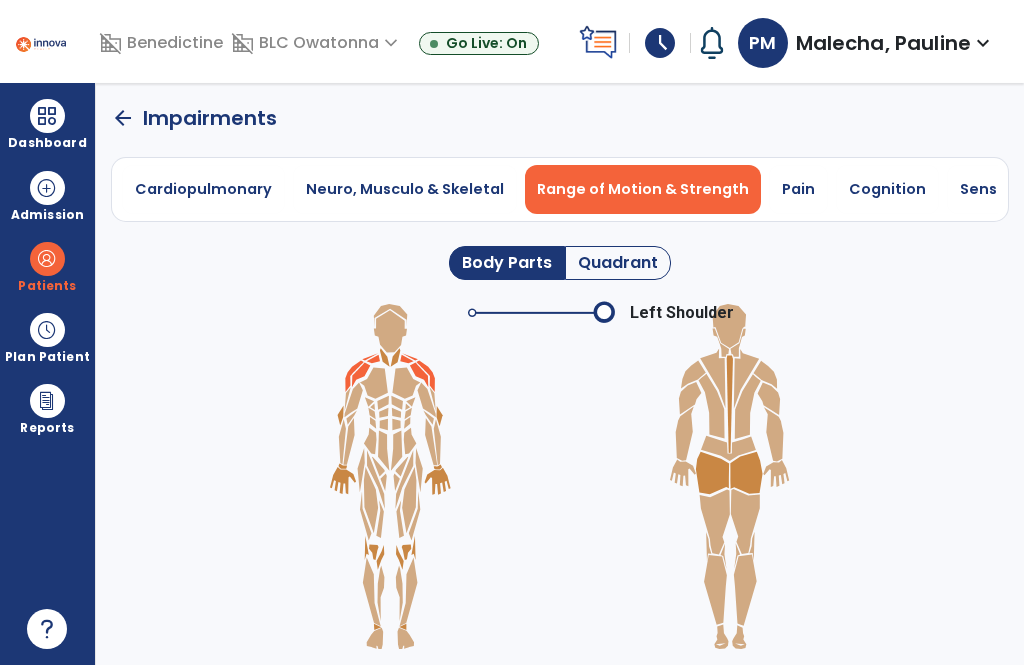 scroll, scrollTop: 64, scrollLeft: 0, axis: vertical 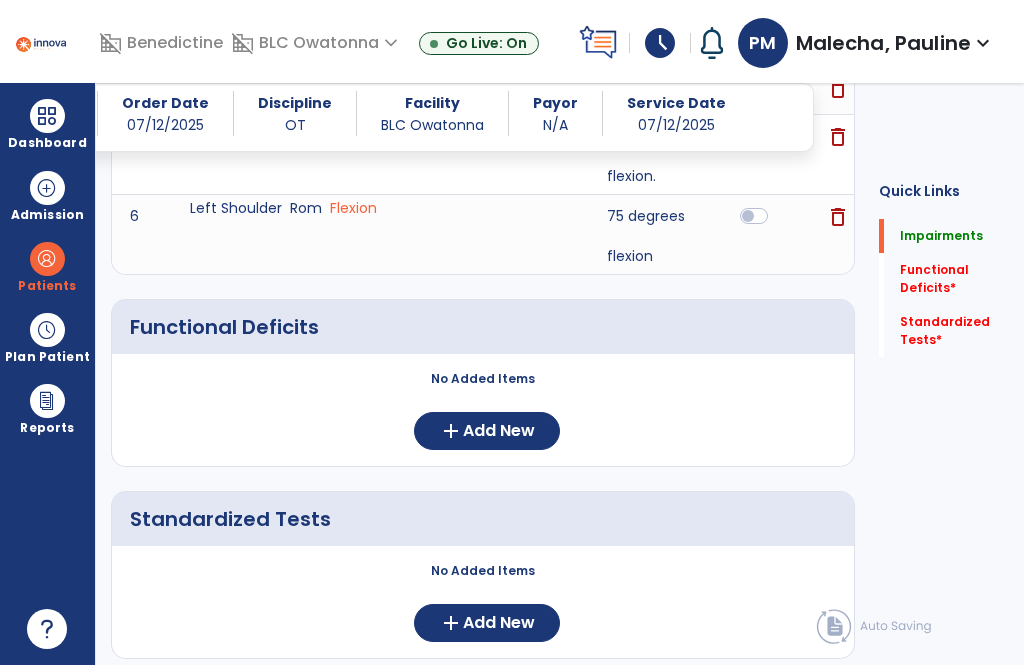 click on "add" 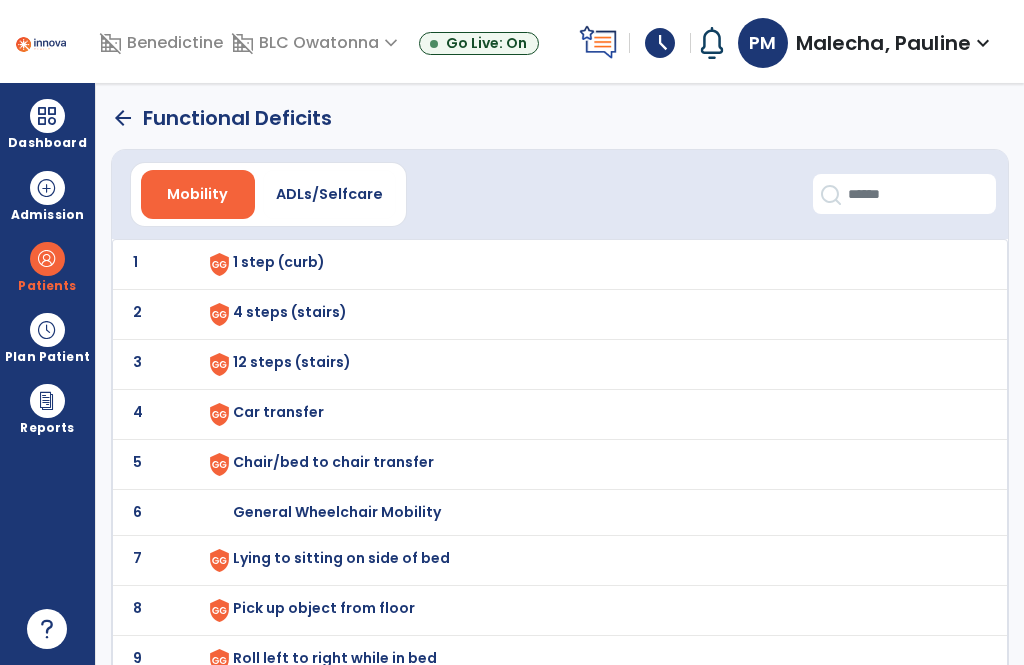 scroll, scrollTop: 0, scrollLeft: 0, axis: both 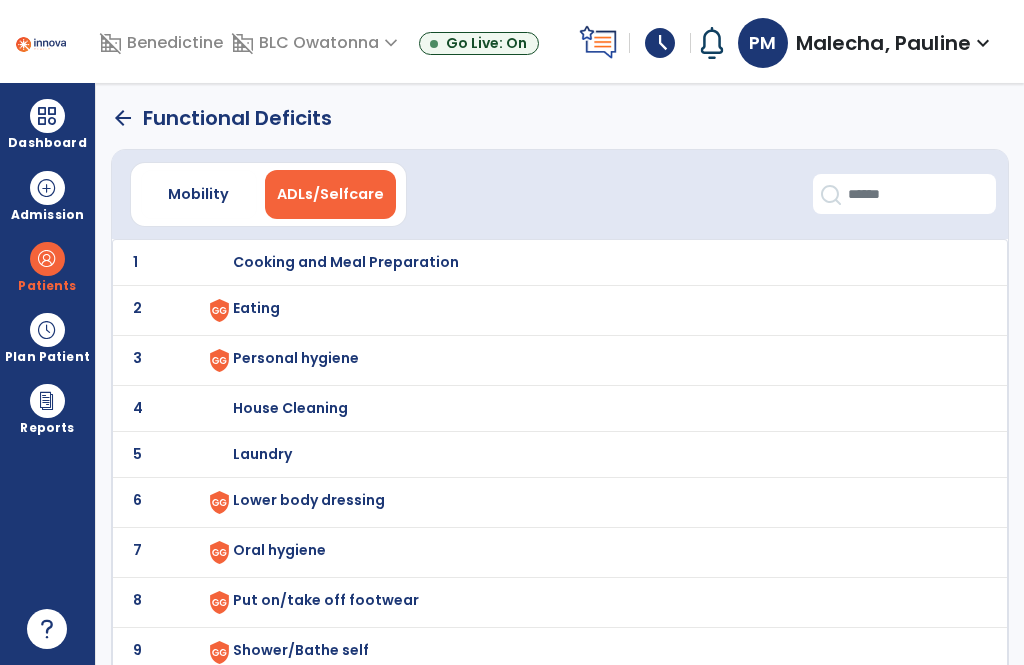 click on "2 Eating" 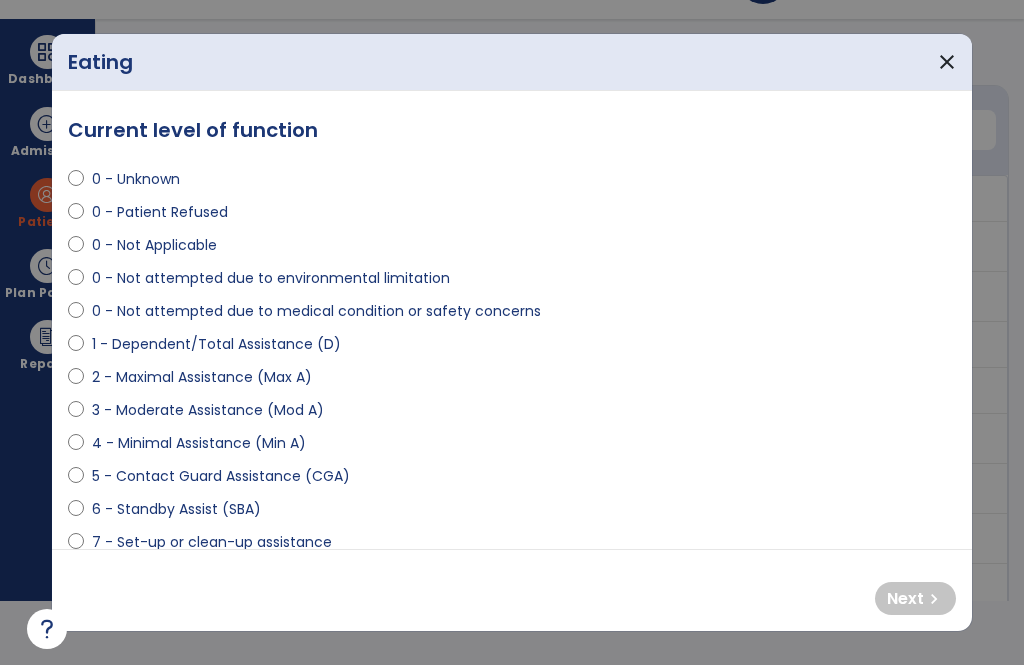scroll, scrollTop: 0, scrollLeft: 0, axis: both 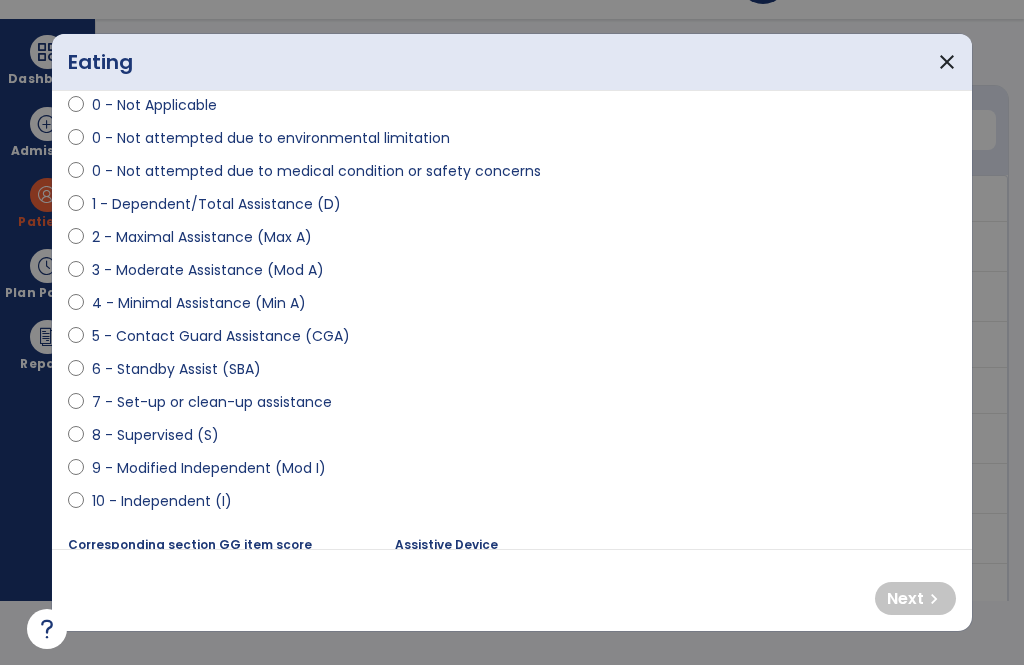 select on "**********" 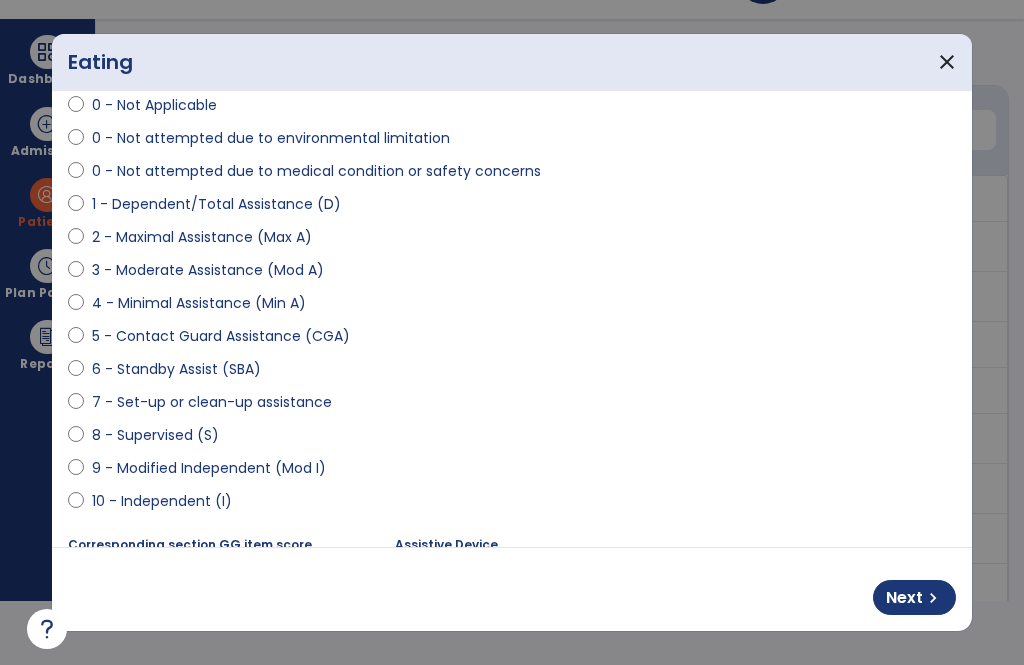 click on "chevron_right" at bounding box center [933, 598] 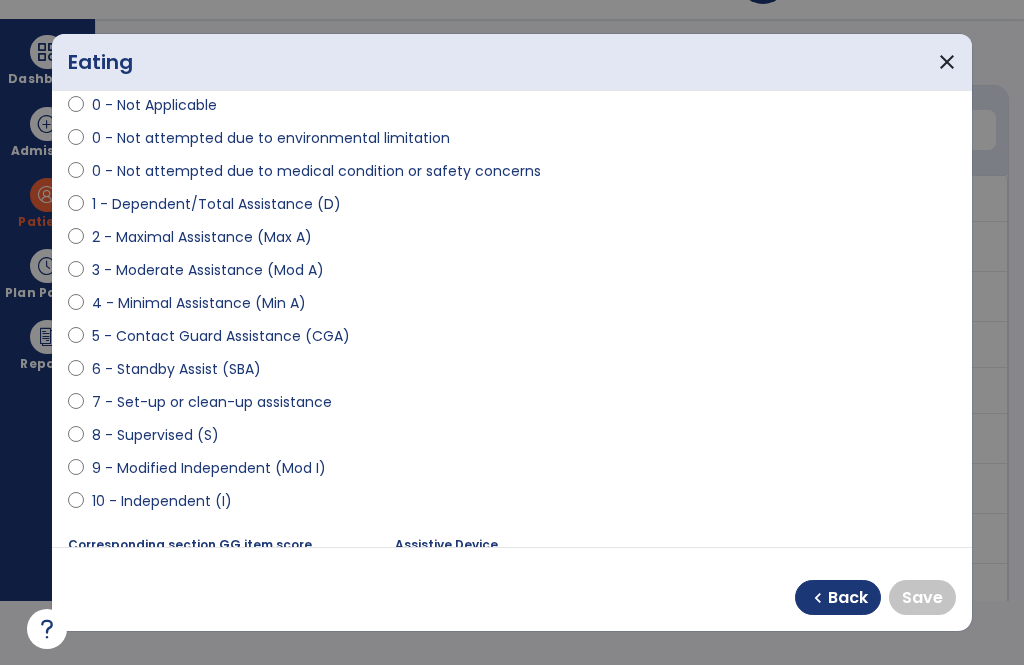 click on "**********" at bounding box center [512, 319] 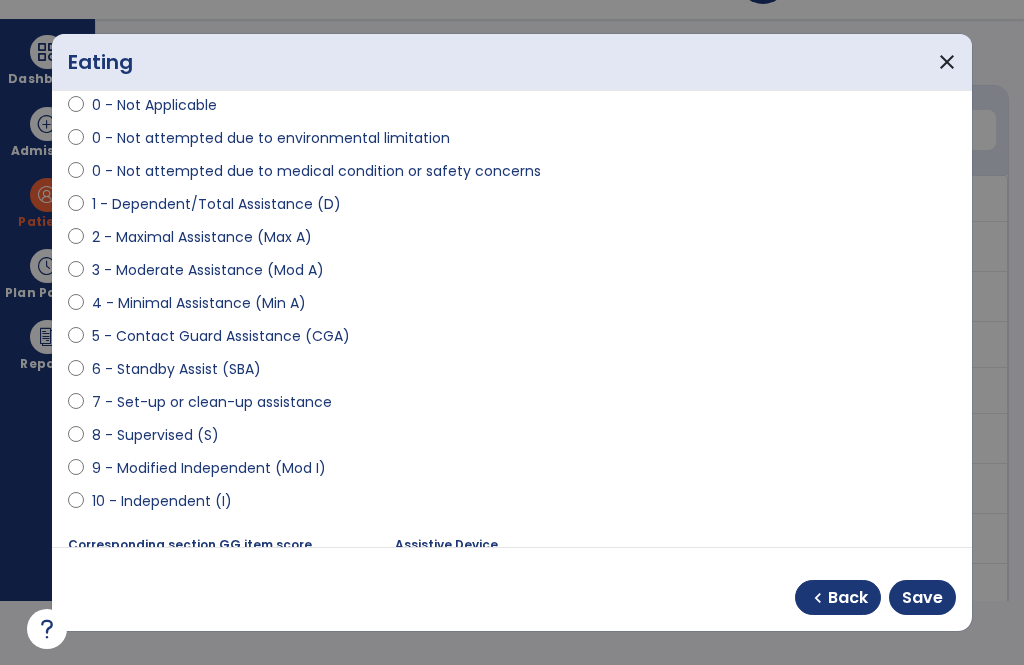 click on "Save" at bounding box center [922, 598] 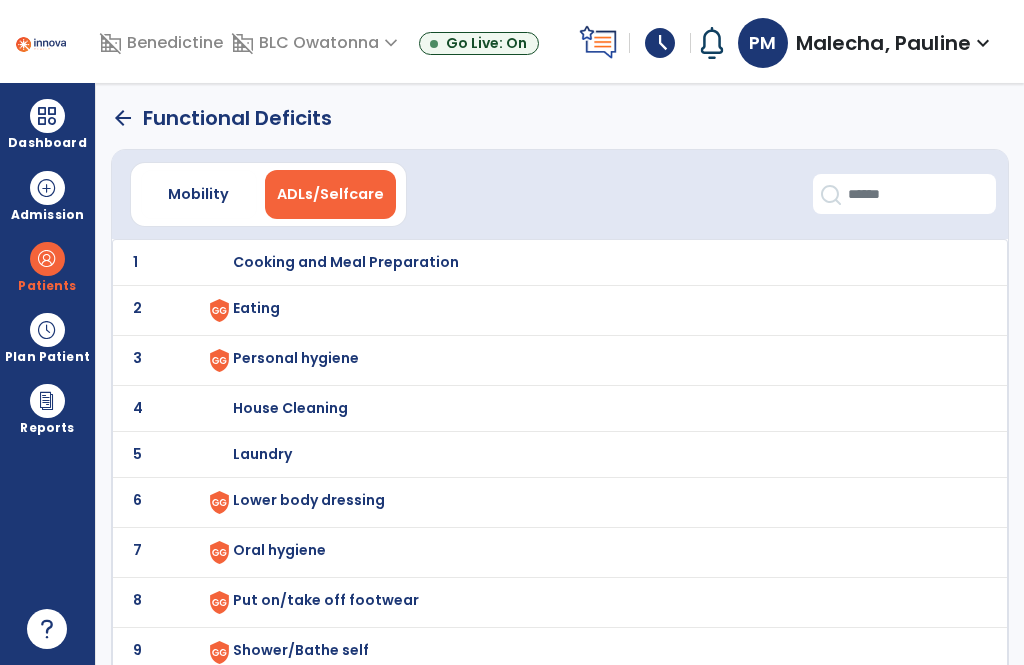 scroll, scrollTop: 64, scrollLeft: 0, axis: vertical 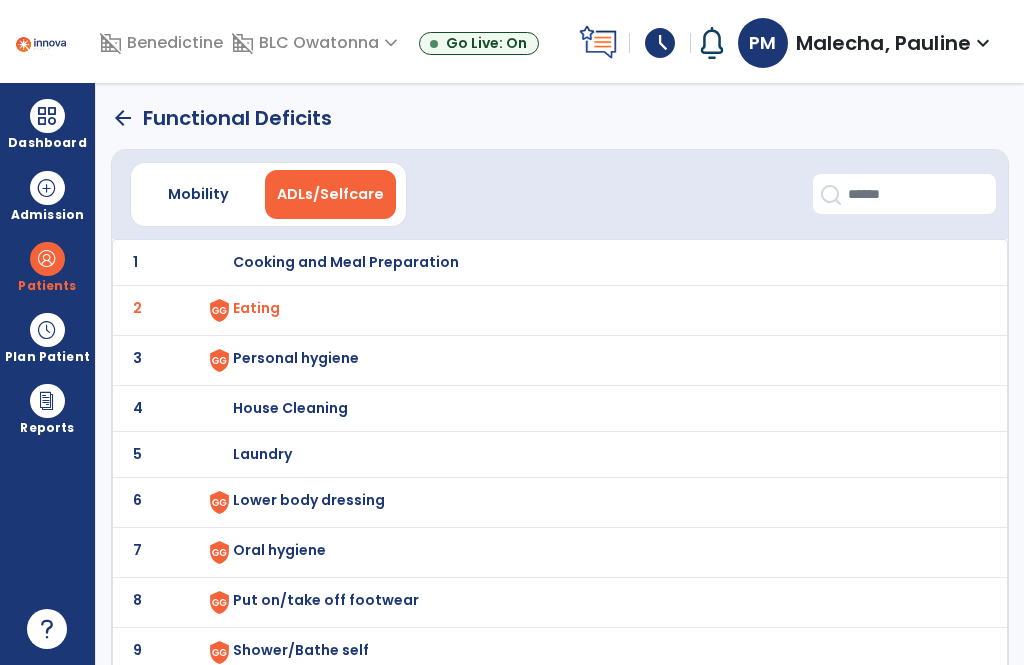 click on "Personal hygiene" at bounding box center [590, 262] 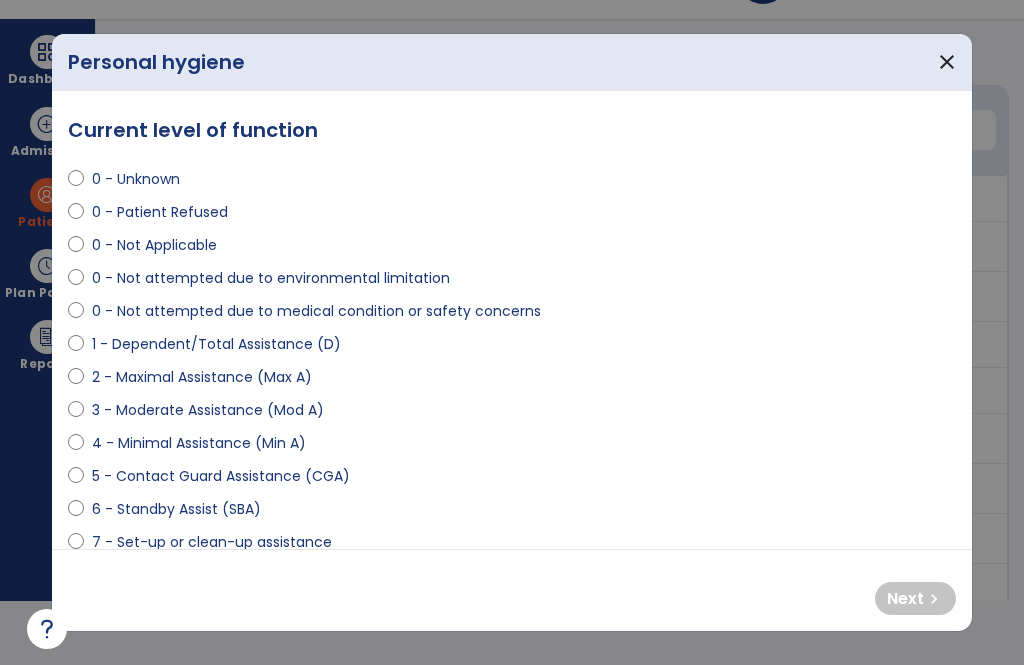 scroll, scrollTop: 0, scrollLeft: 0, axis: both 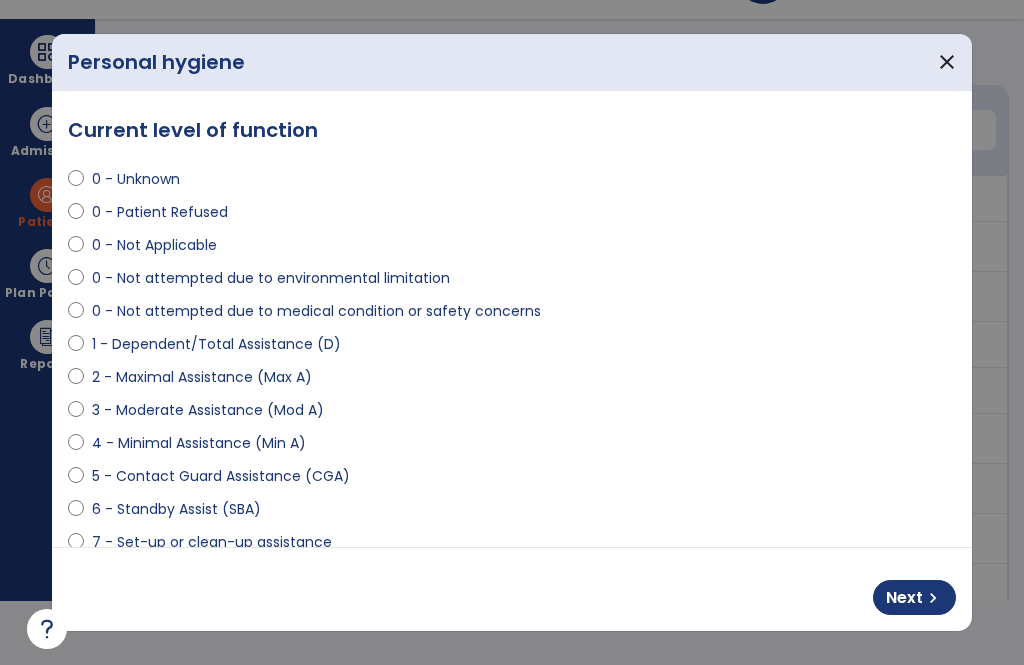 click on "Next" at bounding box center [904, 598] 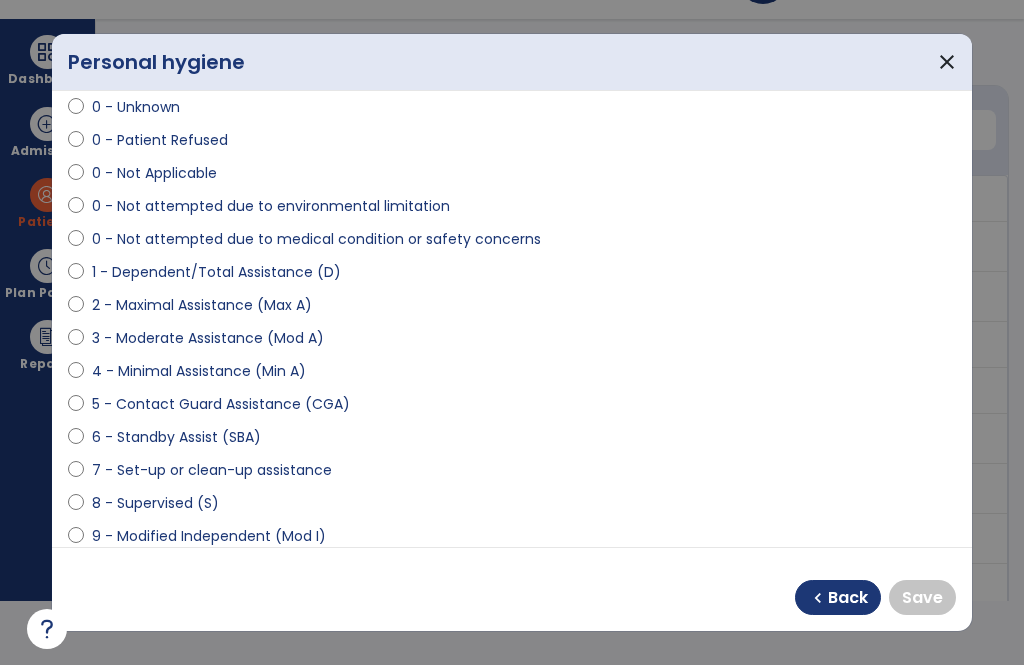 scroll, scrollTop: 71, scrollLeft: 0, axis: vertical 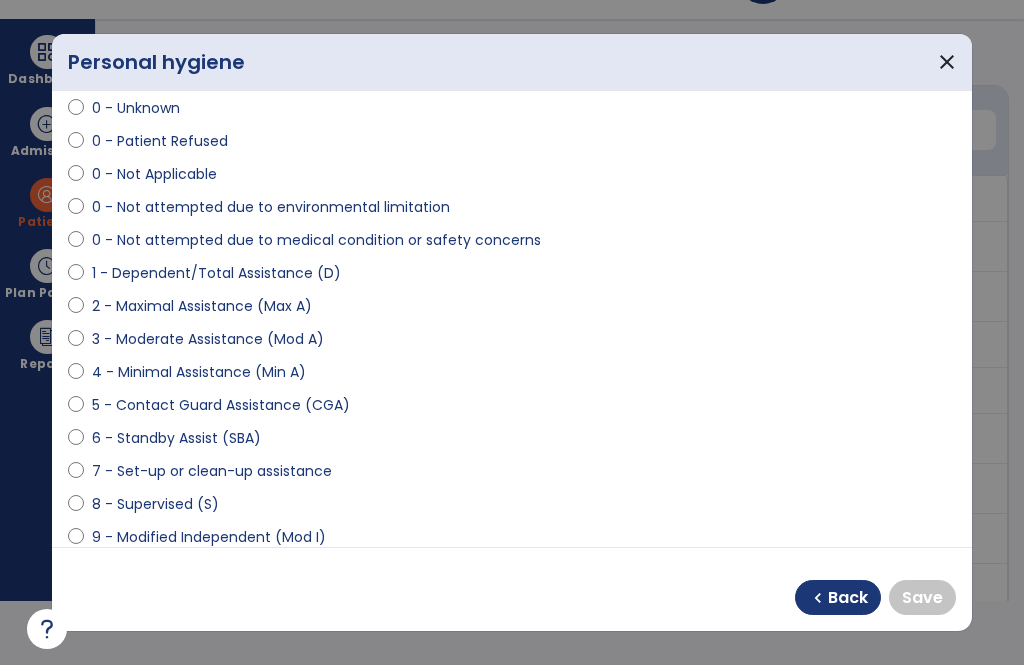 select on "**********" 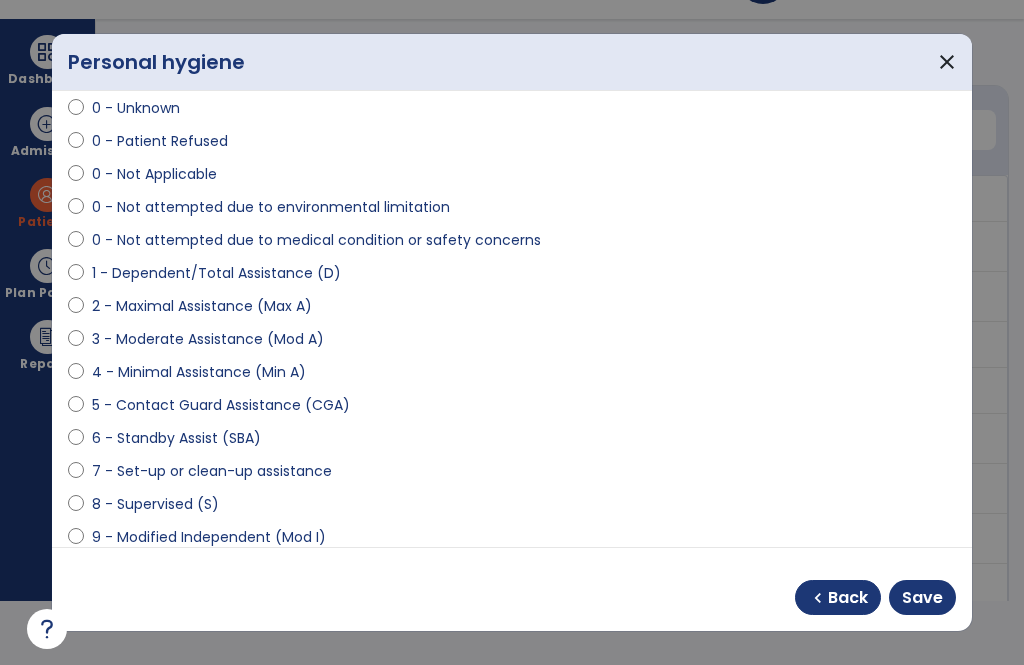 click on "Save" at bounding box center [922, 598] 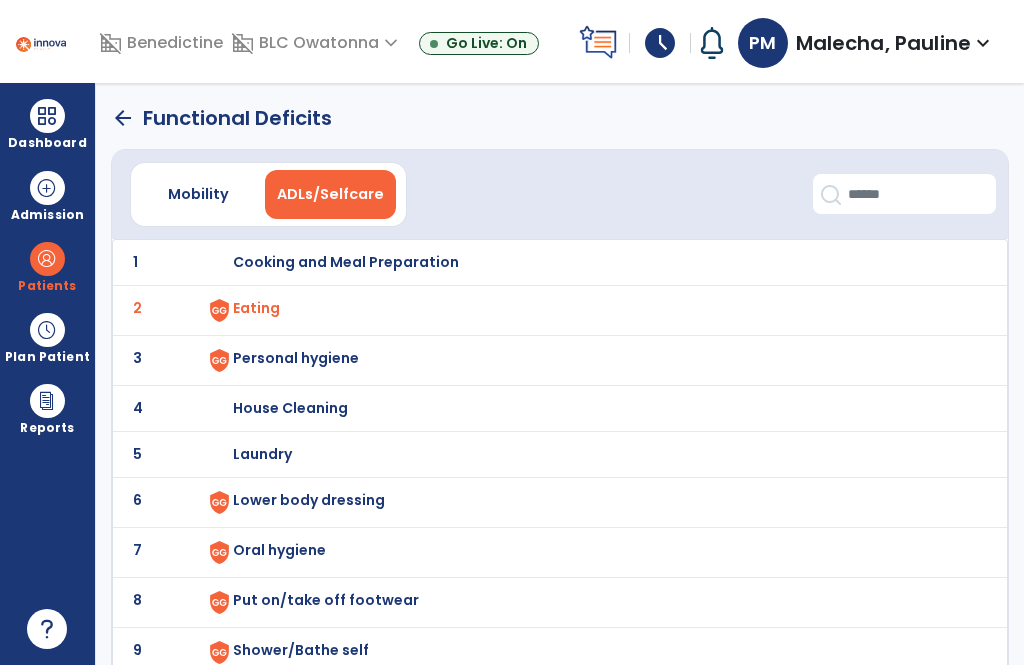 scroll, scrollTop: 64, scrollLeft: 0, axis: vertical 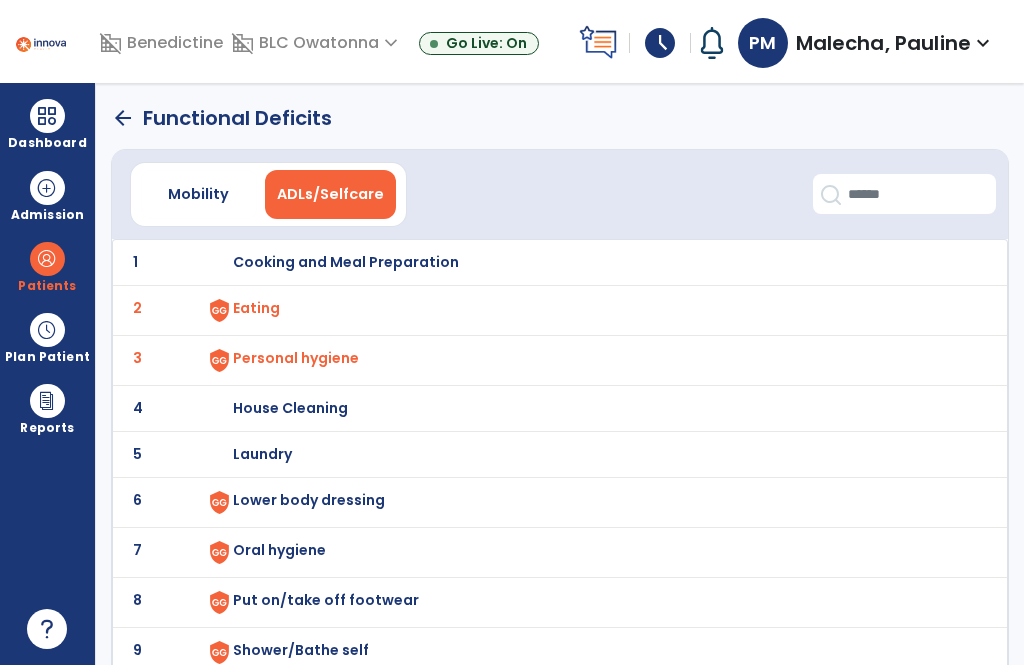 click on "House Cleaning" at bounding box center [346, 262] 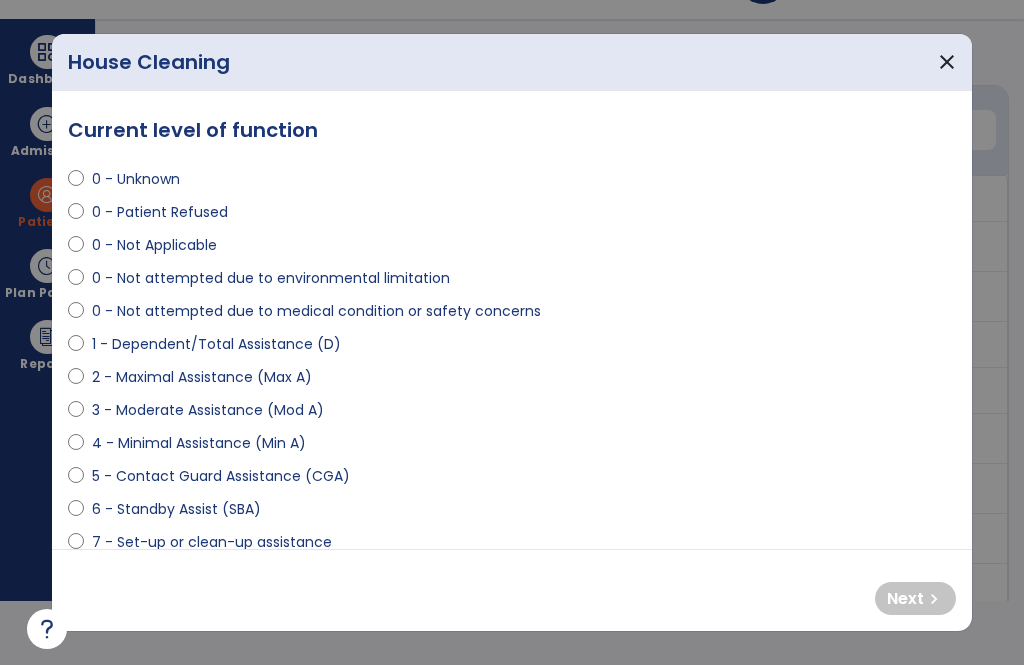 scroll, scrollTop: 0, scrollLeft: 0, axis: both 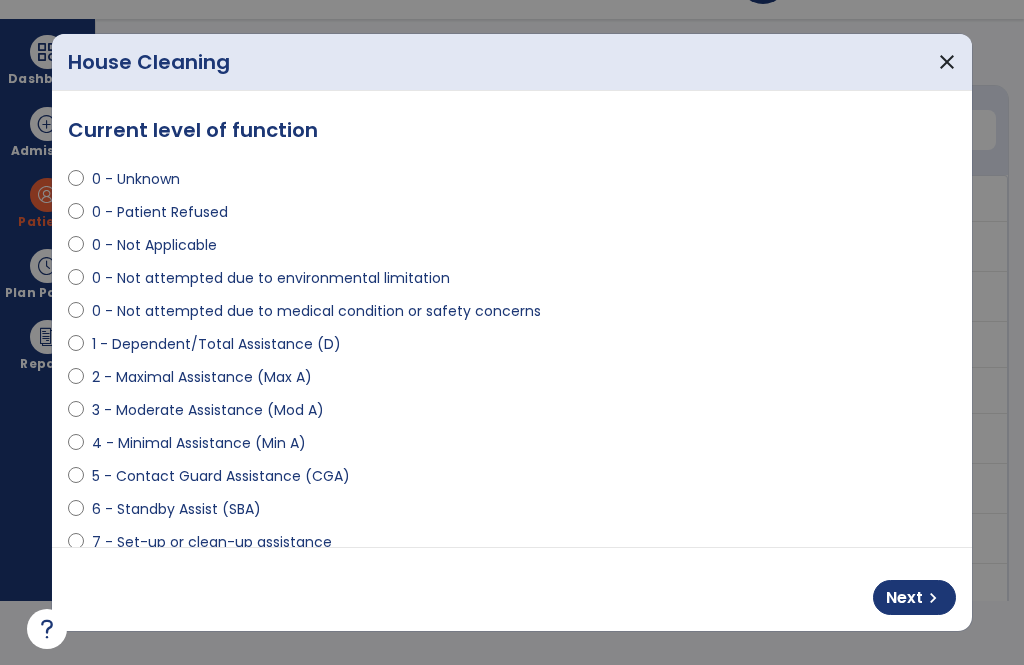 click on "Next" at bounding box center (904, 598) 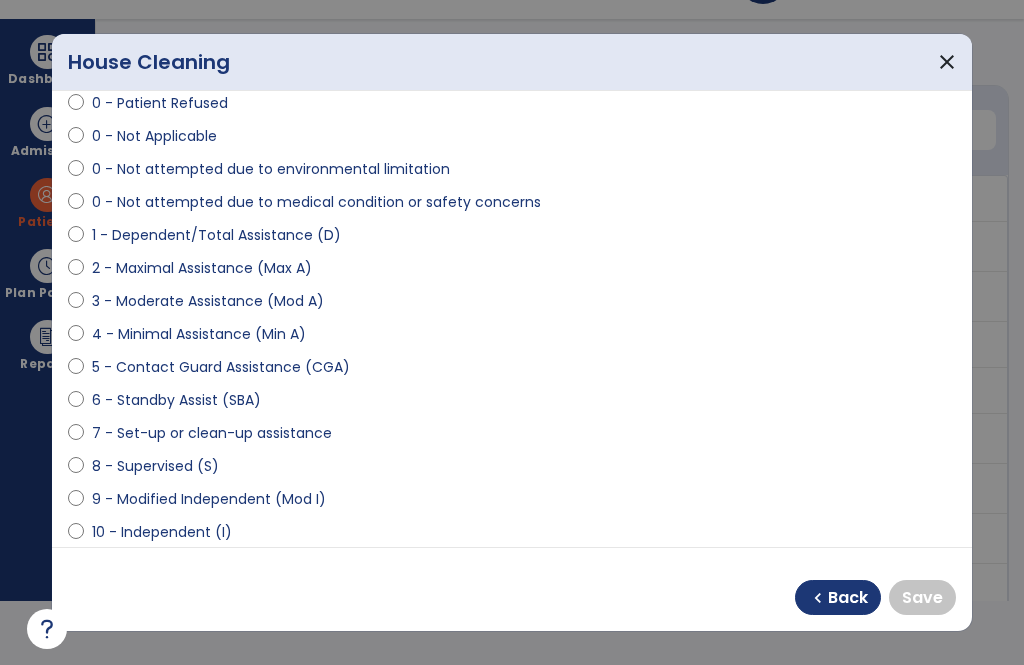 scroll, scrollTop: 112, scrollLeft: 0, axis: vertical 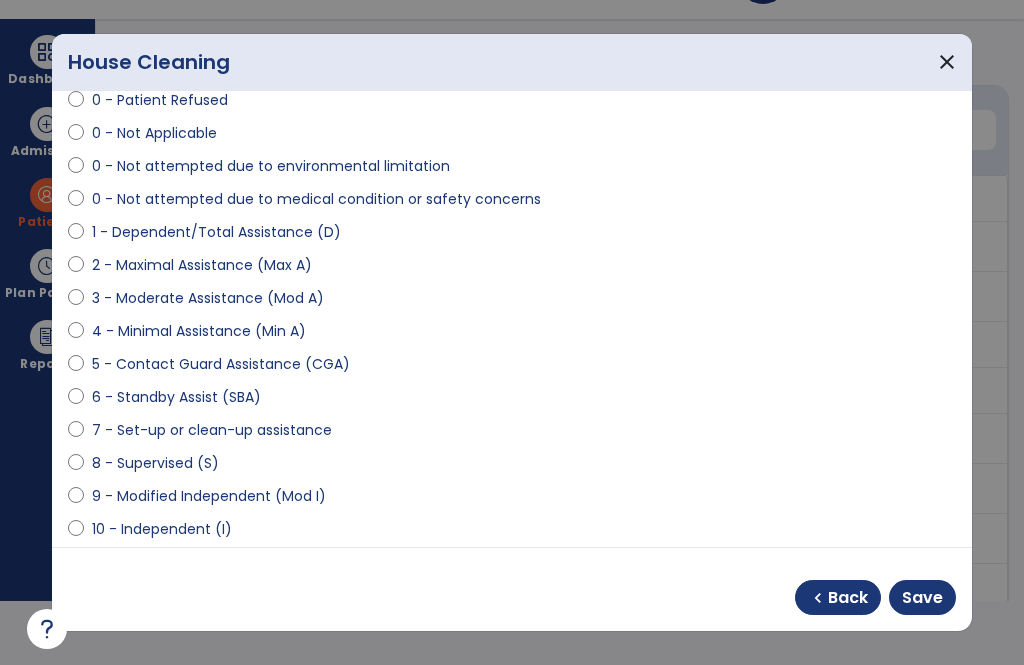 click on "Save" at bounding box center [922, 598] 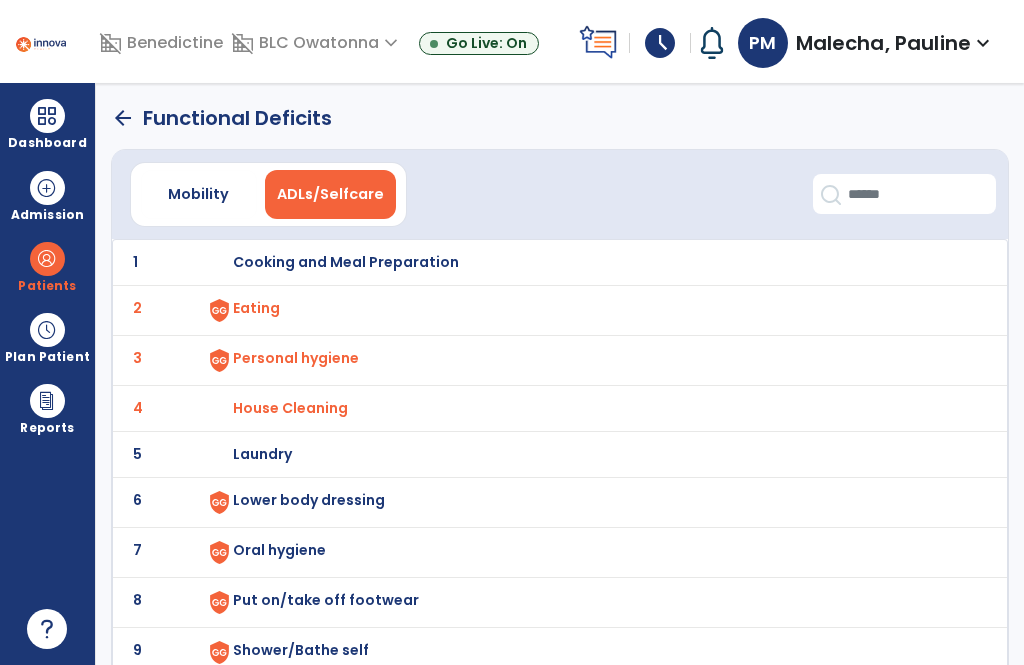 scroll, scrollTop: 64, scrollLeft: 0, axis: vertical 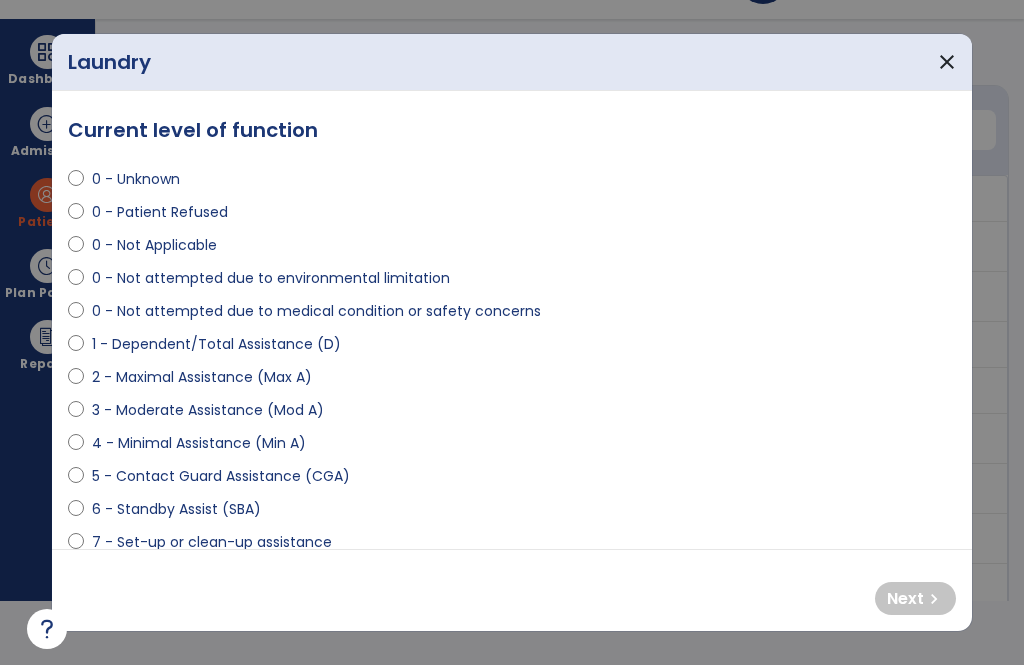 click on "0 - Not attempted due to medical condition or safety concerns" at bounding box center (316, 311) 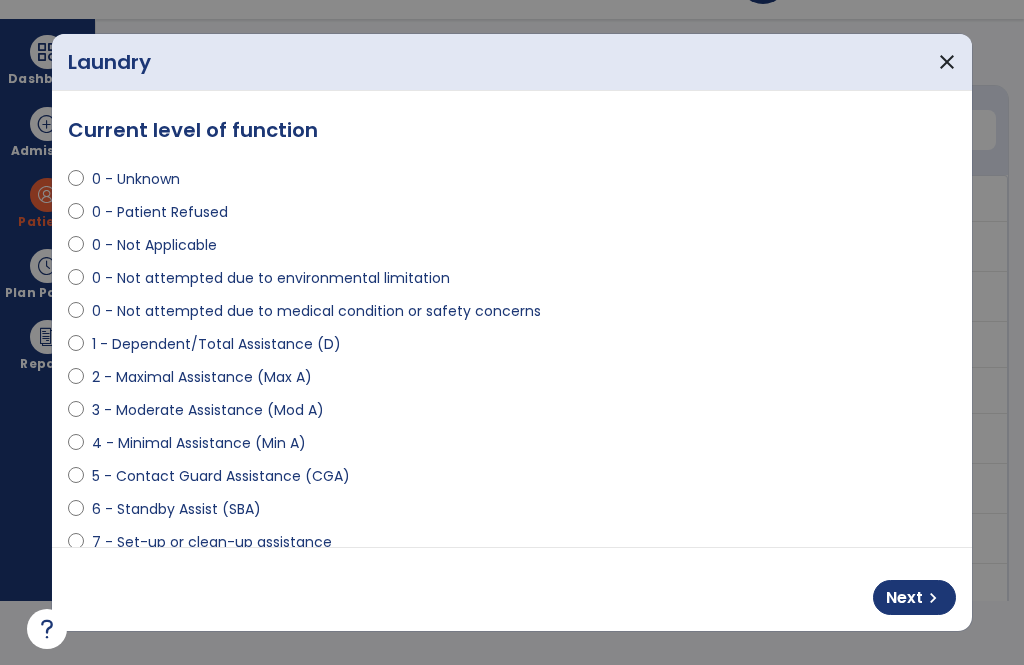 click on "chevron_right" at bounding box center [933, 598] 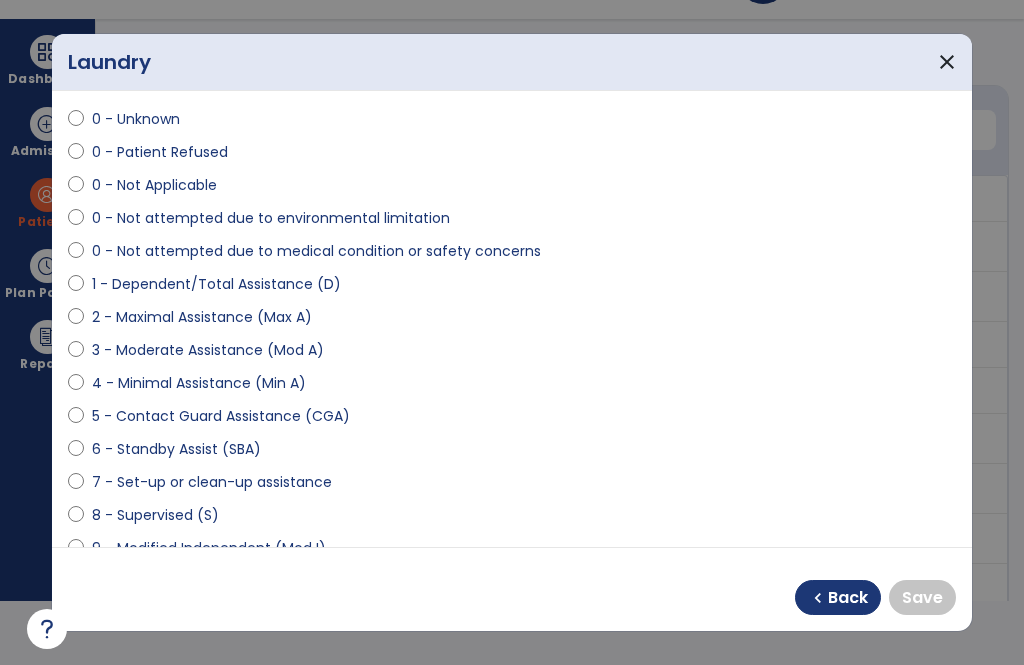 scroll, scrollTop: 67, scrollLeft: 0, axis: vertical 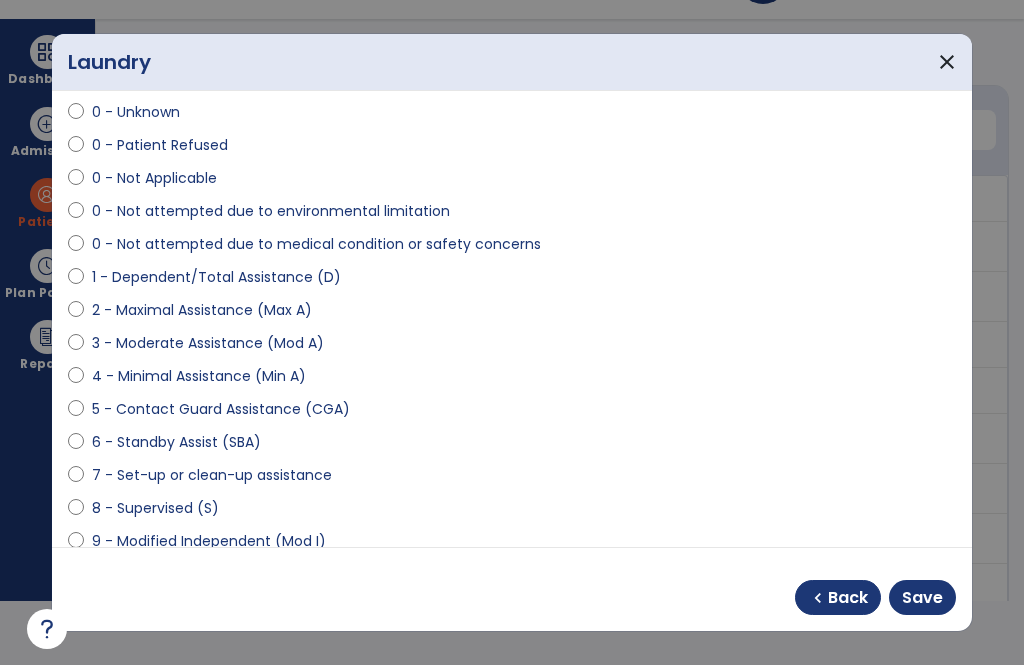 click on "Save" at bounding box center [922, 598] 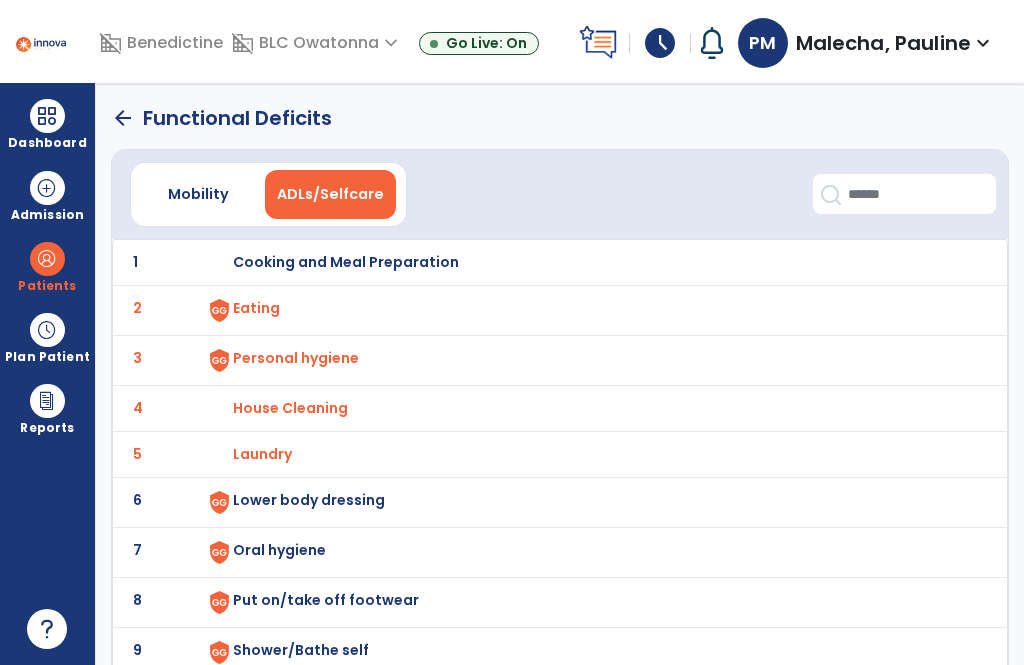 scroll, scrollTop: 64, scrollLeft: 0, axis: vertical 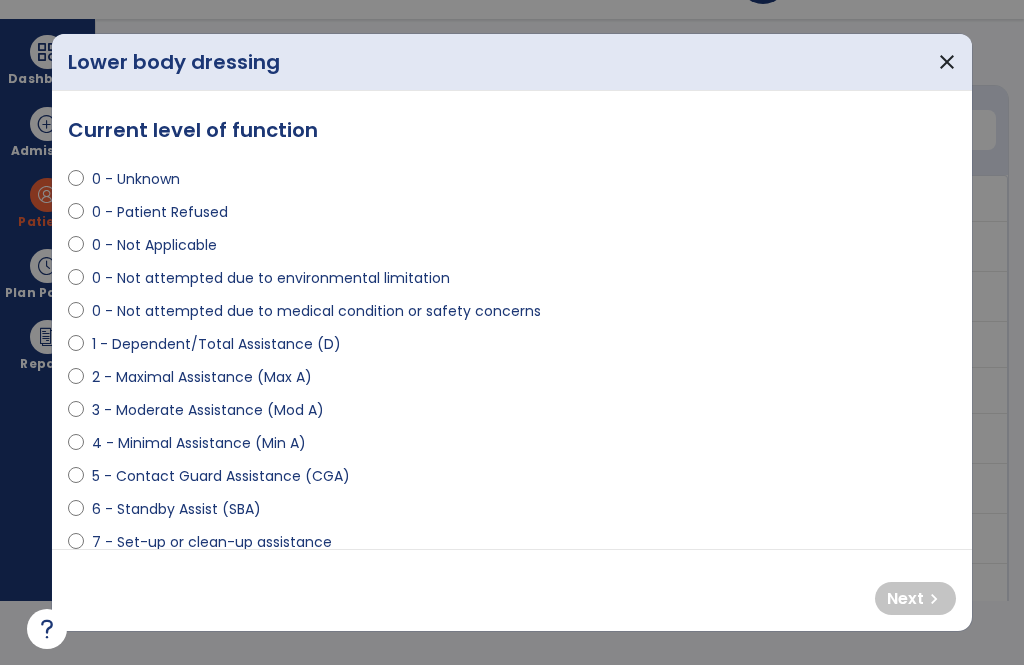 select on "**********" 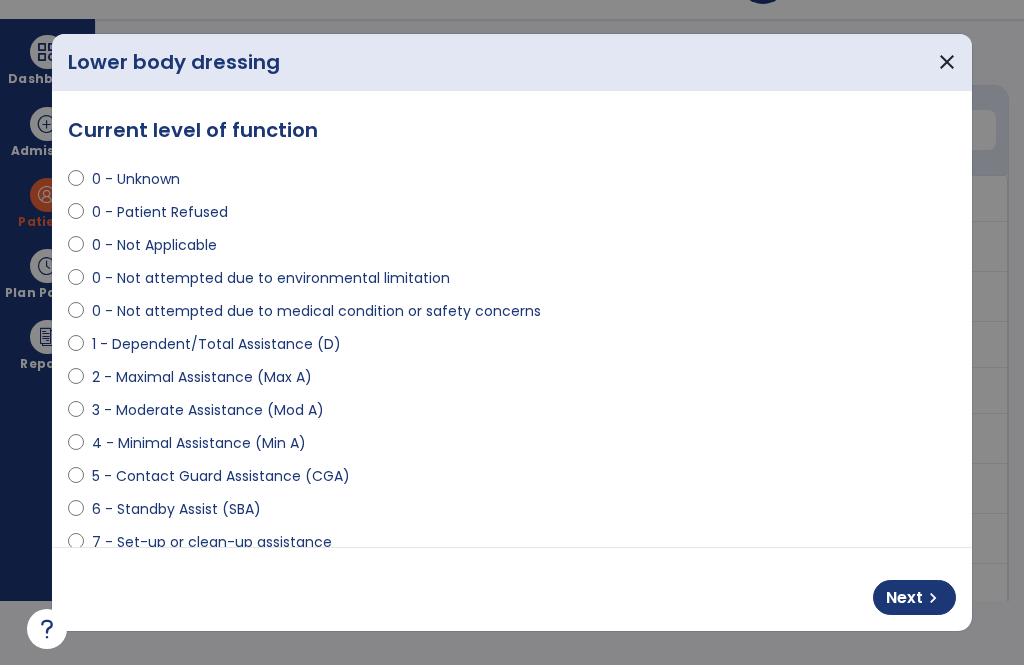 click on "Next" at bounding box center (904, 598) 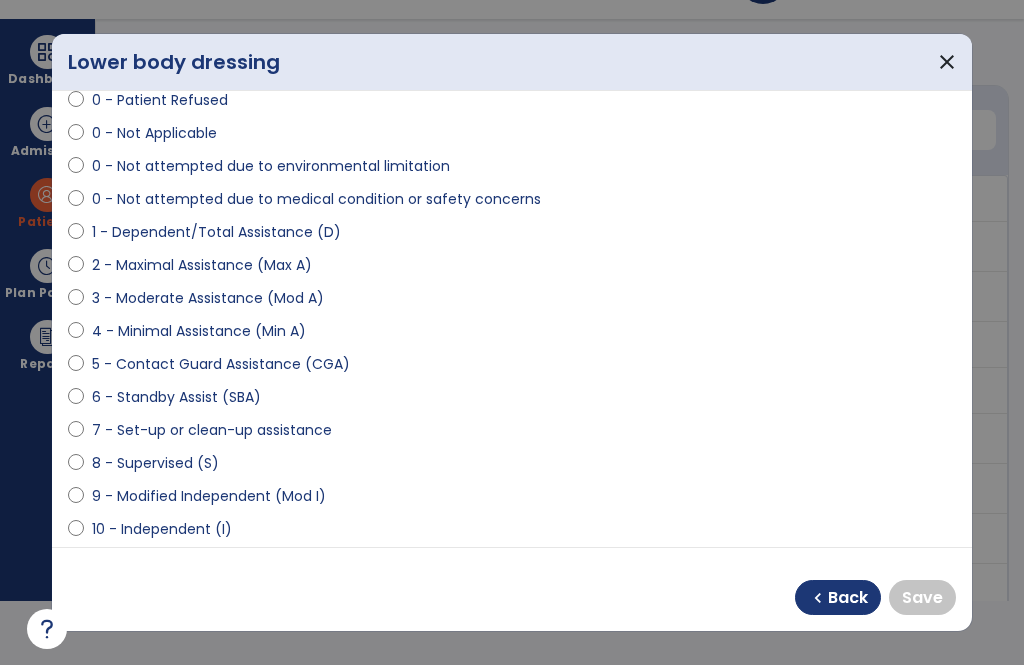 scroll, scrollTop: 115, scrollLeft: 0, axis: vertical 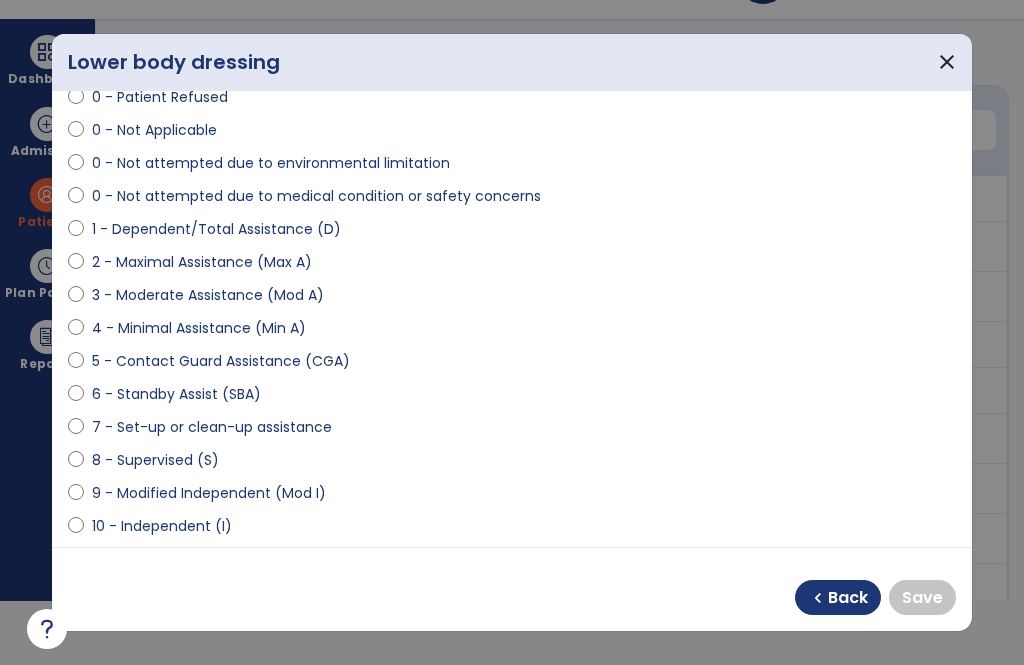 select on "**********" 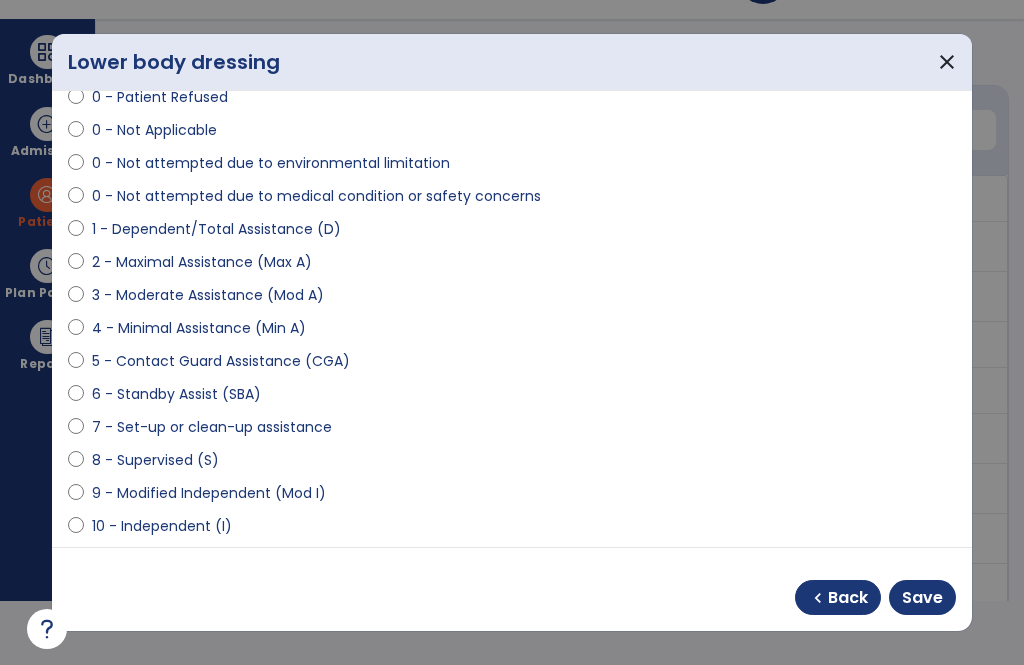click on "Save" at bounding box center (922, 598) 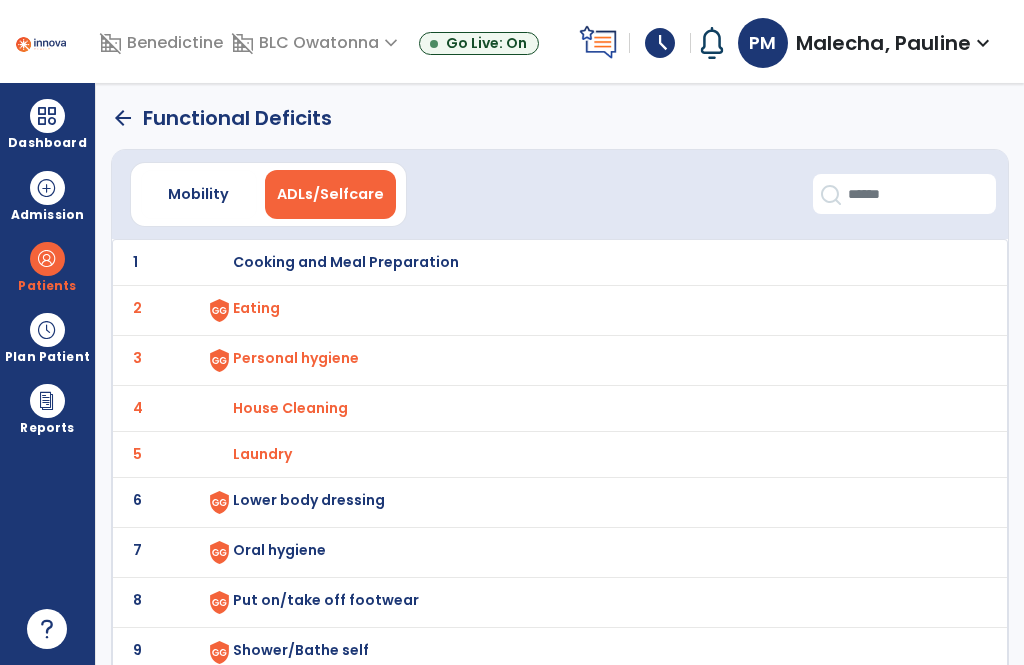 scroll, scrollTop: 64, scrollLeft: 0, axis: vertical 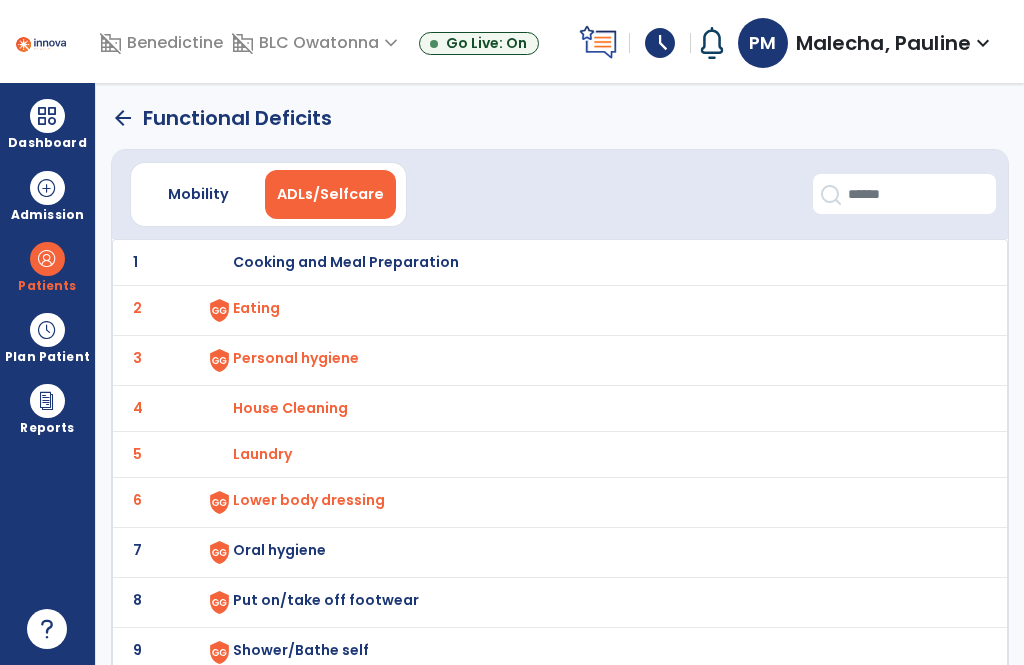 click on "Oral hygiene" at bounding box center [346, 262] 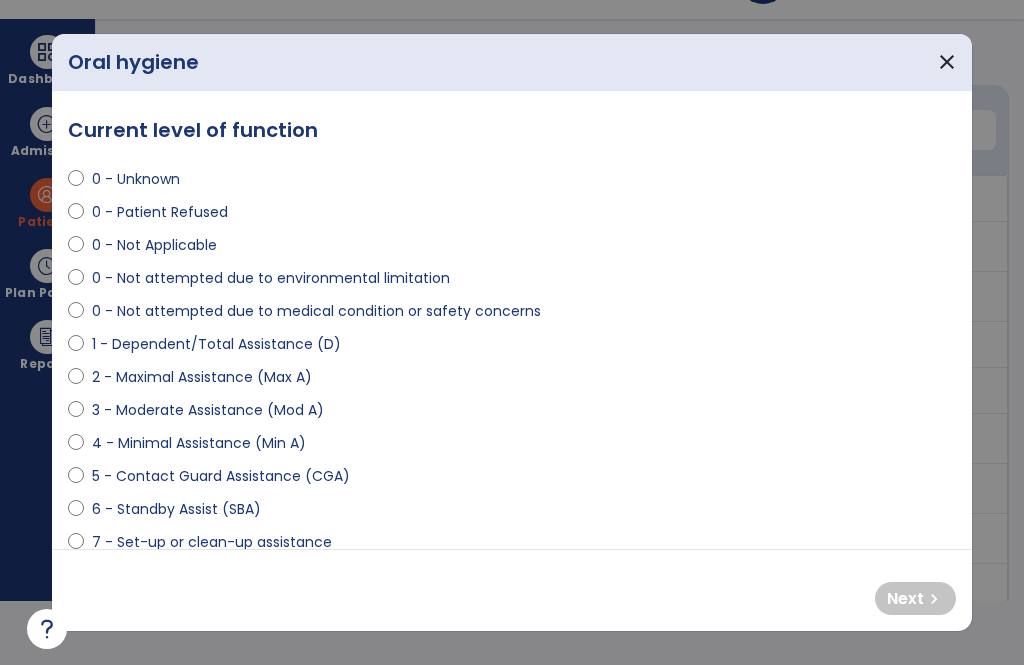 scroll, scrollTop: 0, scrollLeft: 0, axis: both 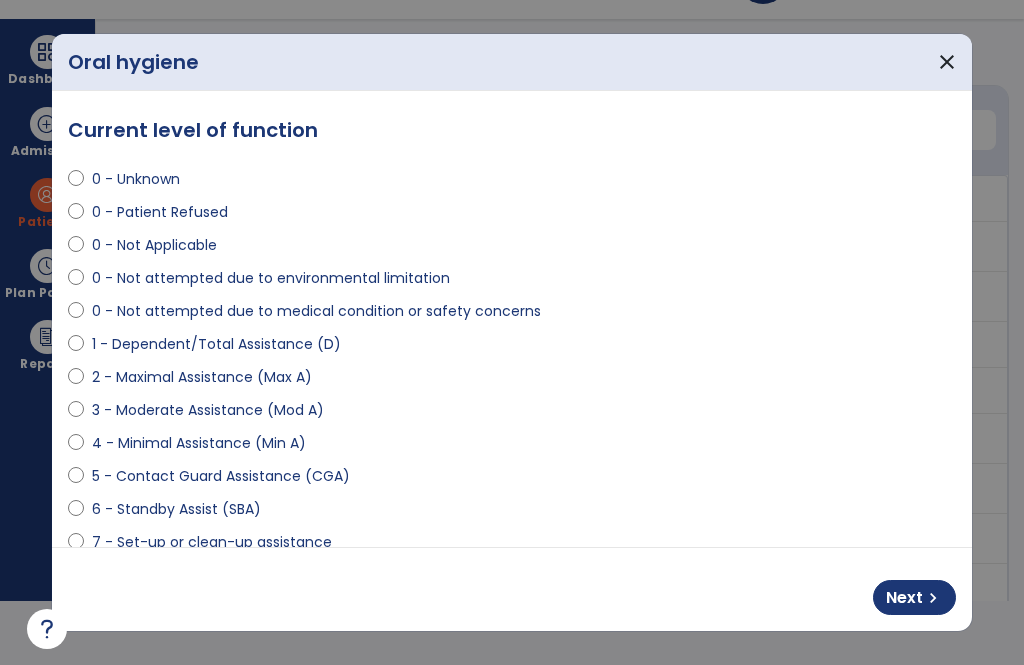 click on "Next  chevron_right" at bounding box center [914, 597] 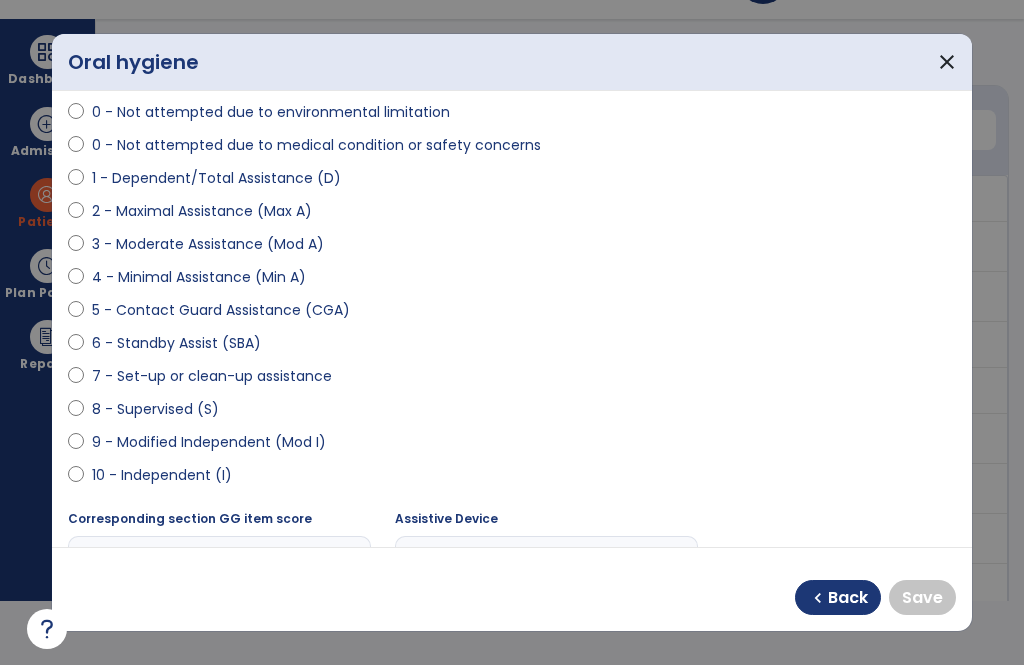 scroll, scrollTop: 167, scrollLeft: 0, axis: vertical 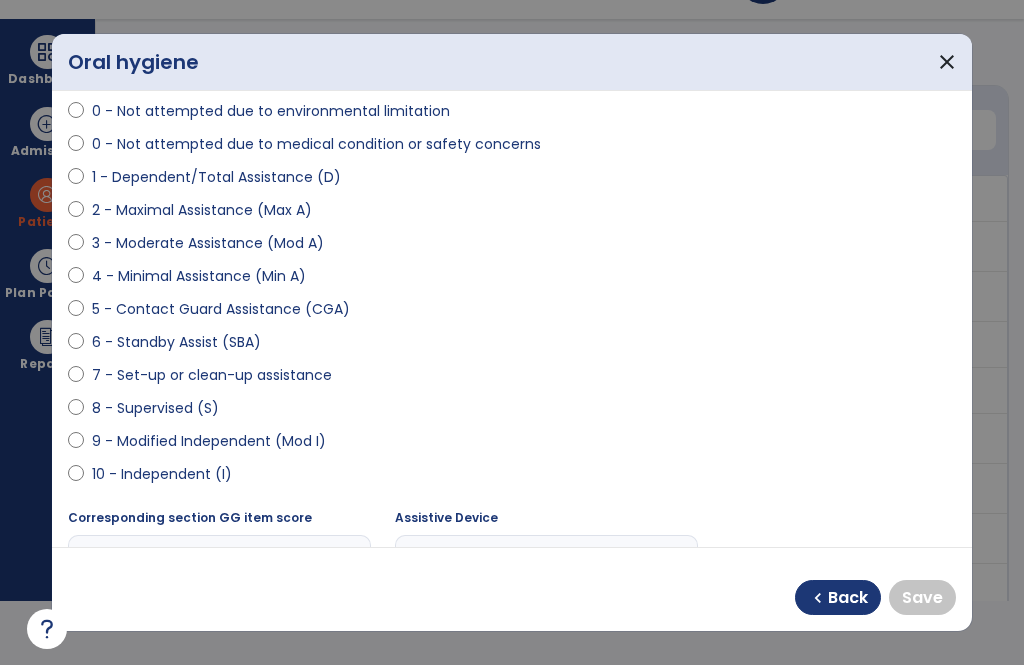 select on "**********" 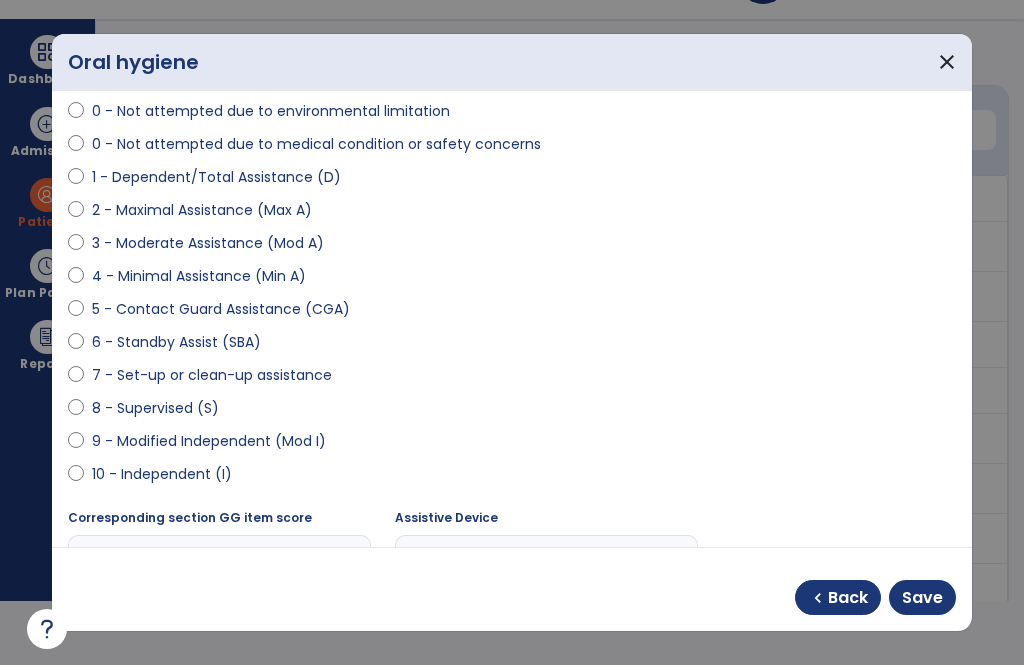 click on "Save" at bounding box center (922, 598) 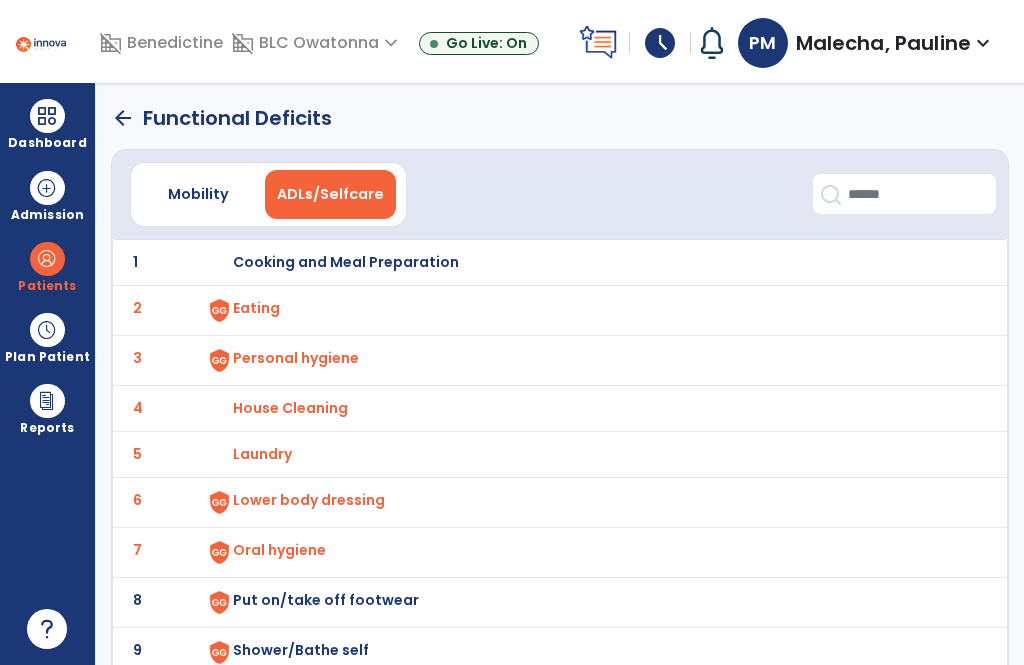 scroll, scrollTop: 64, scrollLeft: 0, axis: vertical 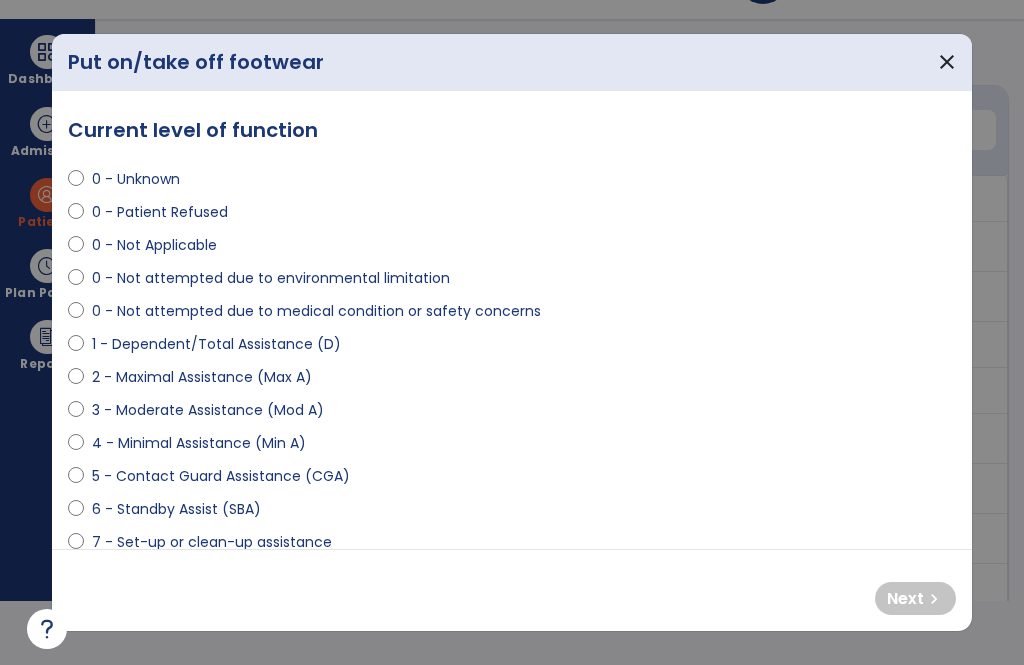 select on "**********" 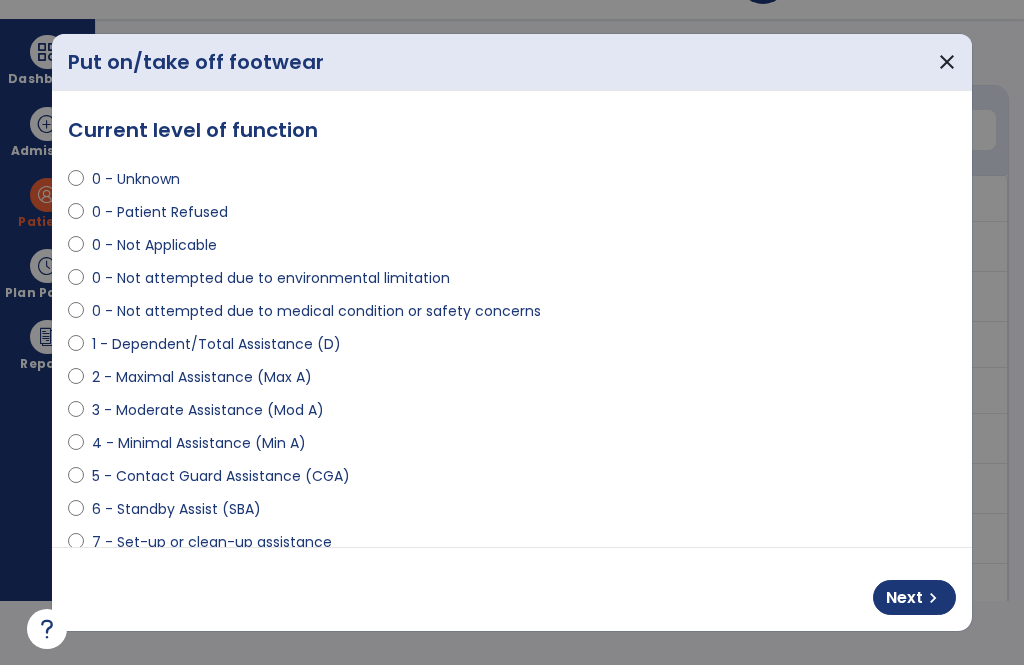 click on "chevron_right" at bounding box center [933, 598] 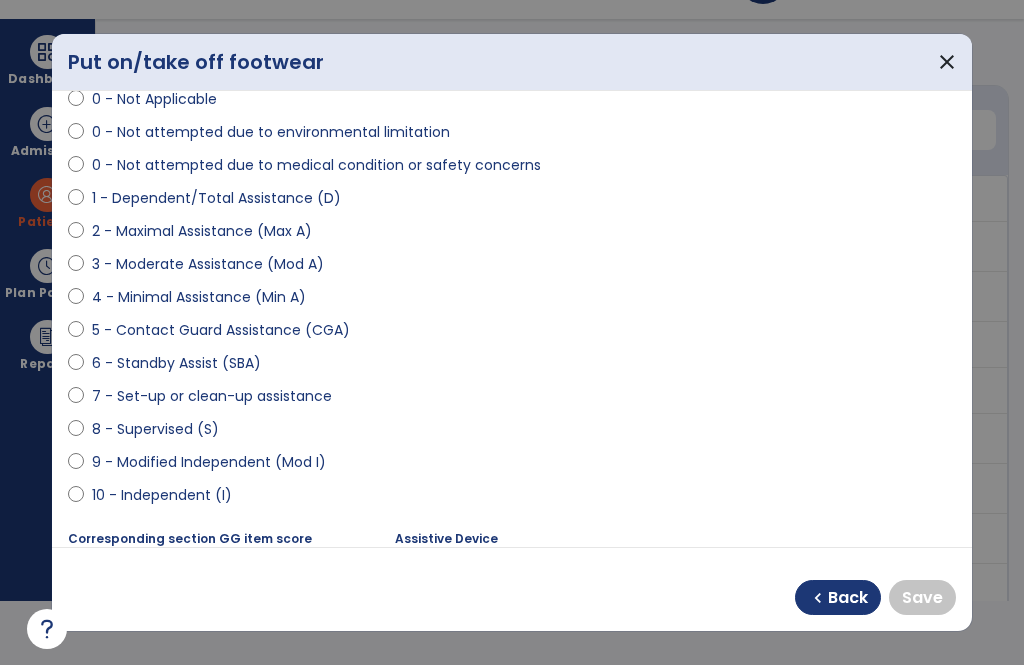 scroll, scrollTop: 147, scrollLeft: 0, axis: vertical 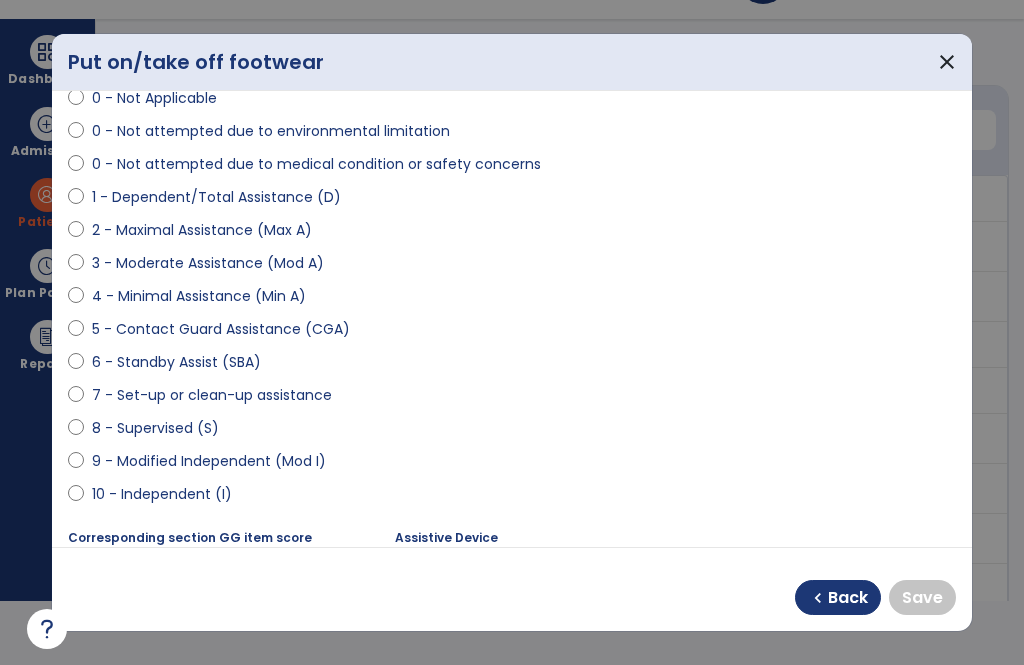 select on "**********" 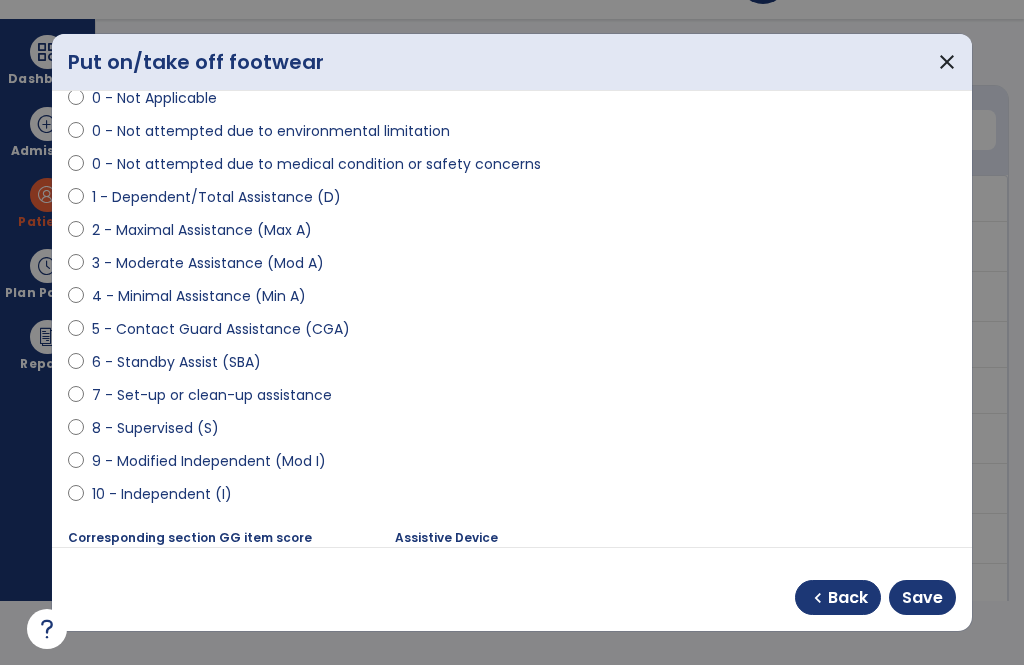 click on "Save" at bounding box center [922, 597] 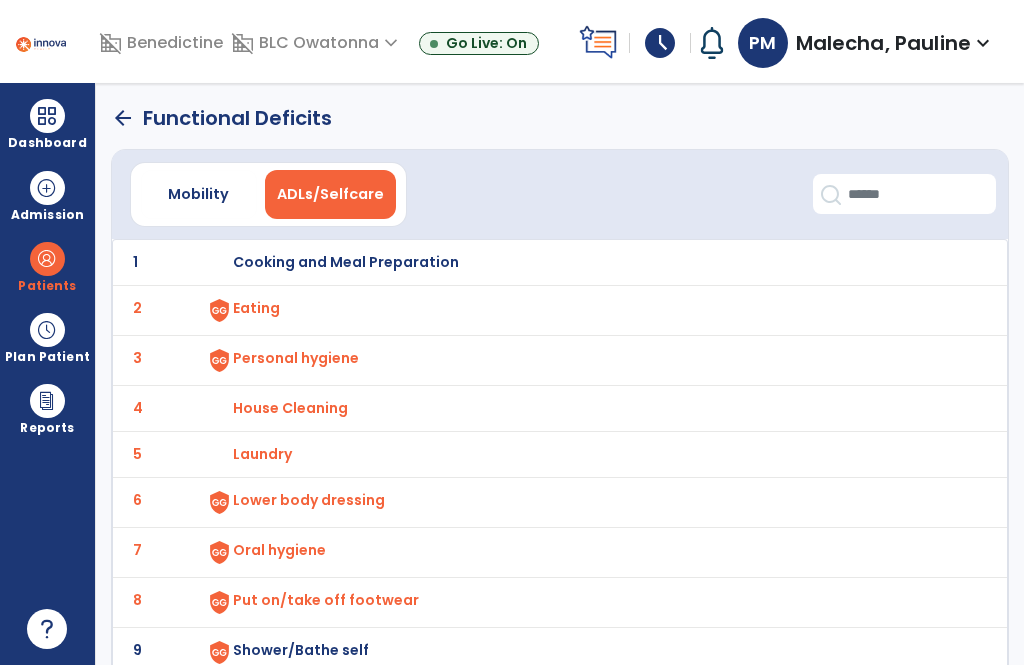 scroll, scrollTop: 64, scrollLeft: 0, axis: vertical 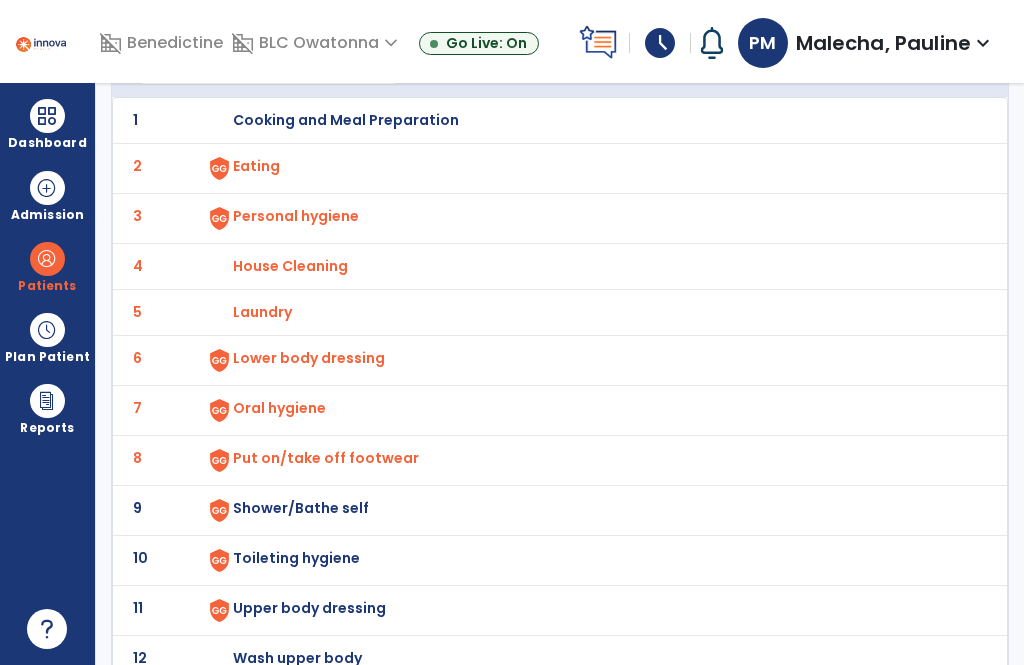 click on "Shower/Bathe self" at bounding box center (590, 120) 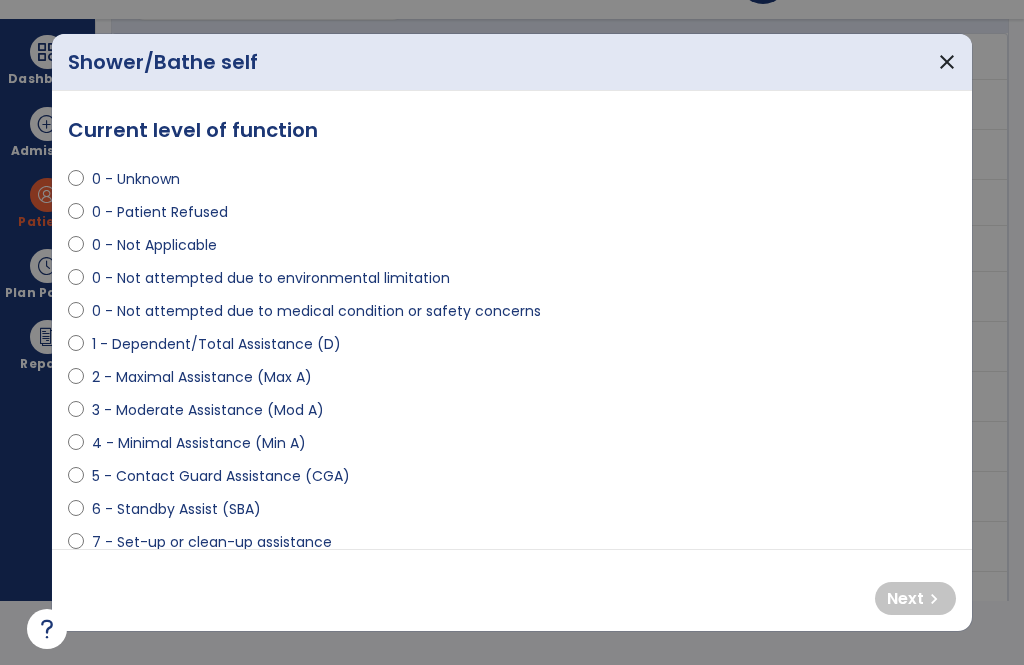 select on "**********" 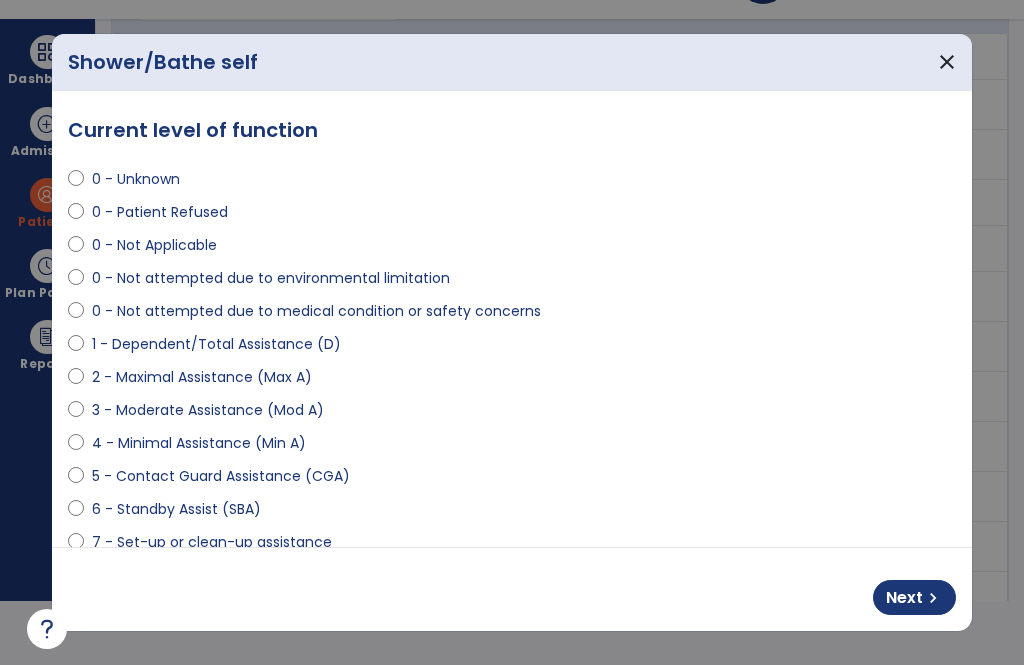click on "chevron_right" at bounding box center [933, 598] 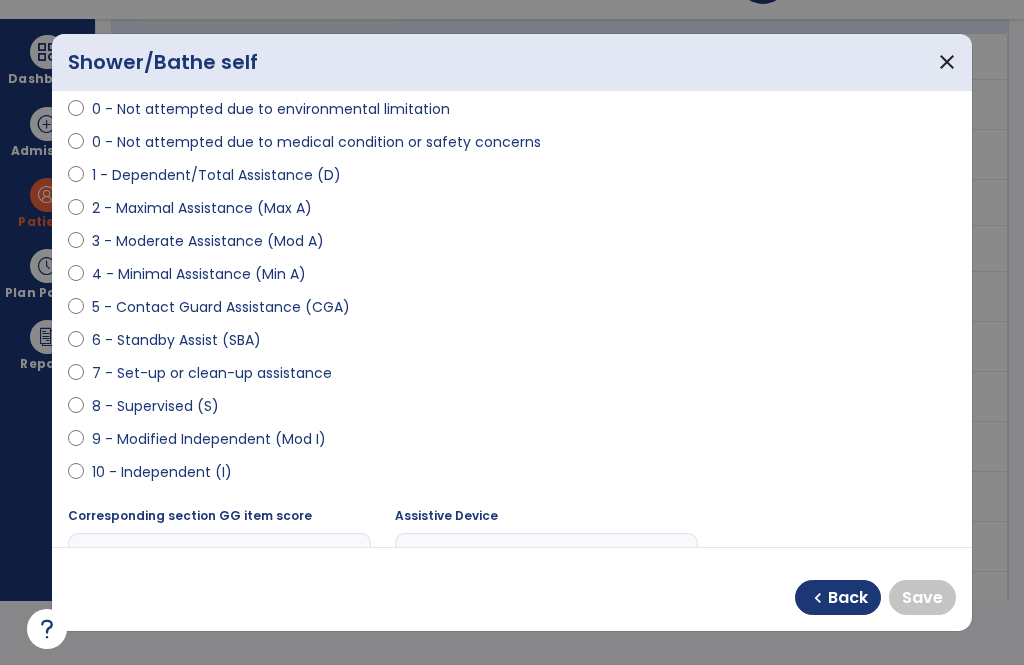scroll, scrollTop: 164, scrollLeft: 0, axis: vertical 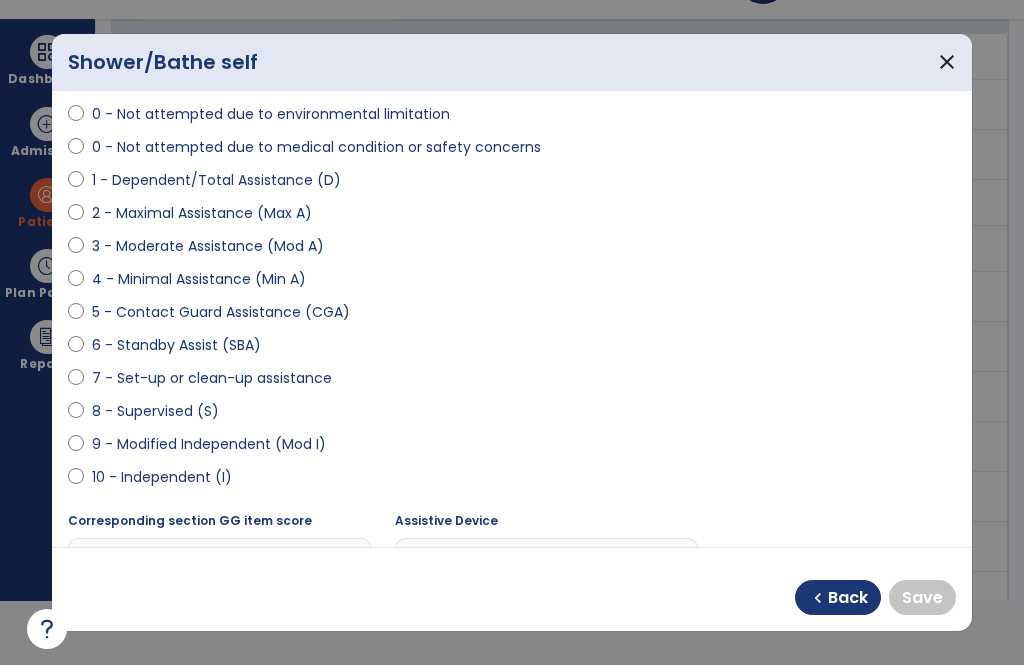 select on "**********" 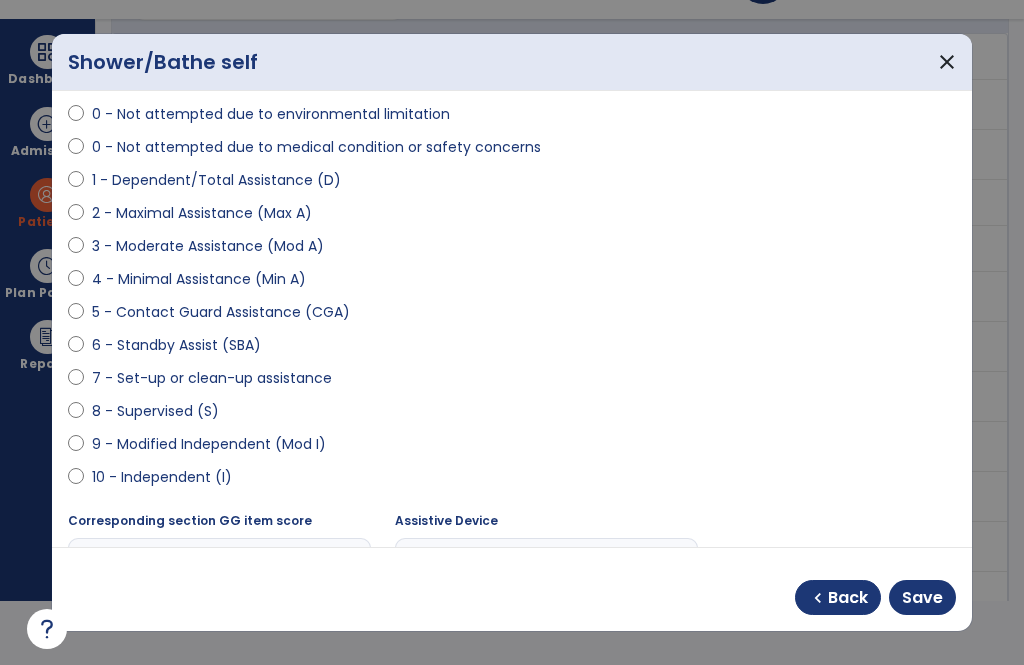 click on "Save" at bounding box center (922, 597) 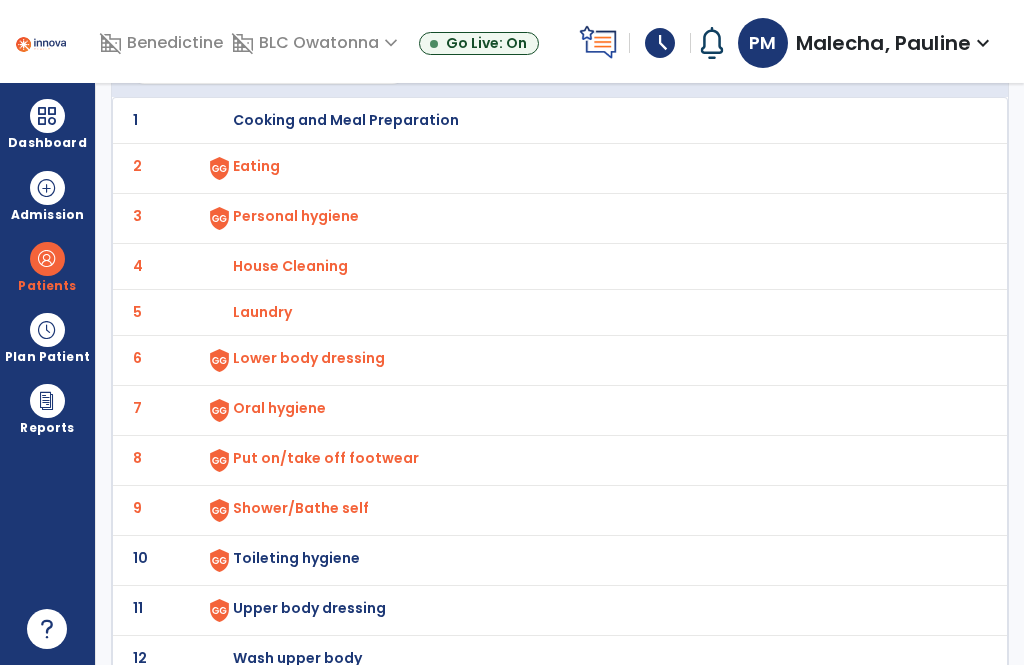 scroll, scrollTop: 64, scrollLeft: 0, axis: vertical 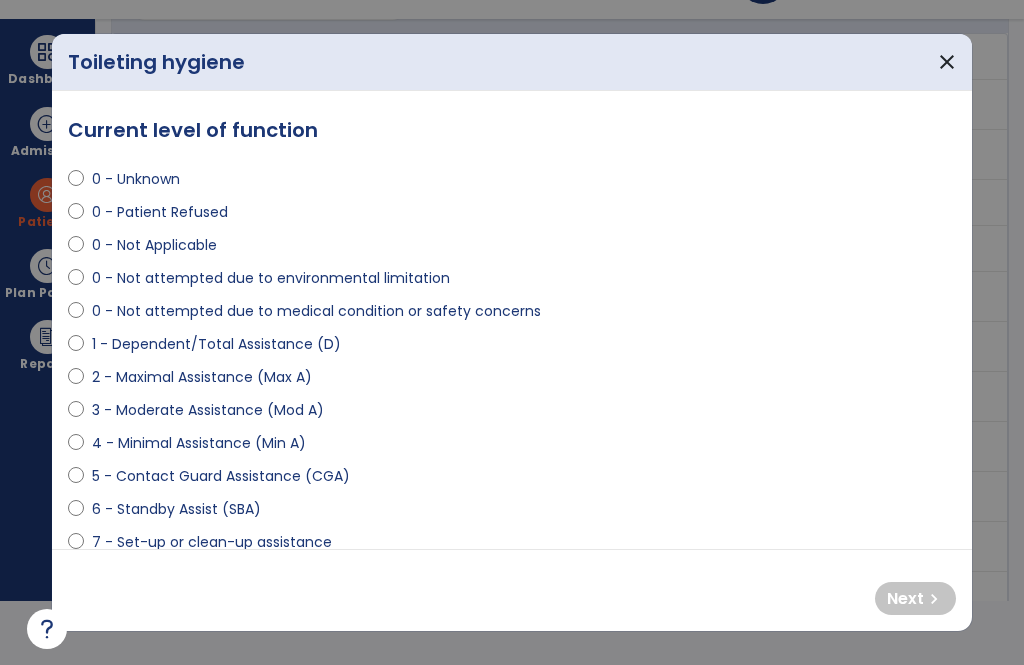 select on "**********" 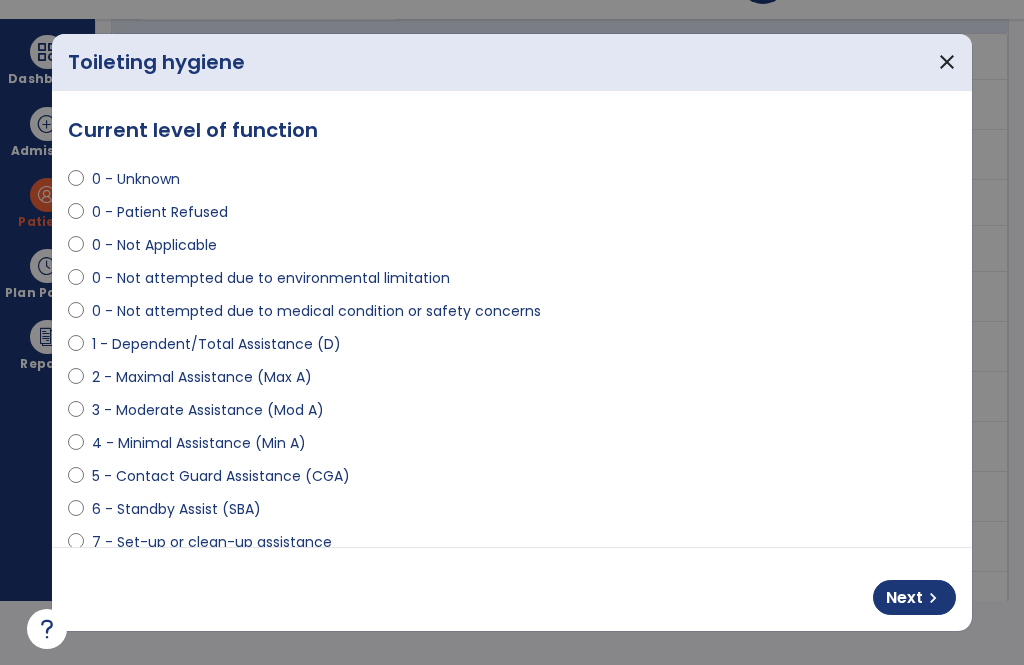 click on "Next" at bounding box center (904, 598) 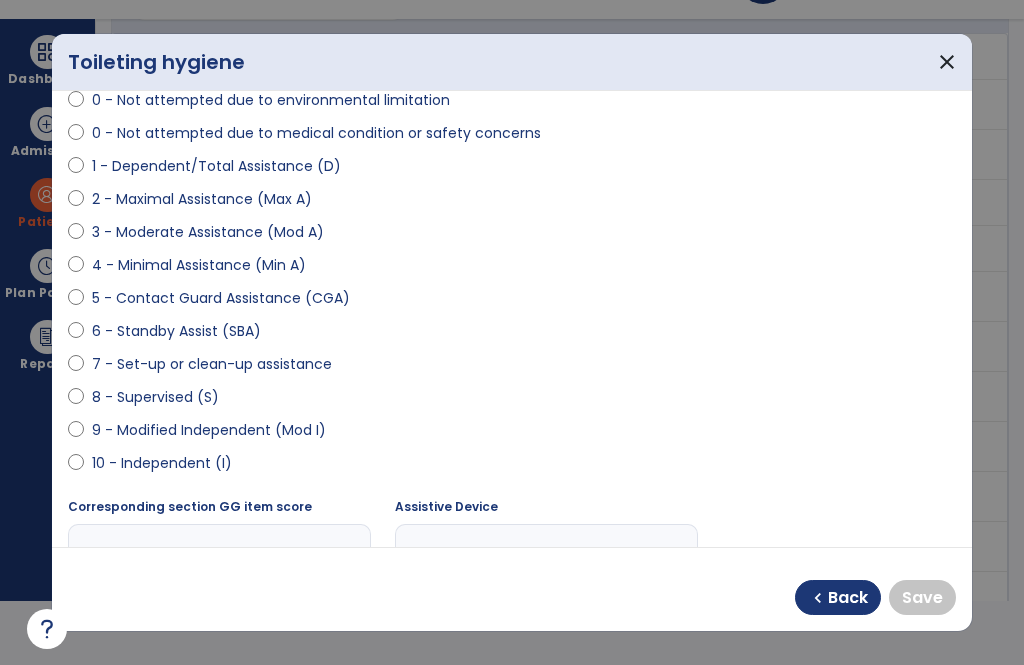 scroll, scrollTop: 176, scrollLeft: 0, axis: vertical 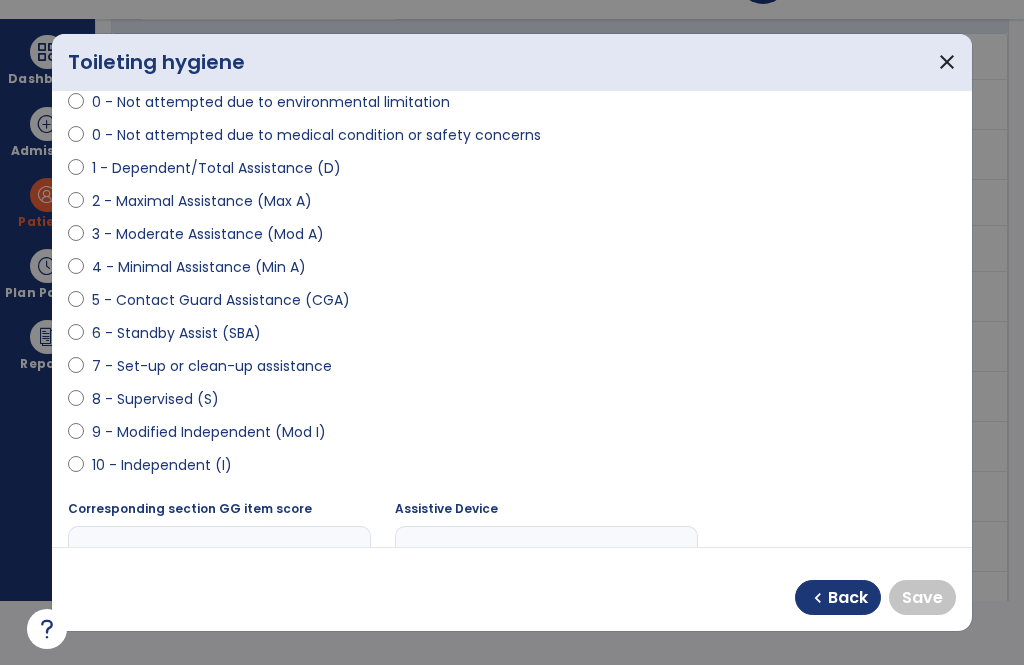 select on "**********" 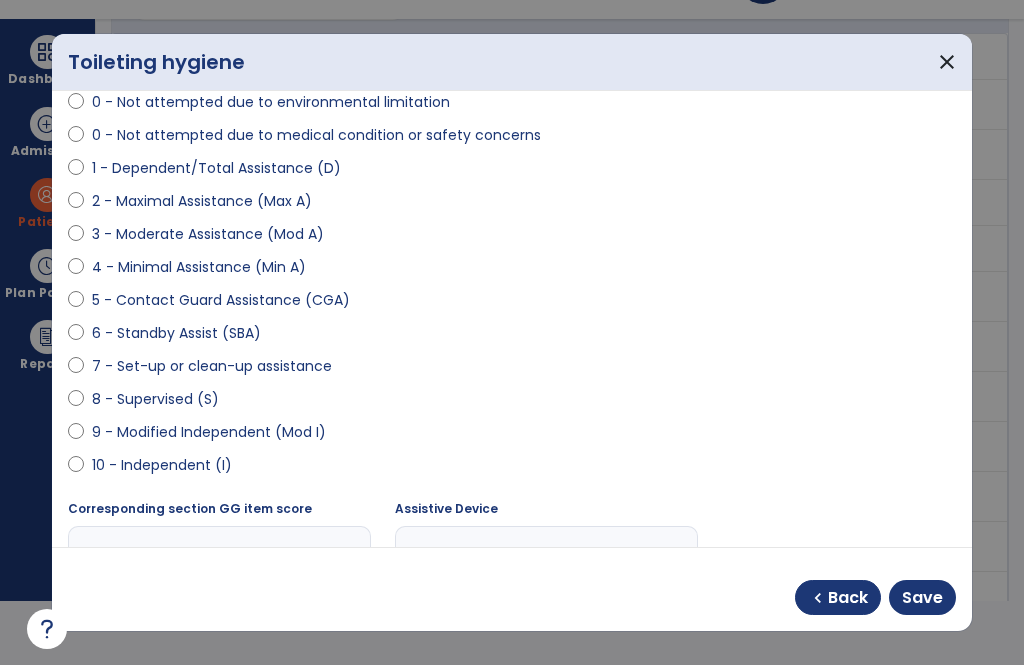 click on "Save" at bounding box center (922, 598) 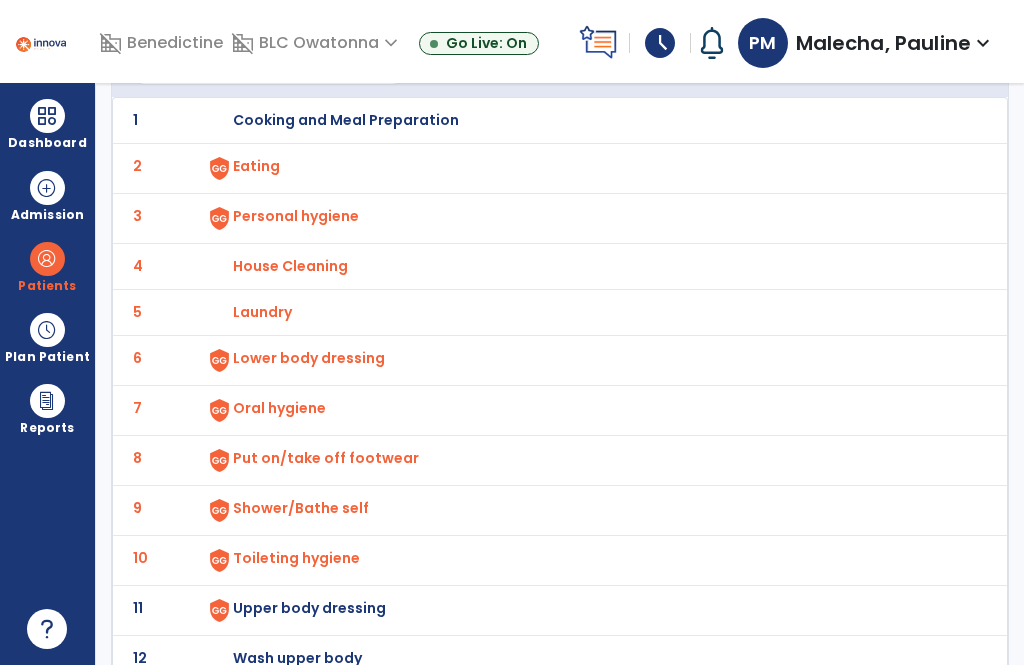 scroll, scrollTop: 64, scrollLeft: 0, axis: vertical 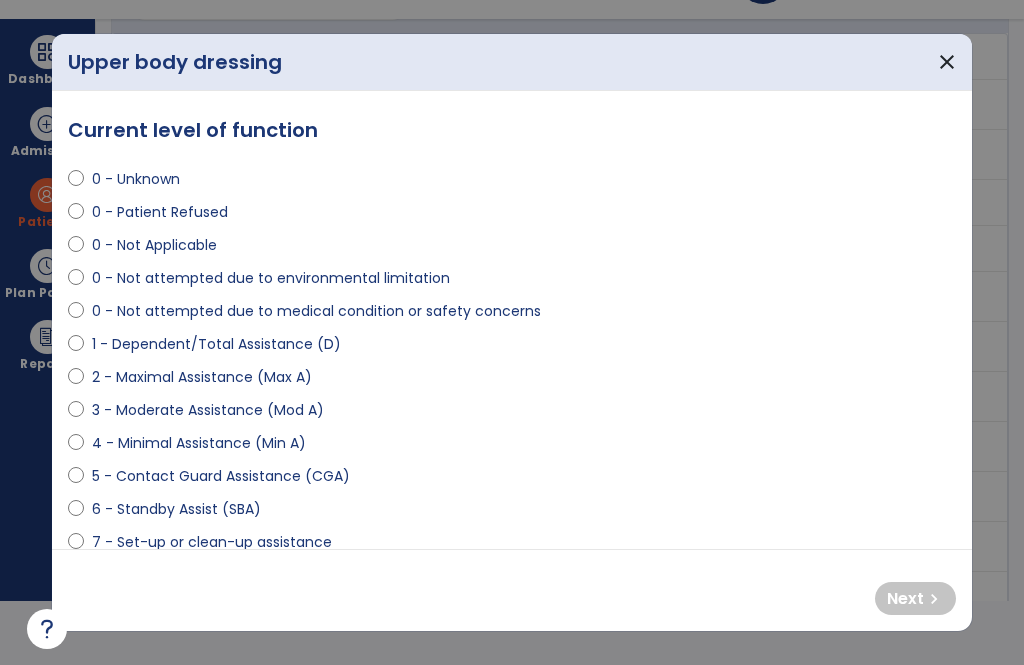 click at bounding box center (76, 381) 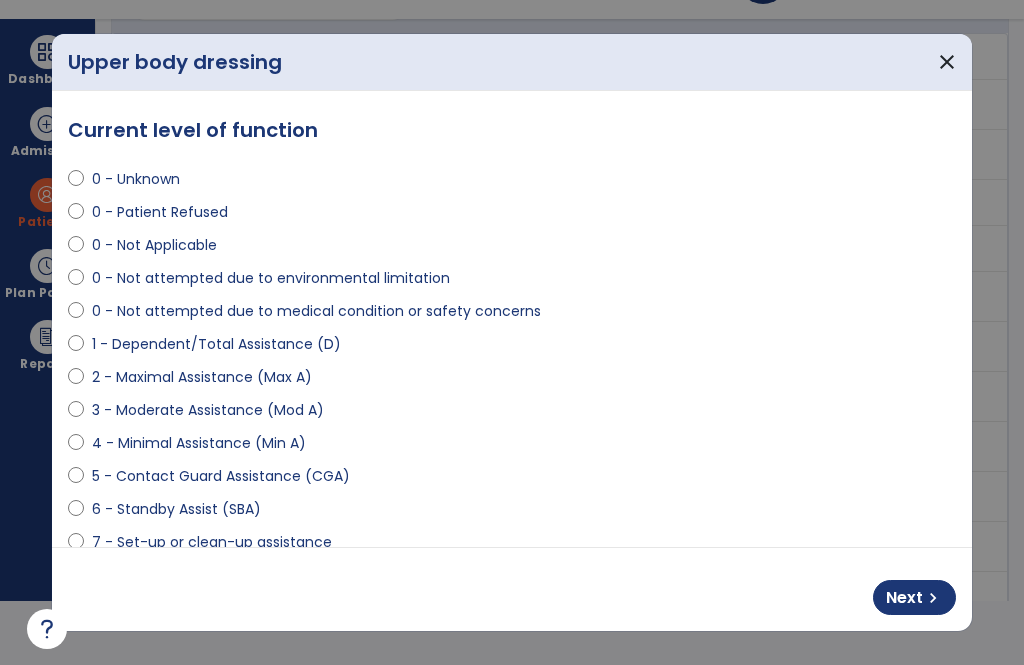 click on "Next" at bounding box center [904, 598] 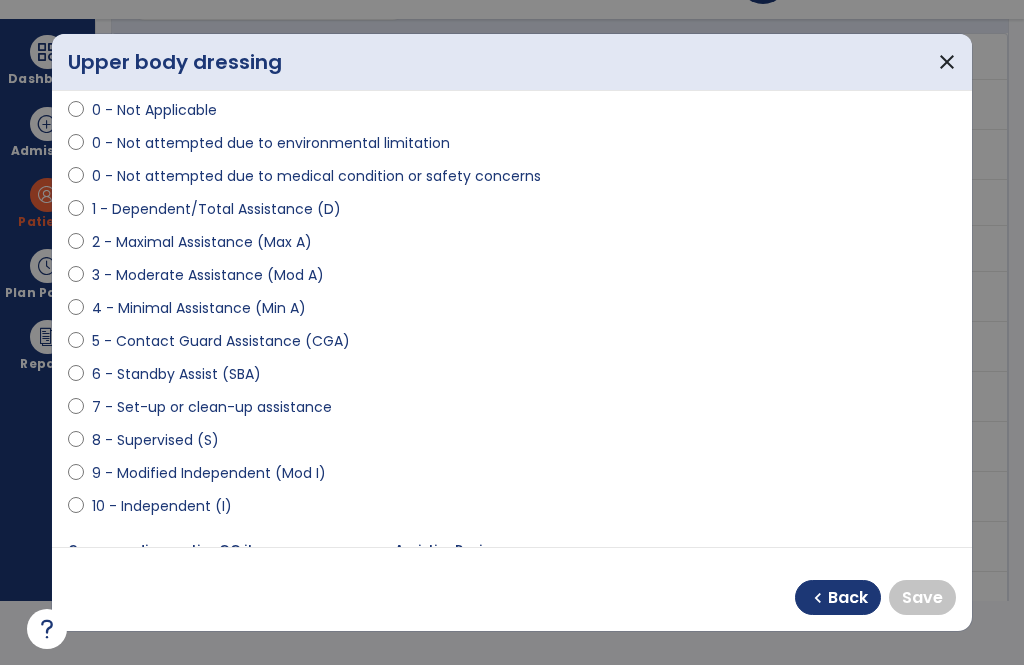 scroll, scrollTop: 135, scrollLeft: 0, axis: vertical 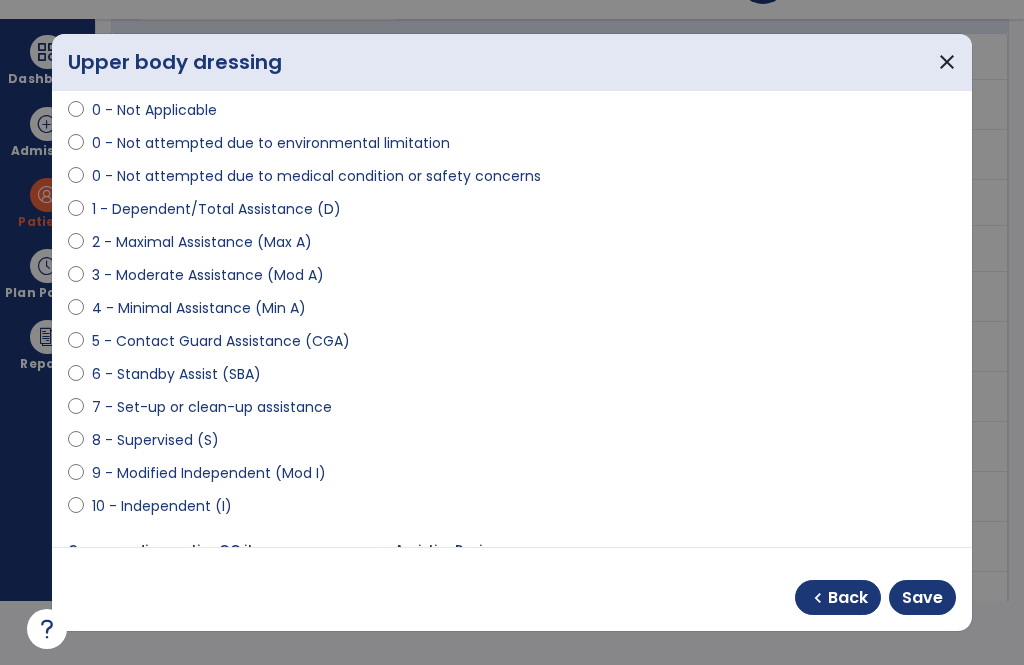 click on "Save" at bounding box center [922, 598] 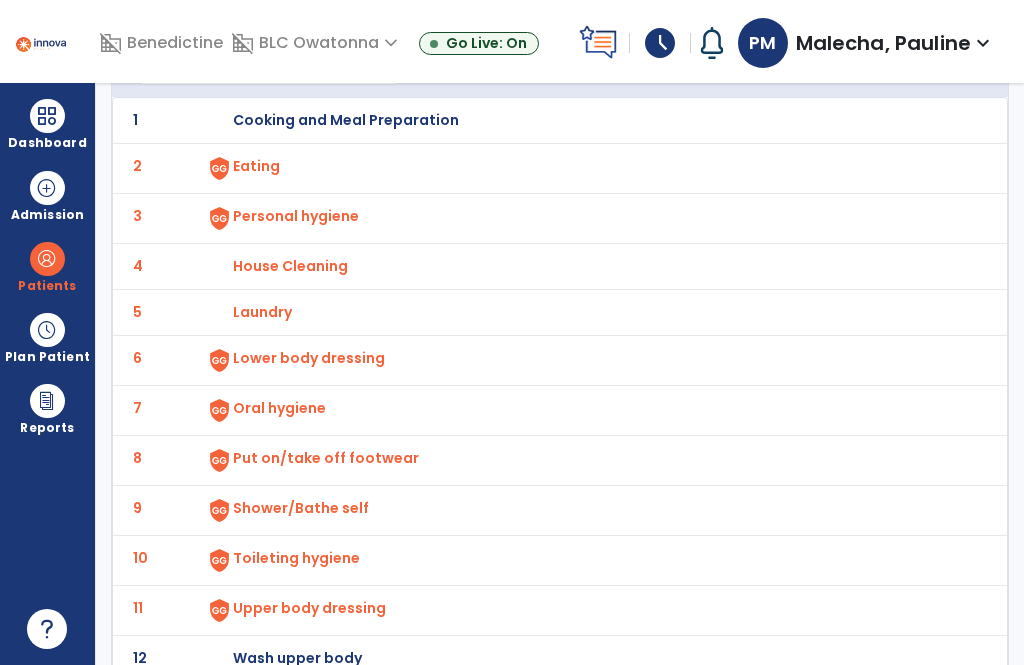 scroll, scrollTop: 64, scrollLeft: 0, axis: vertical 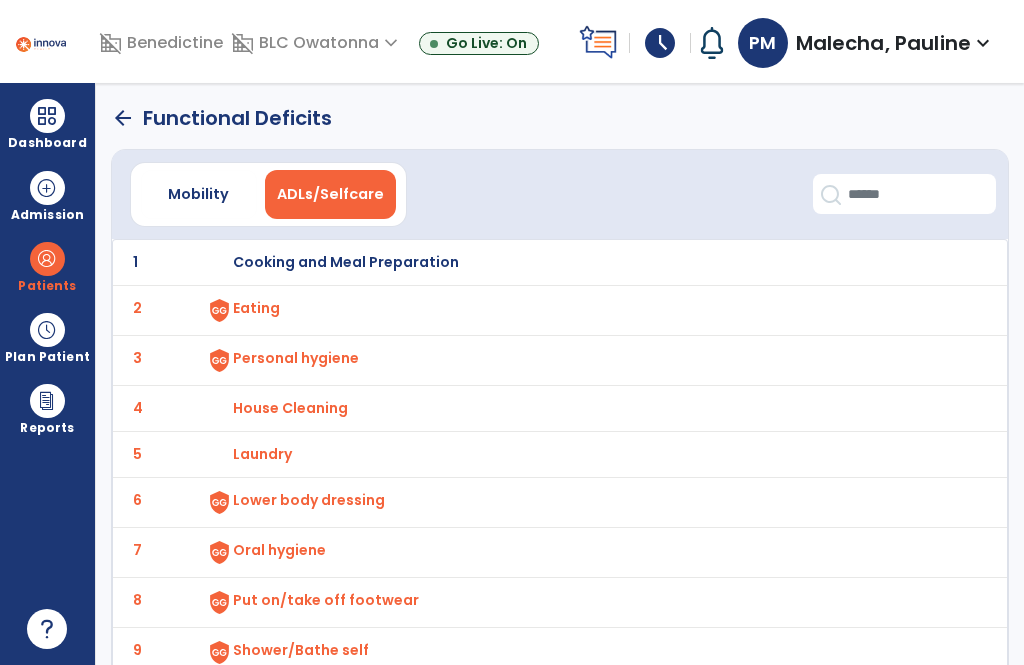 click on "arrow_back" 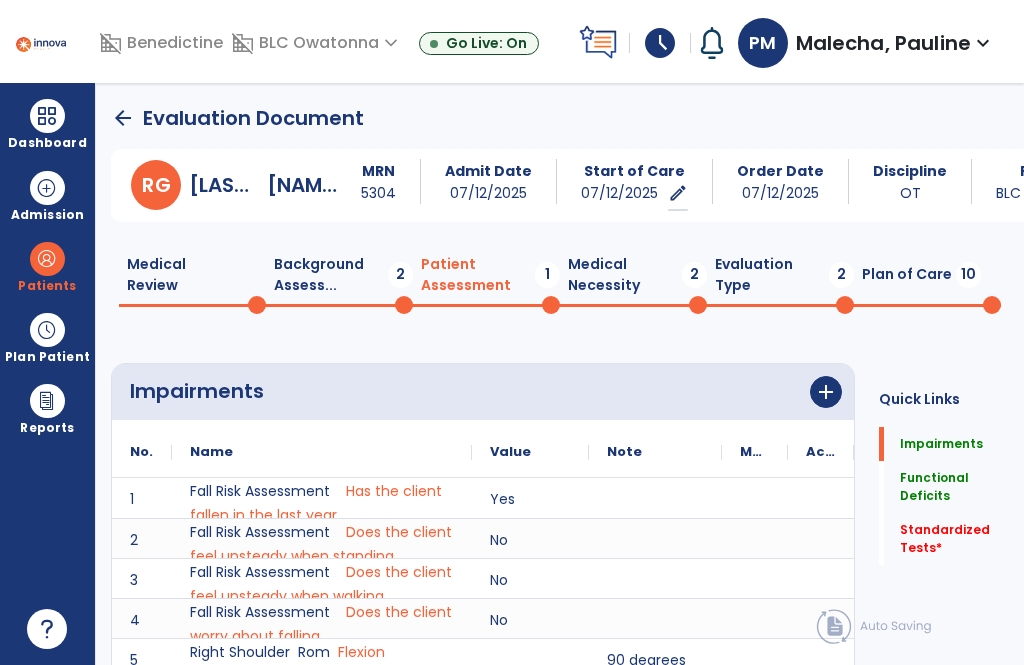 scroll, scrollTop: 0, scrollLeft: 0, axis: both 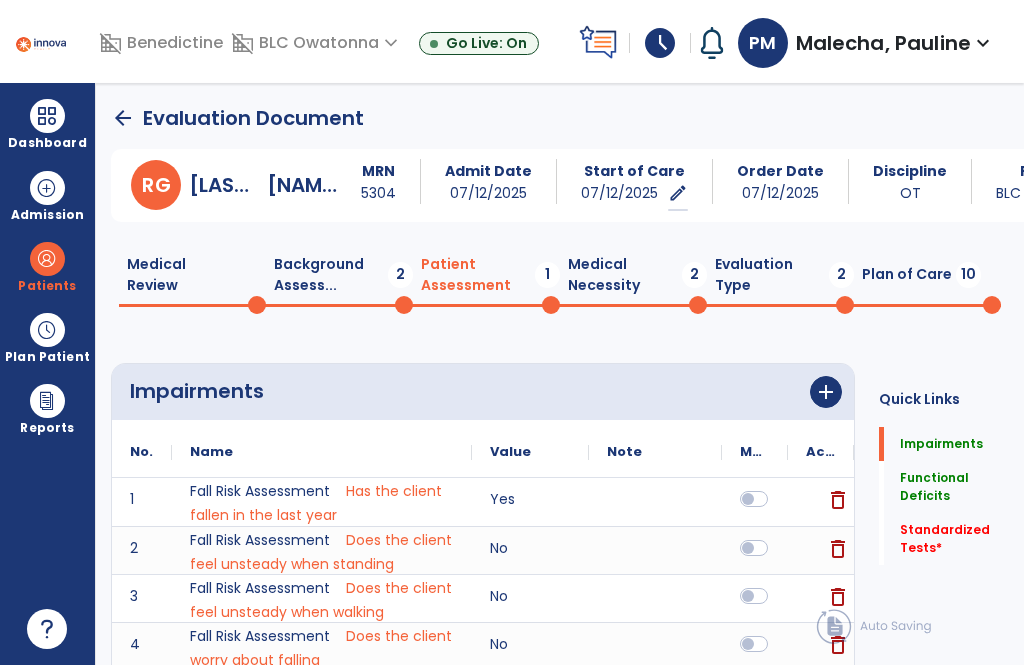 click on "Standardized Tests   *" 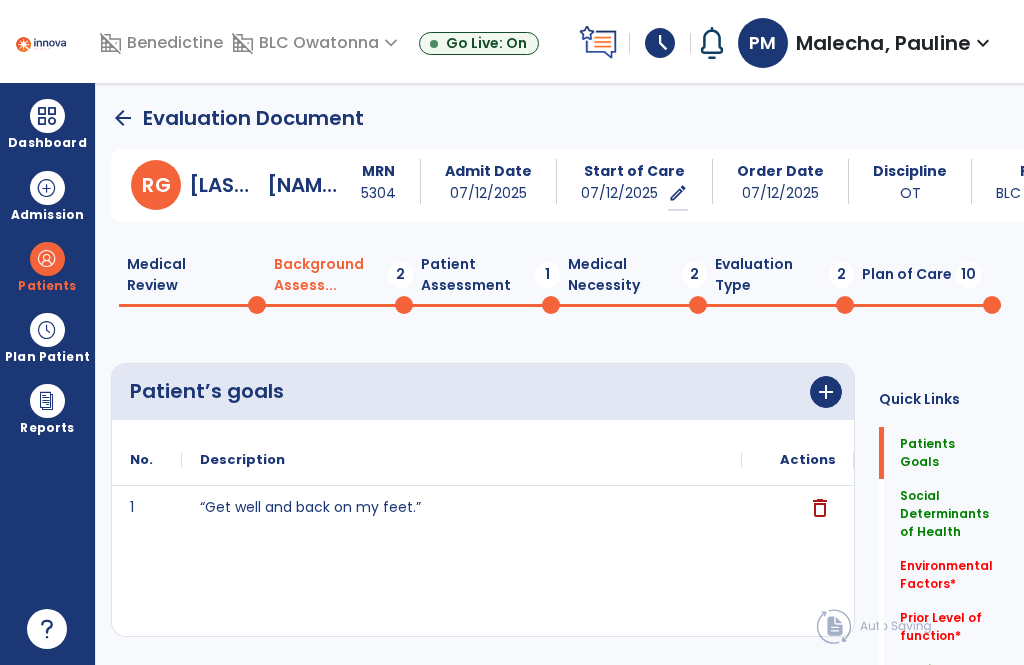 click on "Environmental Factors   *" 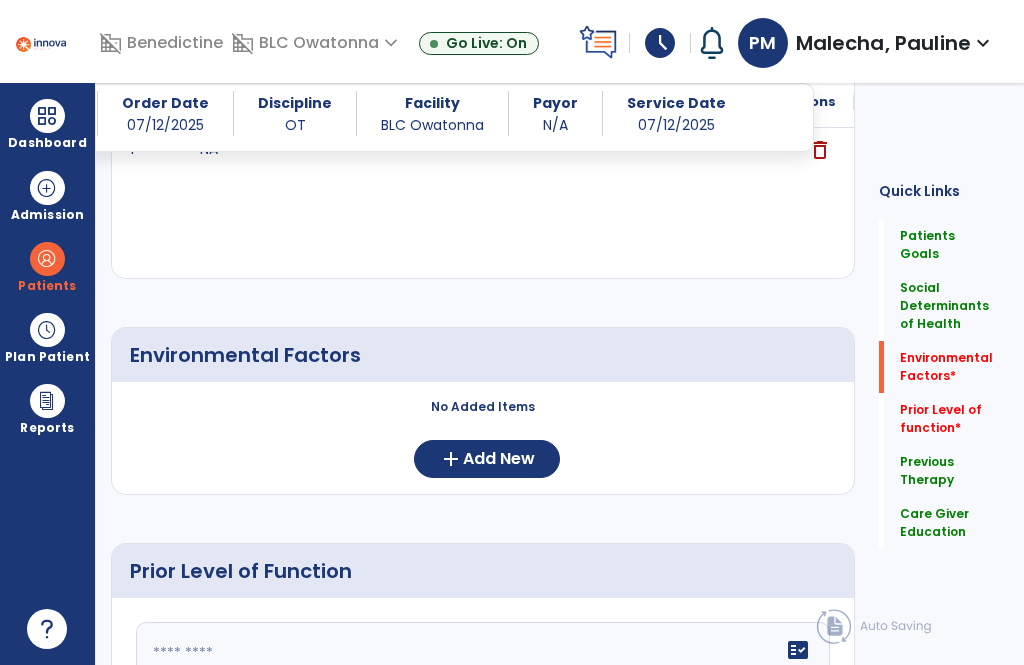 scroll, scrollTop: 661, scrollLeft: 0, axis: vertical 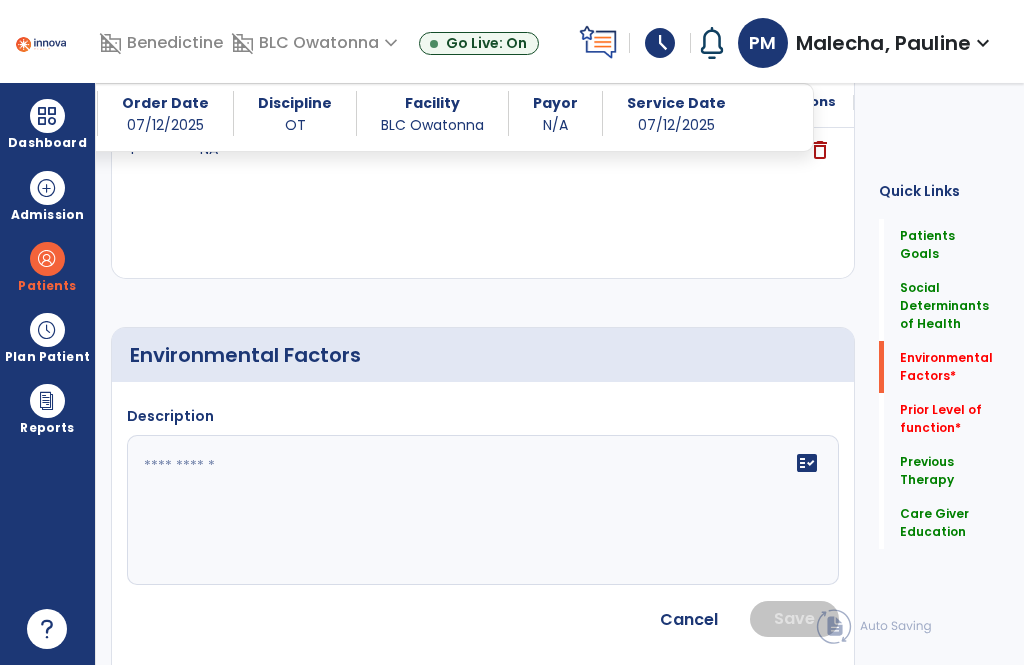 click 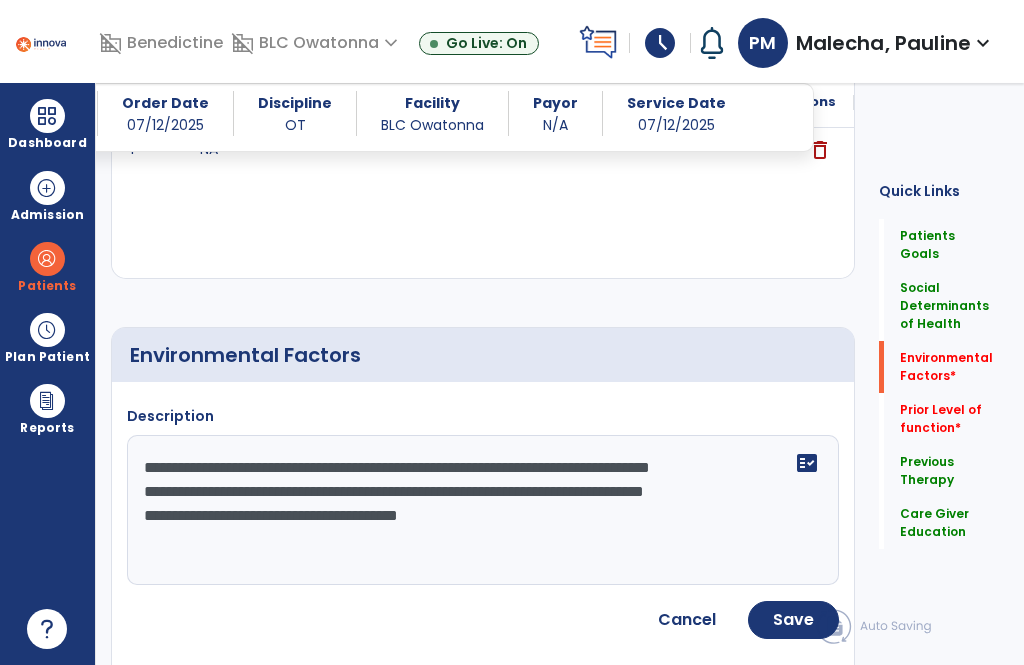 click on "**********" 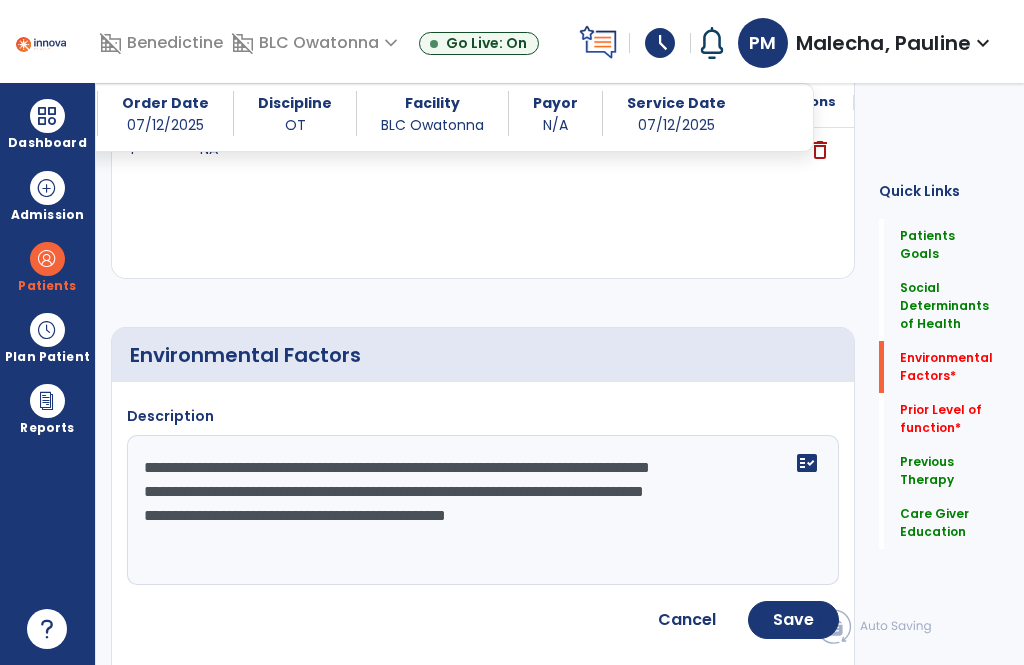 click on "**********" 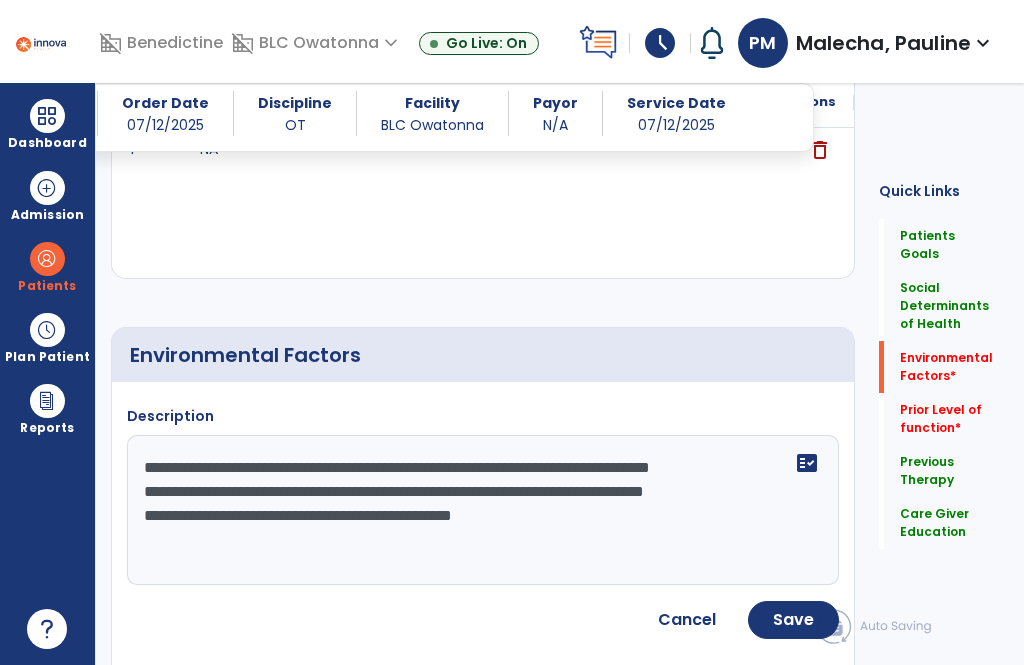 click on "Save" 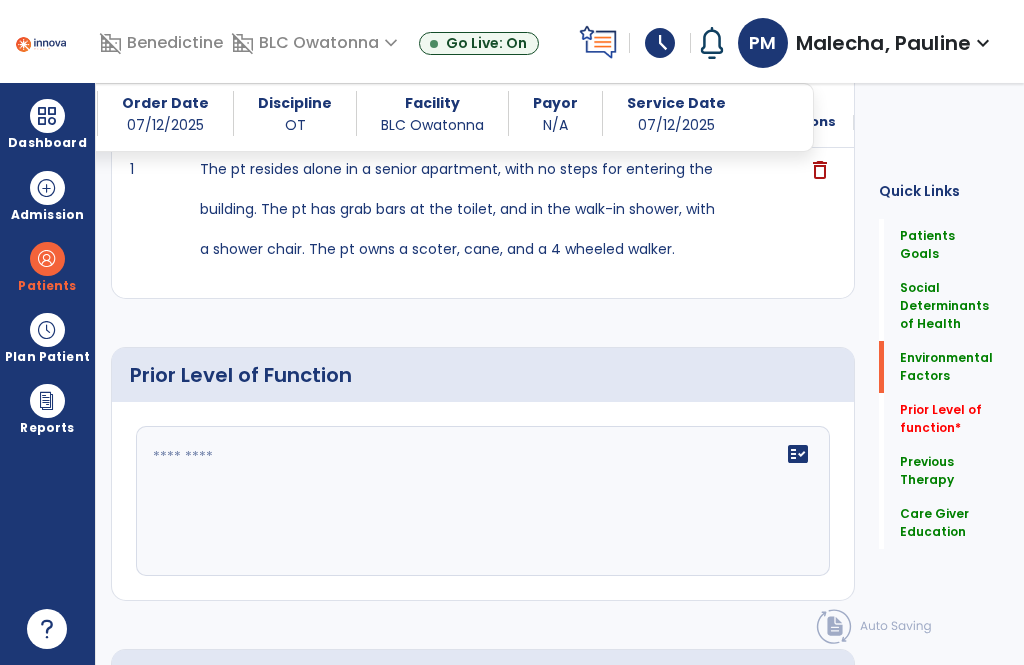 scroll, scrollTop: 963, scrollLeft: 0, axis: vertical 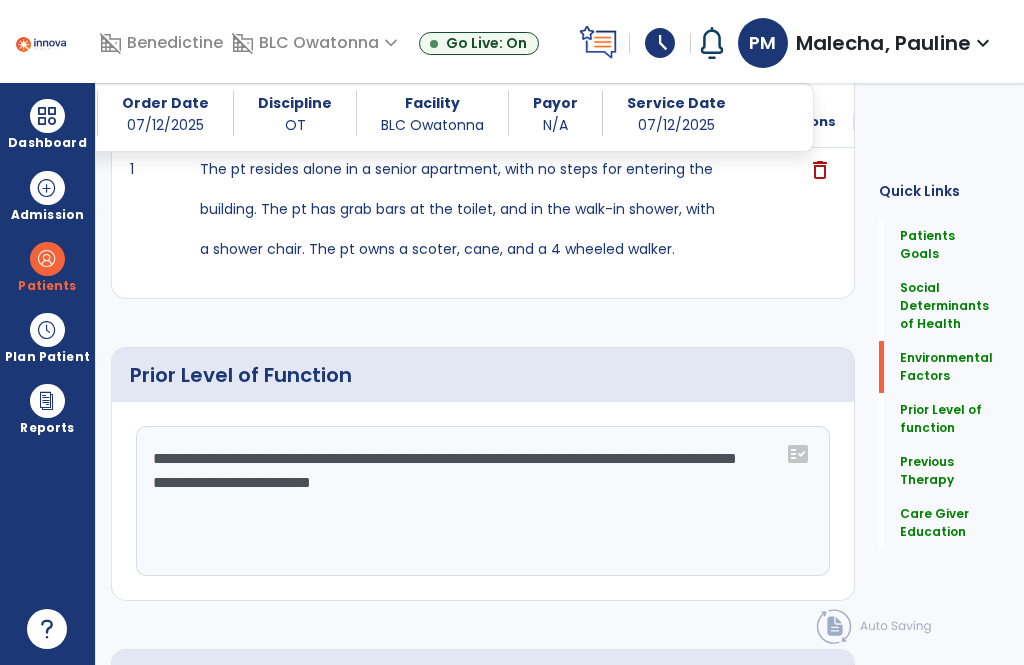 click on "**********" 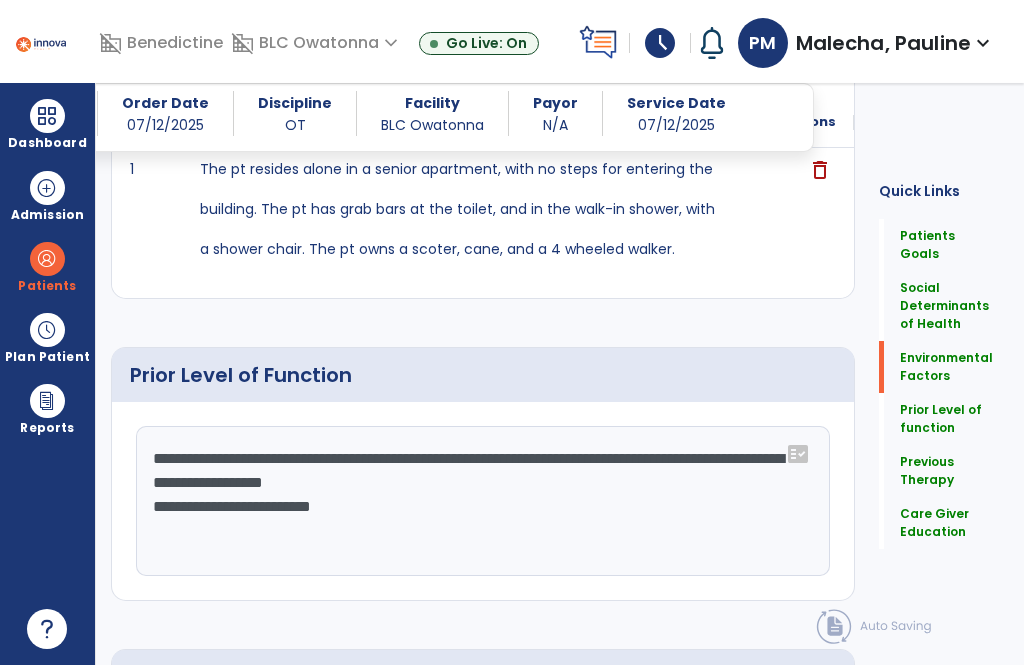 click on "**********" 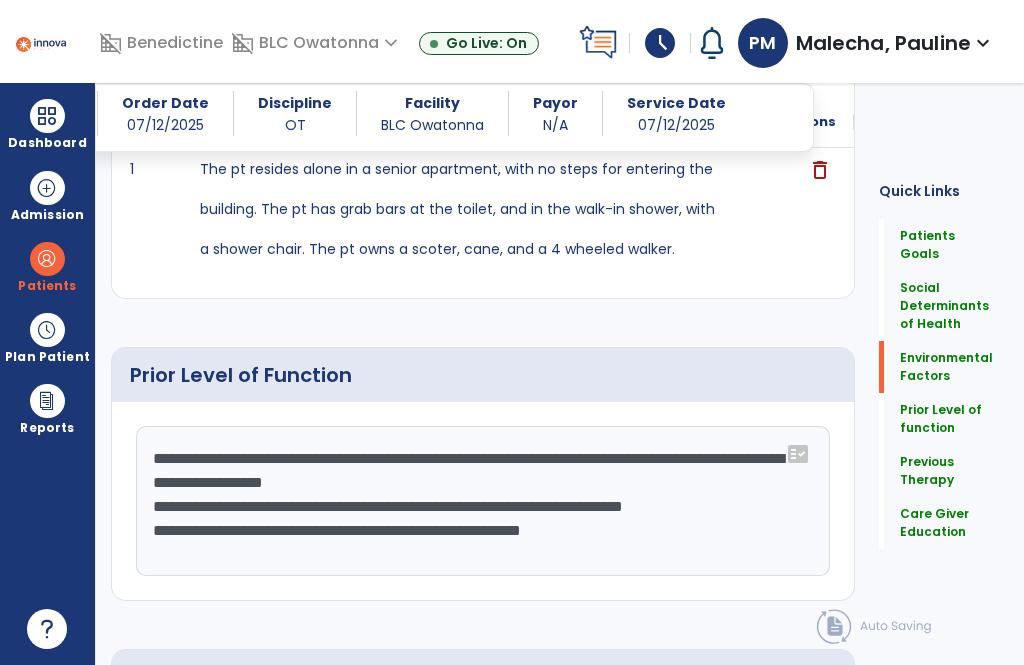 type on "**********" 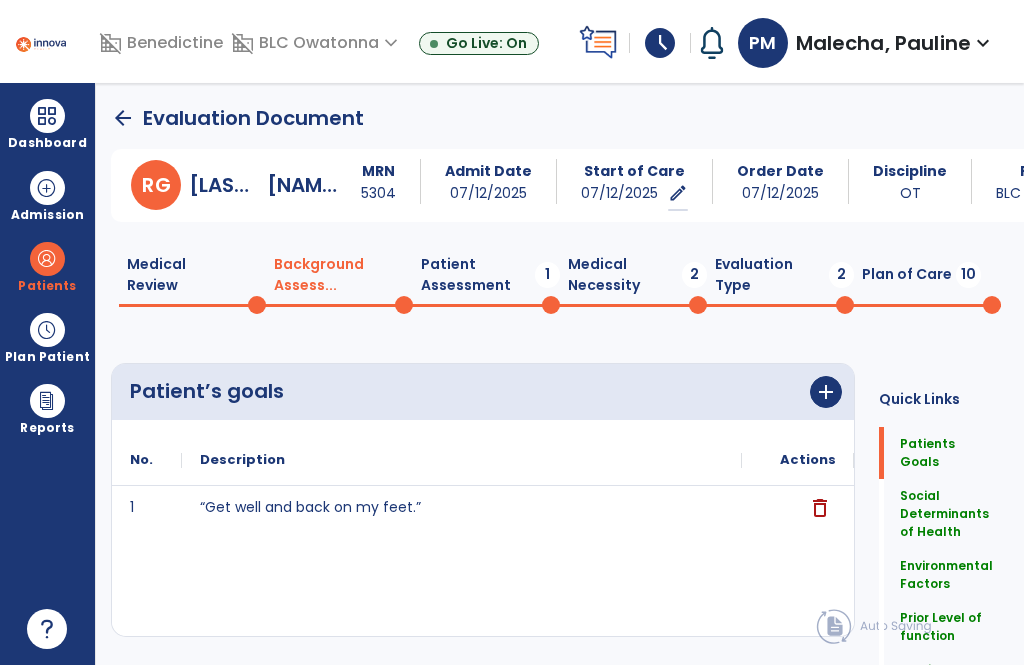 scroll, scrollTop: 0, scrollLeft: 0, axis: both 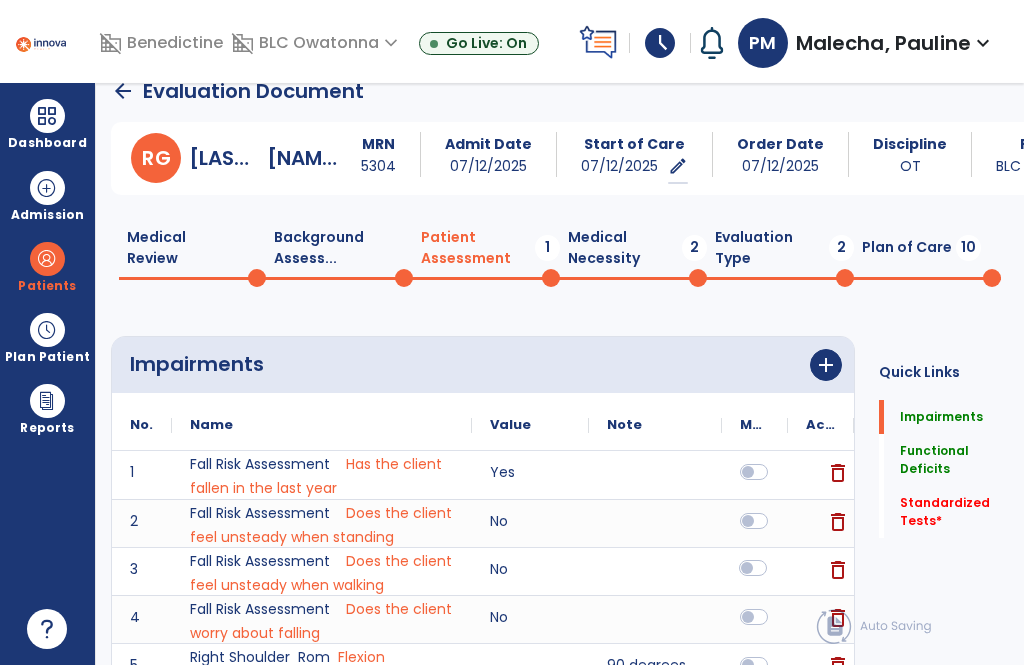 click on "Standardized Tests   *" 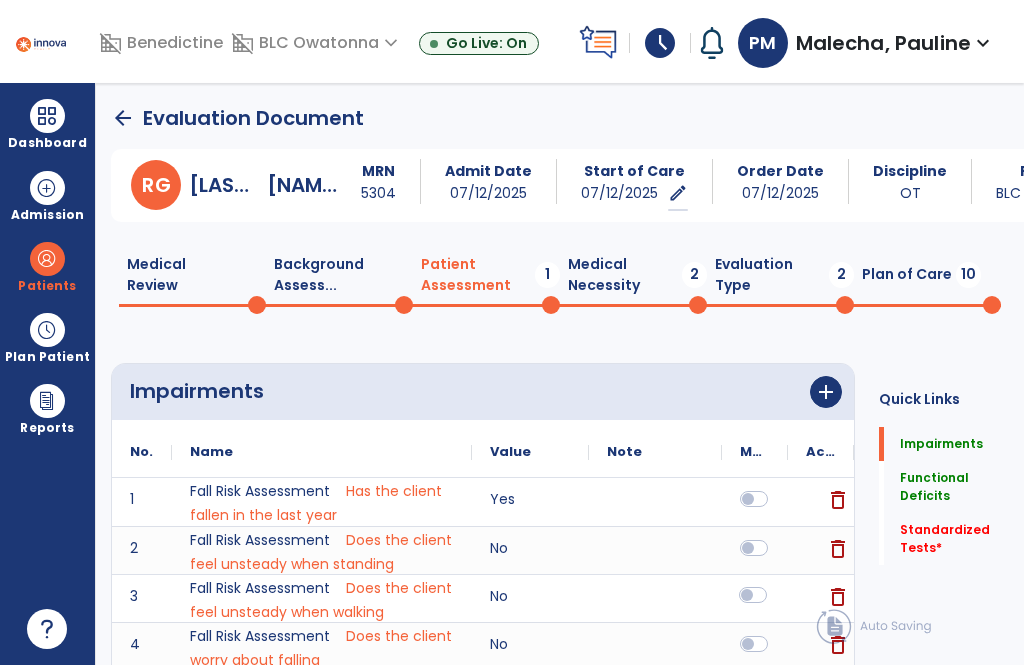 scroll, scrollTop: 0, scrollLeft: 0, axis: both 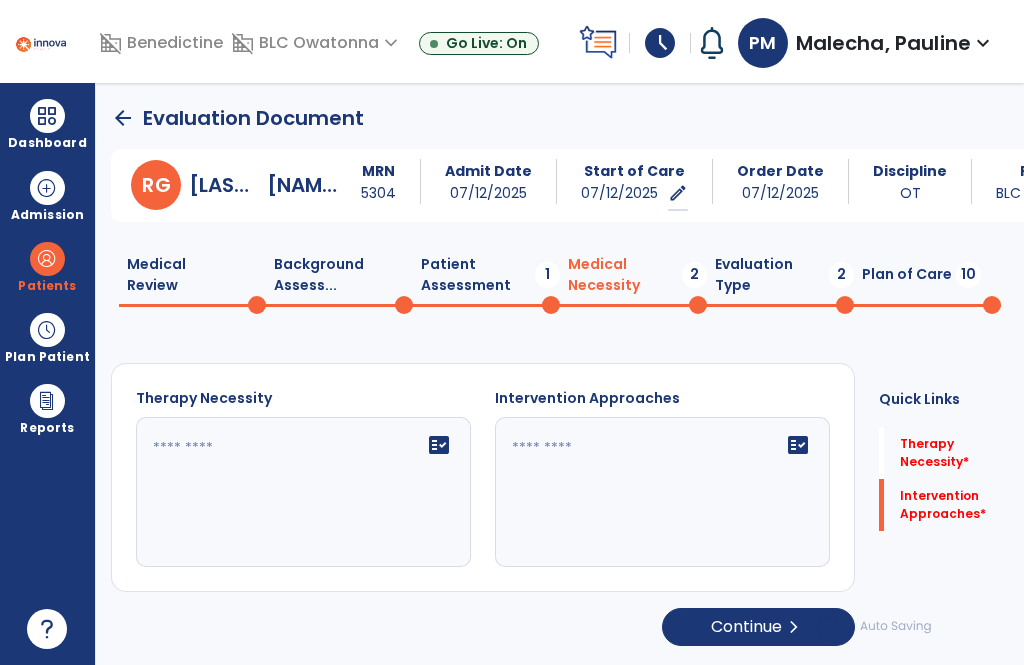 click 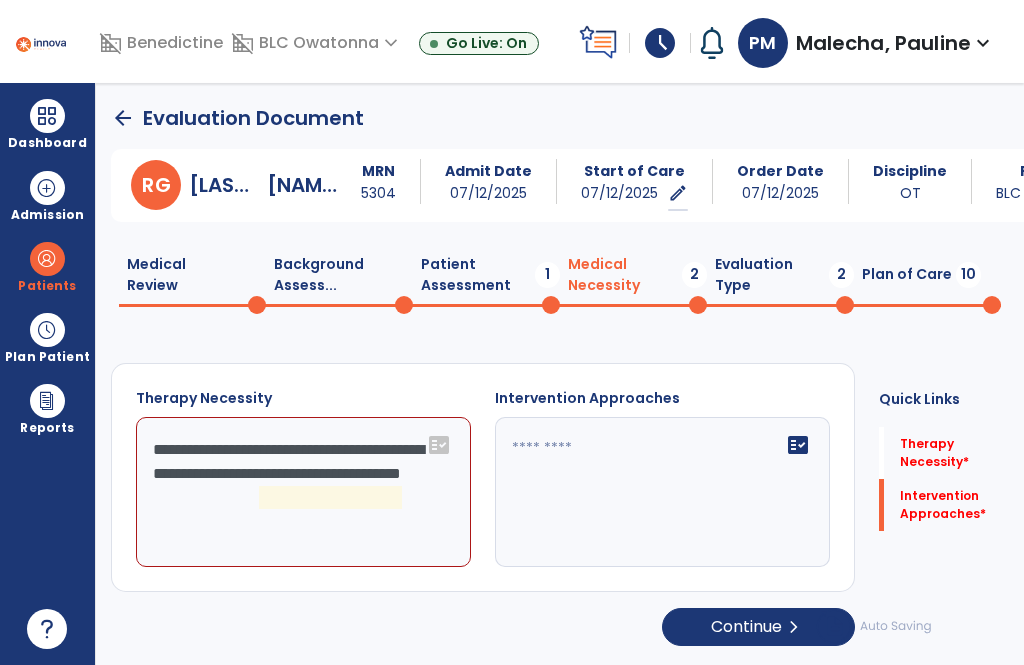 click on "**********" 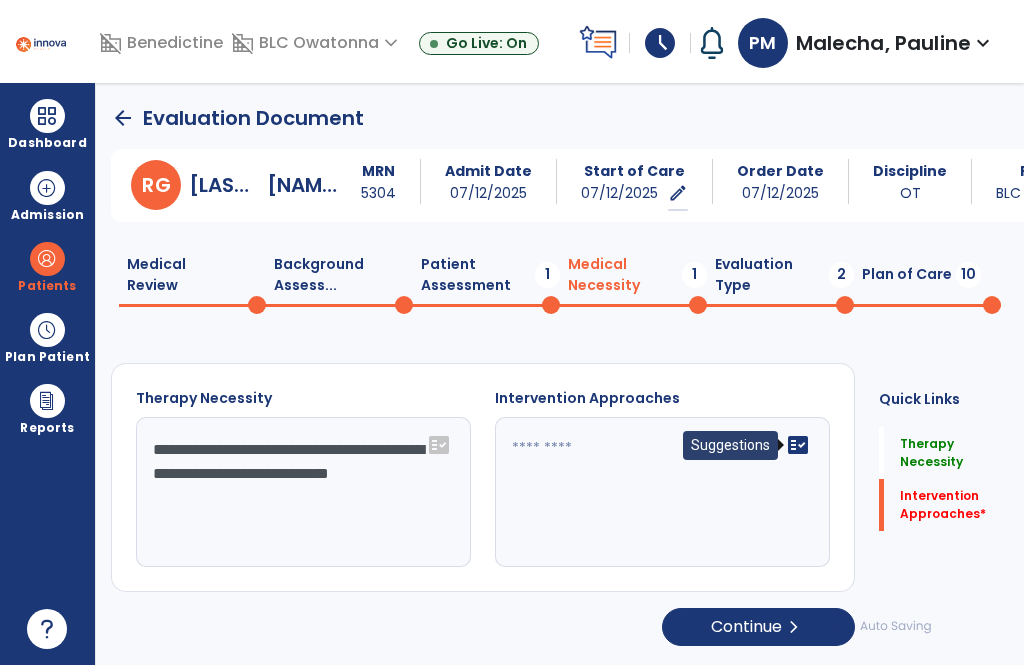 type on "**********" 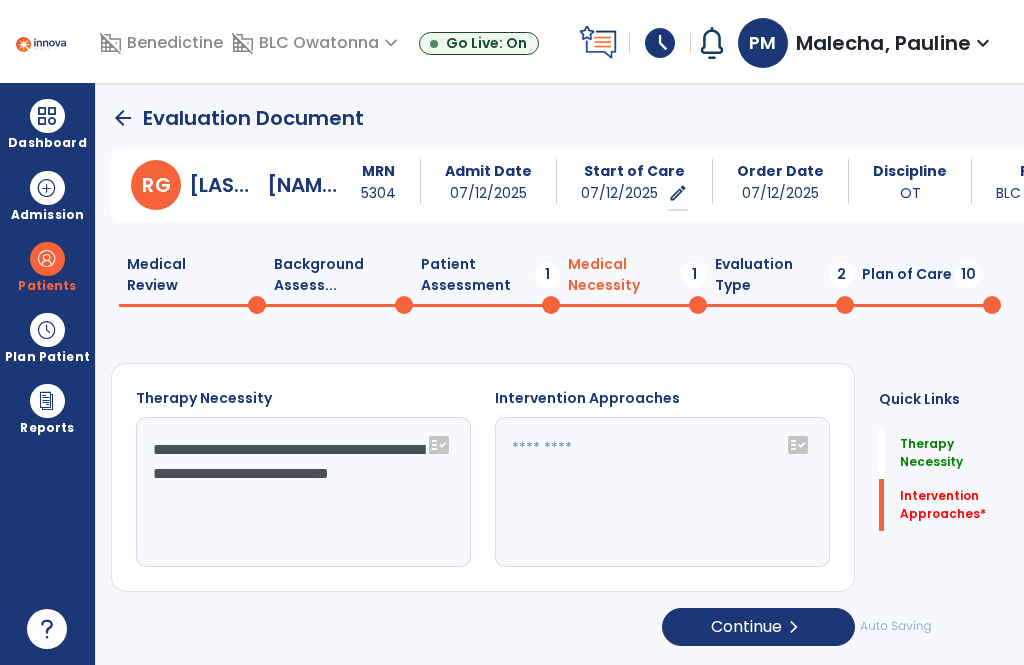 click on "fact_check" 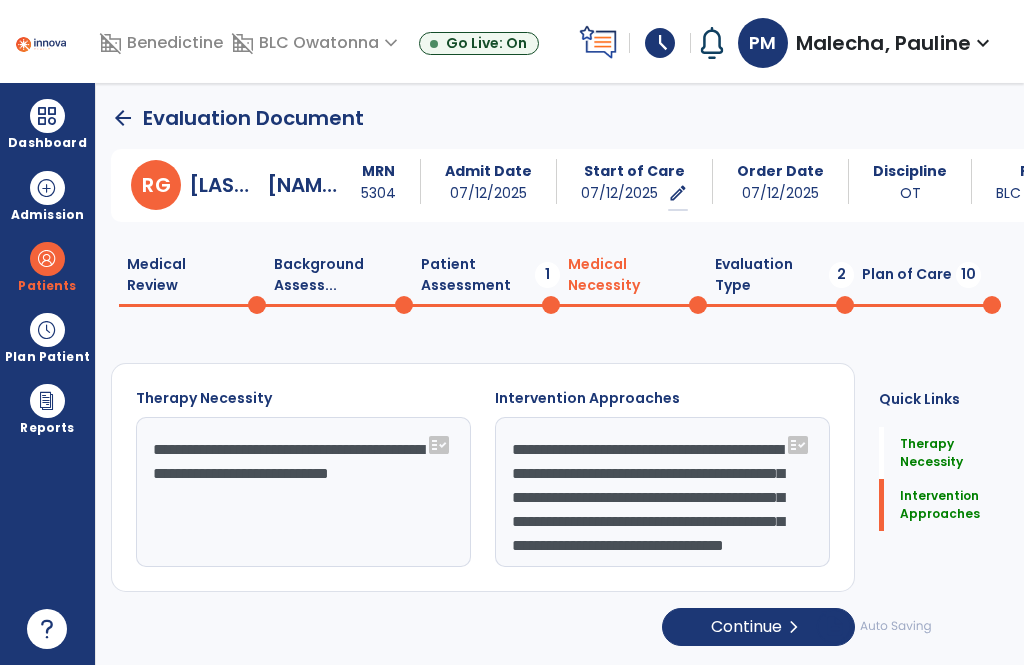 click on "**********" 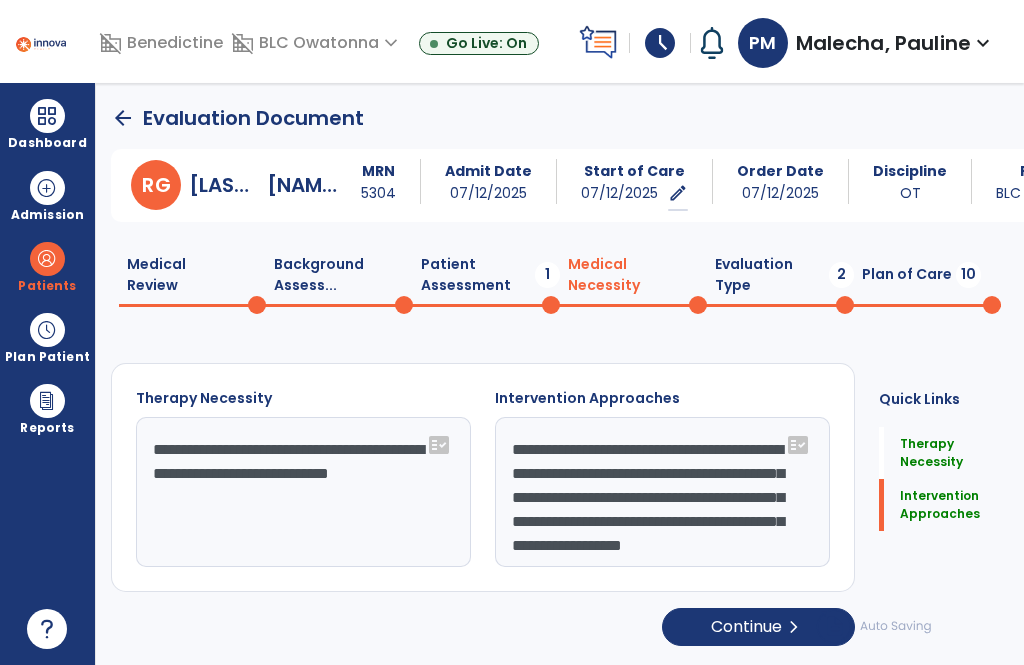 scroll, scrollTop: 31, scrollLeft: 0, axis: vertical 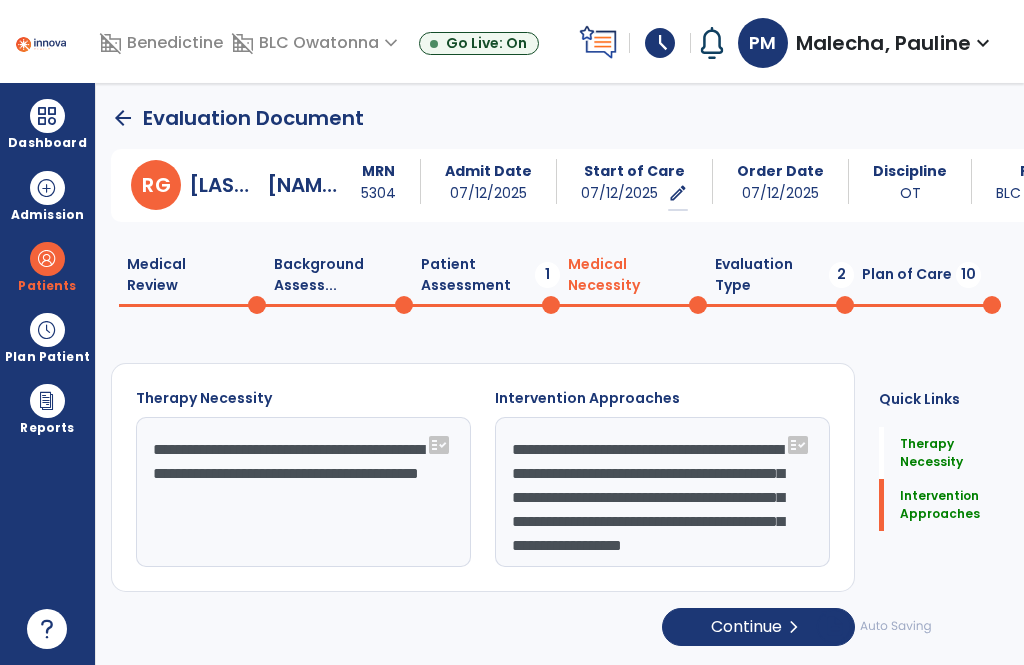 click on "**********" 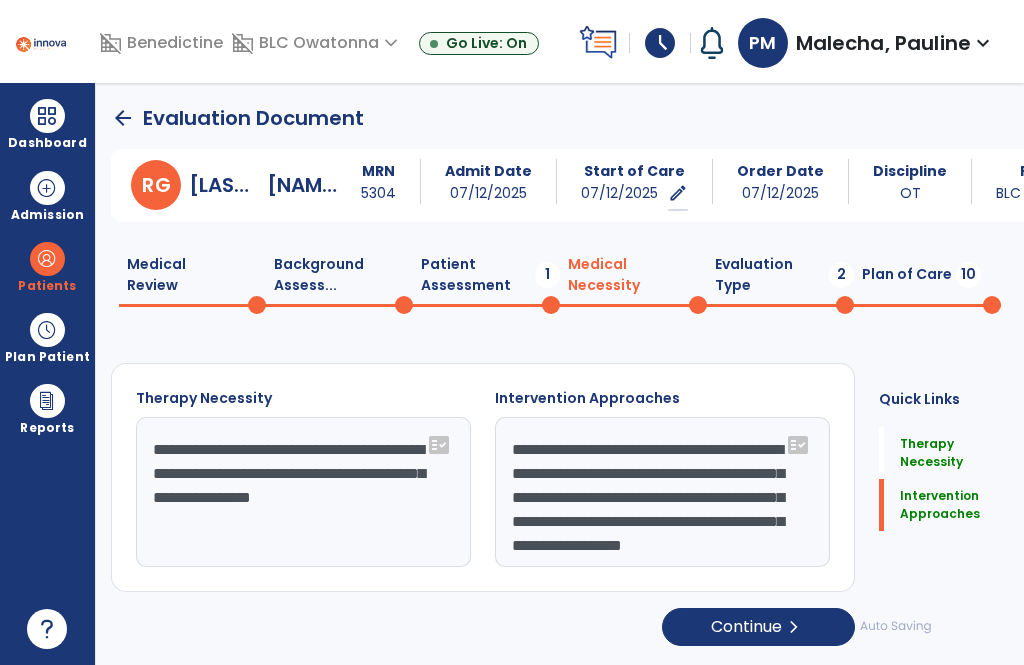 click on "**********" 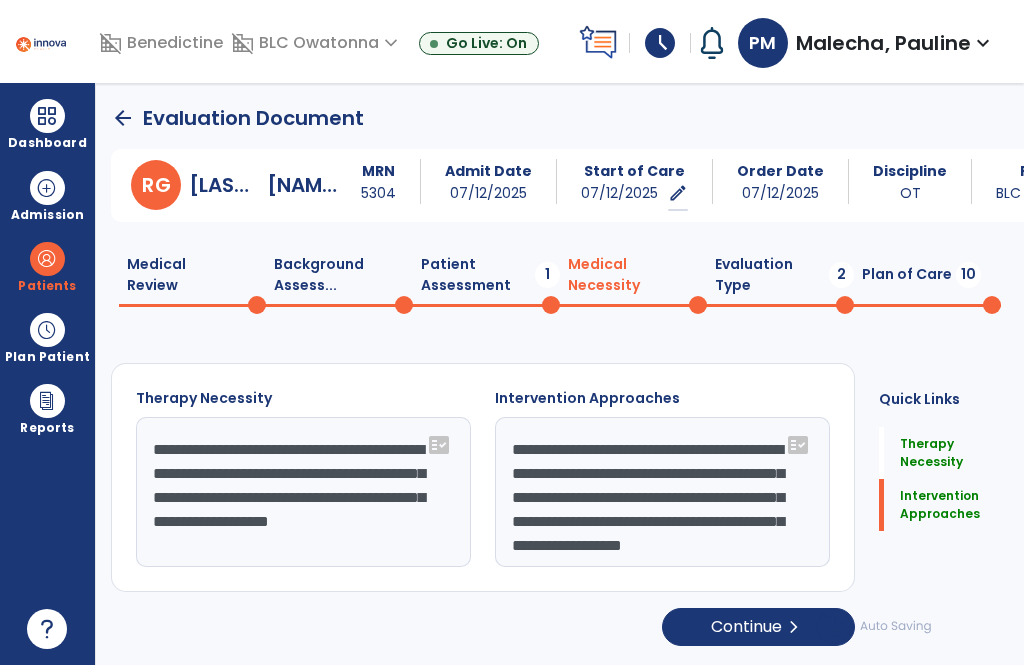 scroll, scrollTop: 15, scrollLeft: 0, axis: vertical 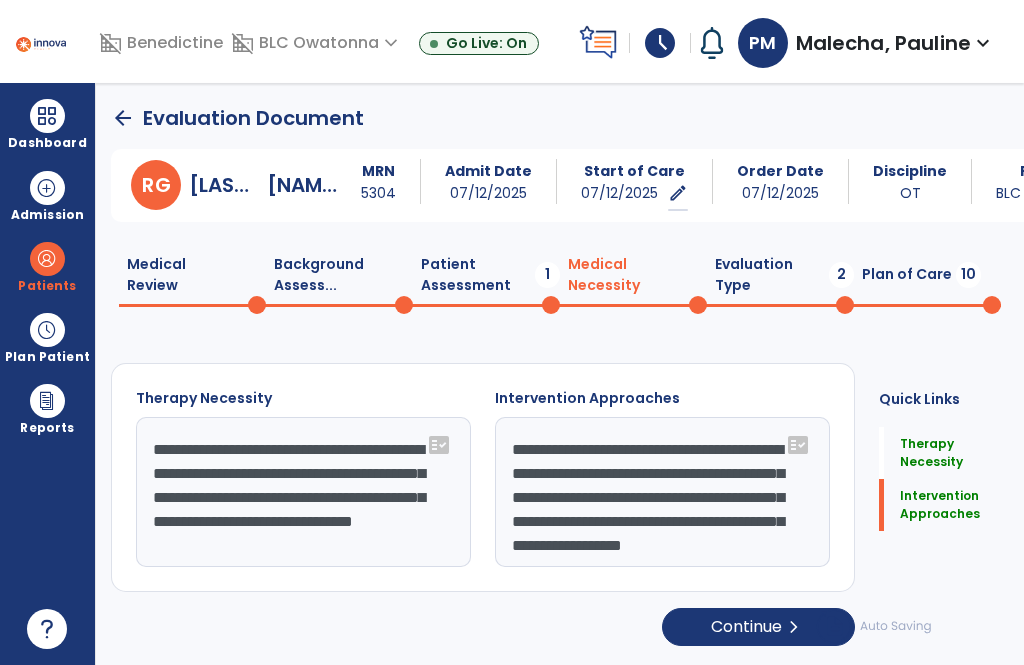type on "**********" 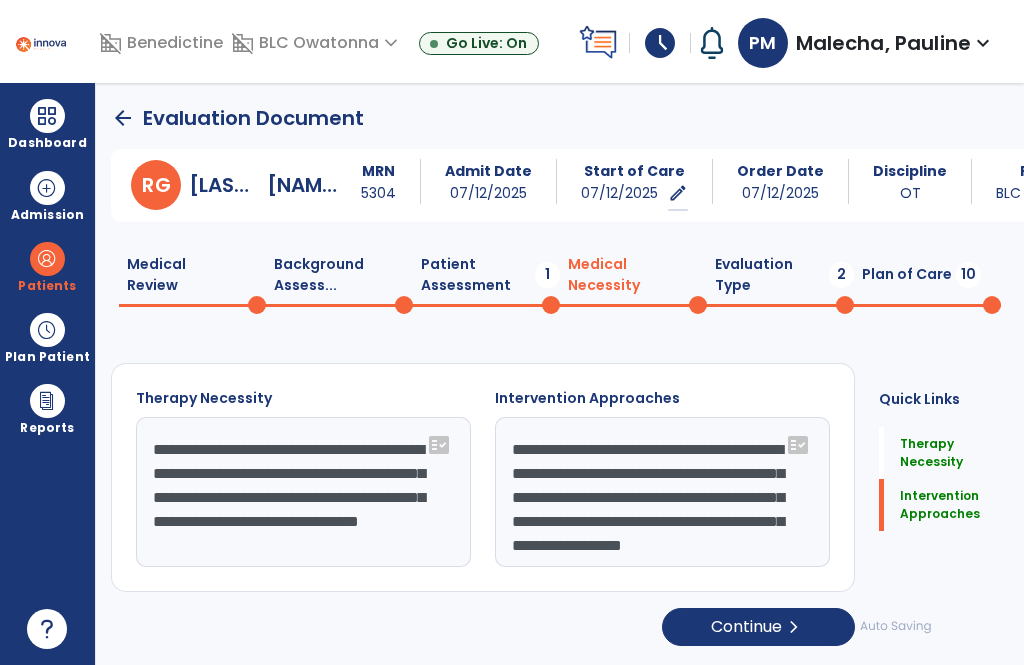 click on "Continue  chevron_right" 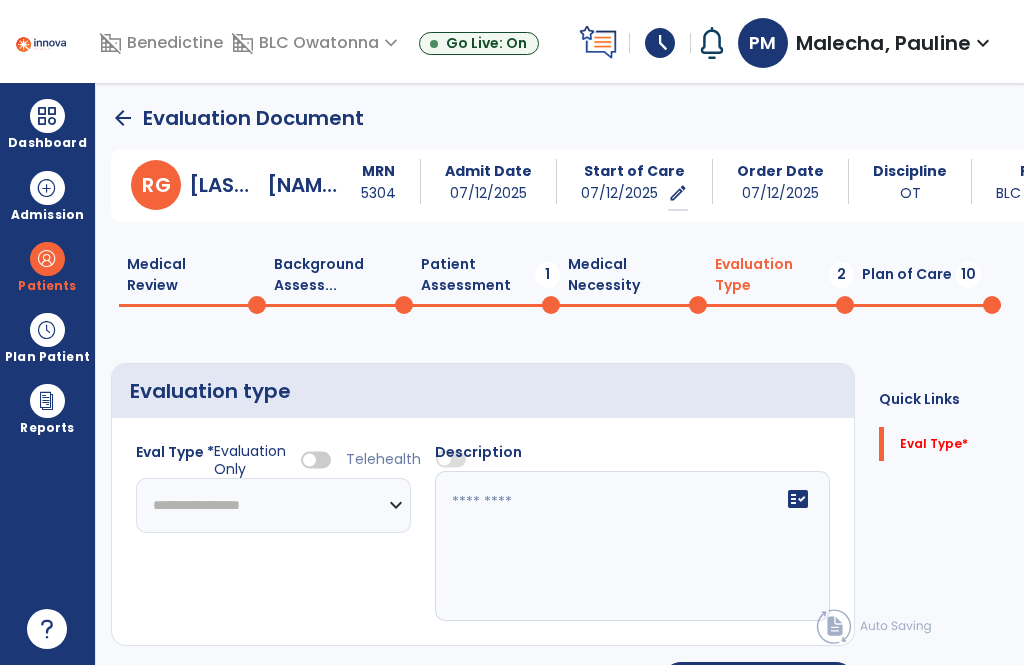 select 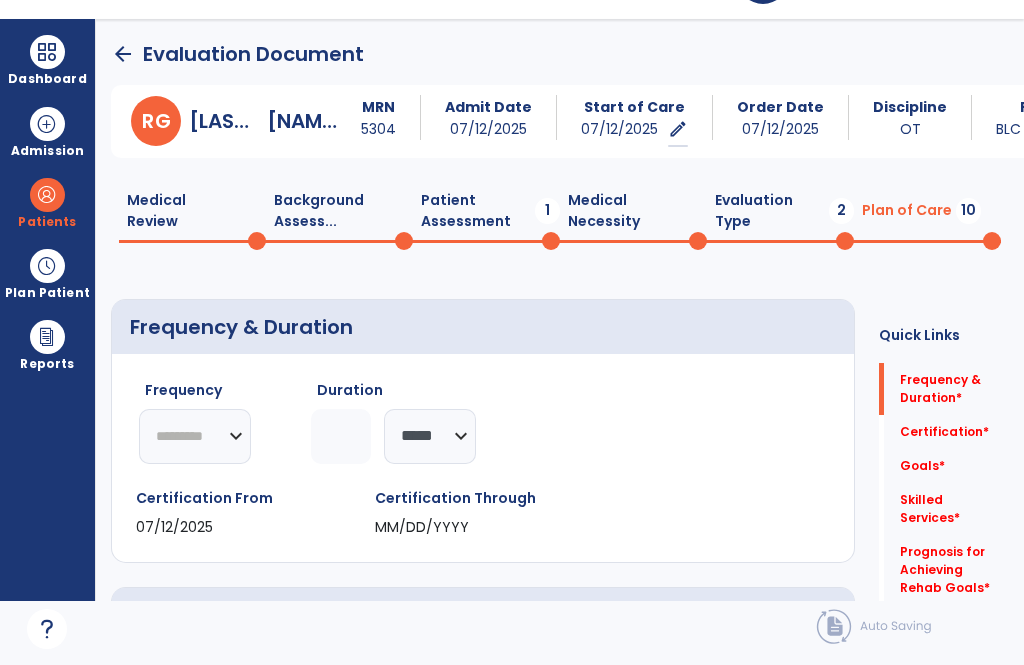 click 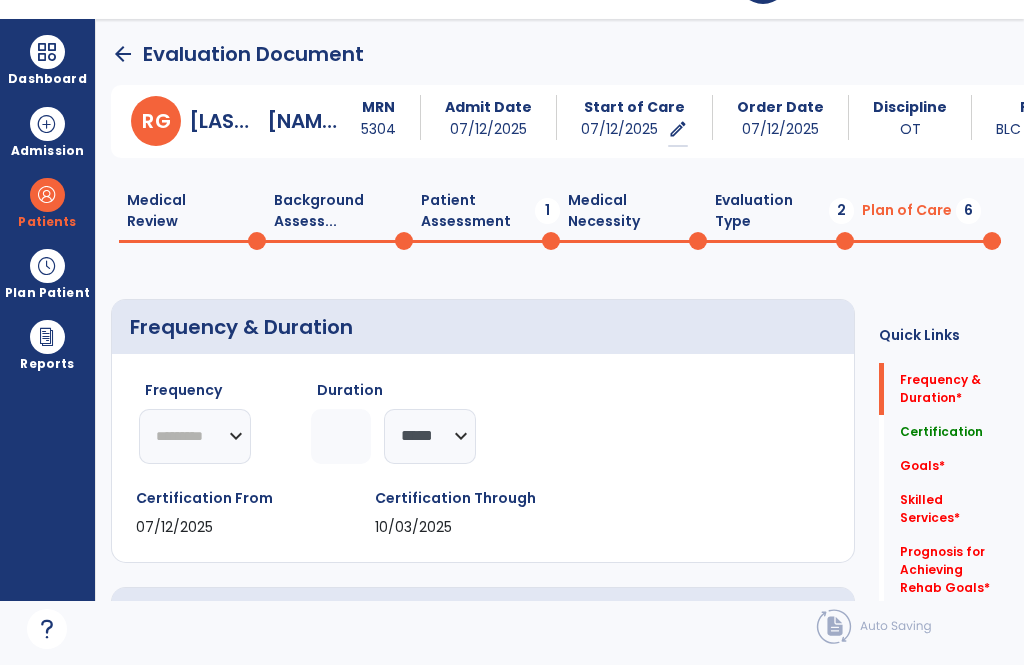type on "**" 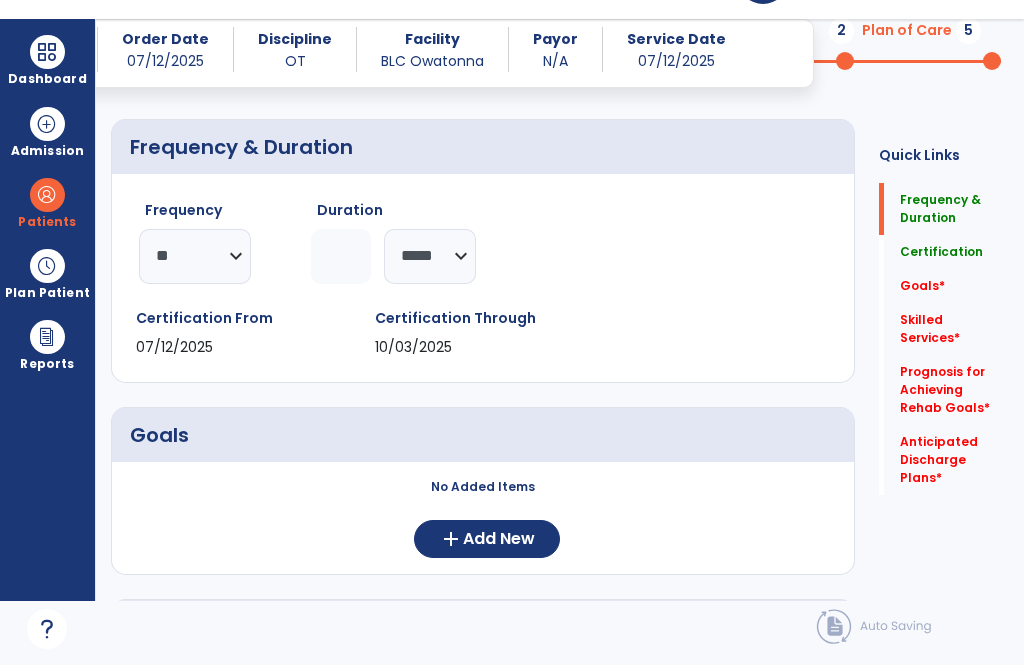 scroll, scrollTop: 162, scrollLeft: 0, axis: vertical 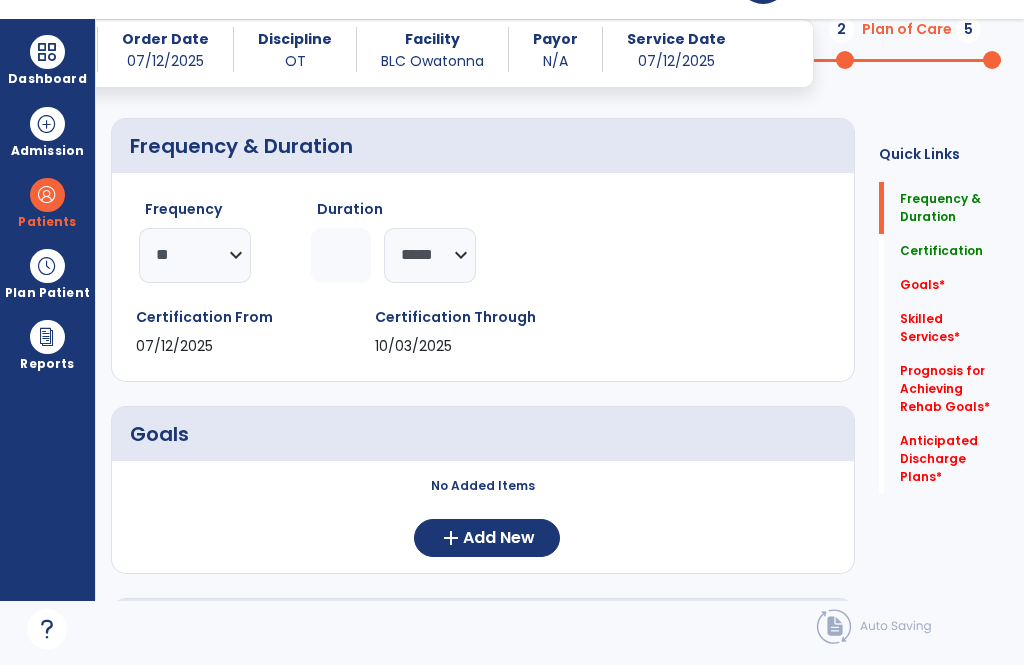 click on "Reports  export_notes  Billing Exports  note_alt  EOM Report  event_note  Minutes By Payor  inbox_customize  Service Log  playlist_add_check  Triple Check Report" at bounding box center [47, 345] 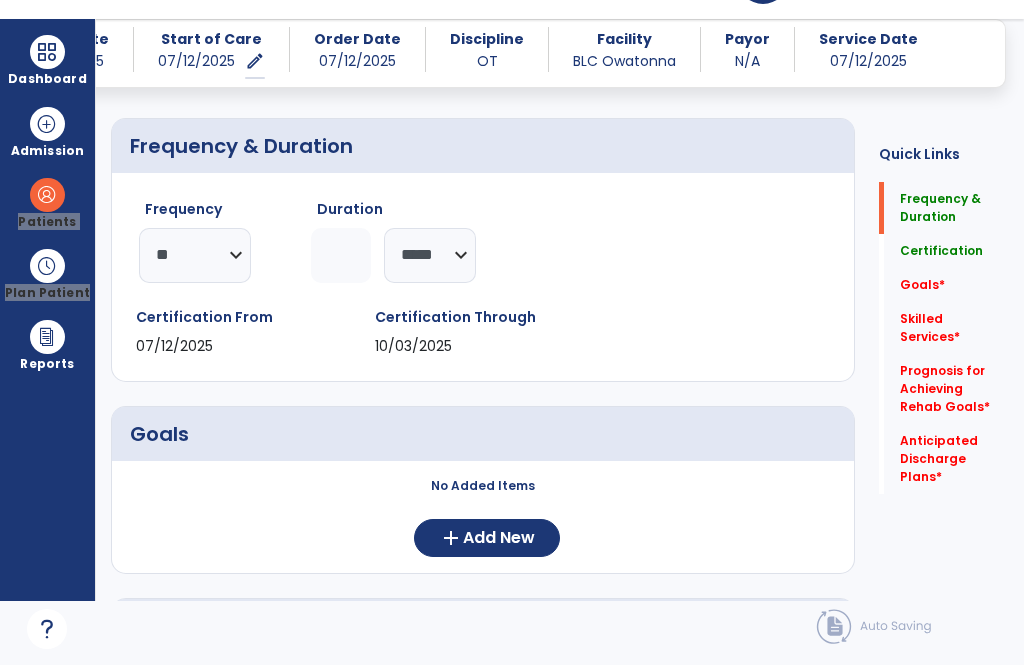 scroll, scrollTop: 23, scrollLeft: 0, axis: vertical 